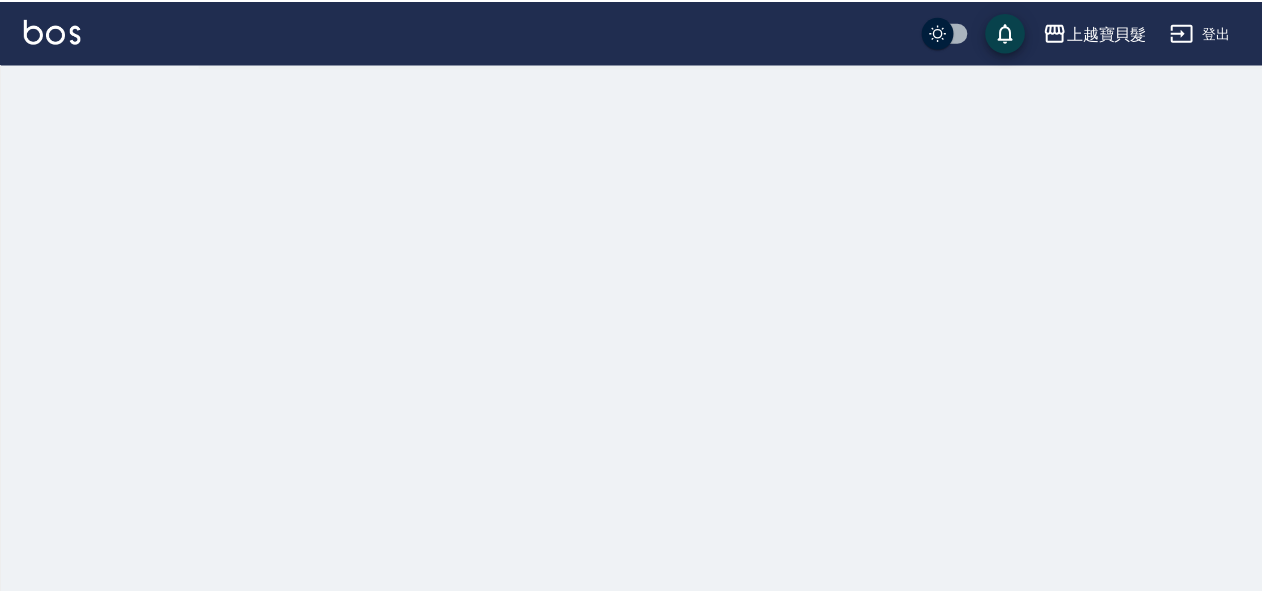 scroll, scrollTop: 0, scrollLeft: 0, axis: both 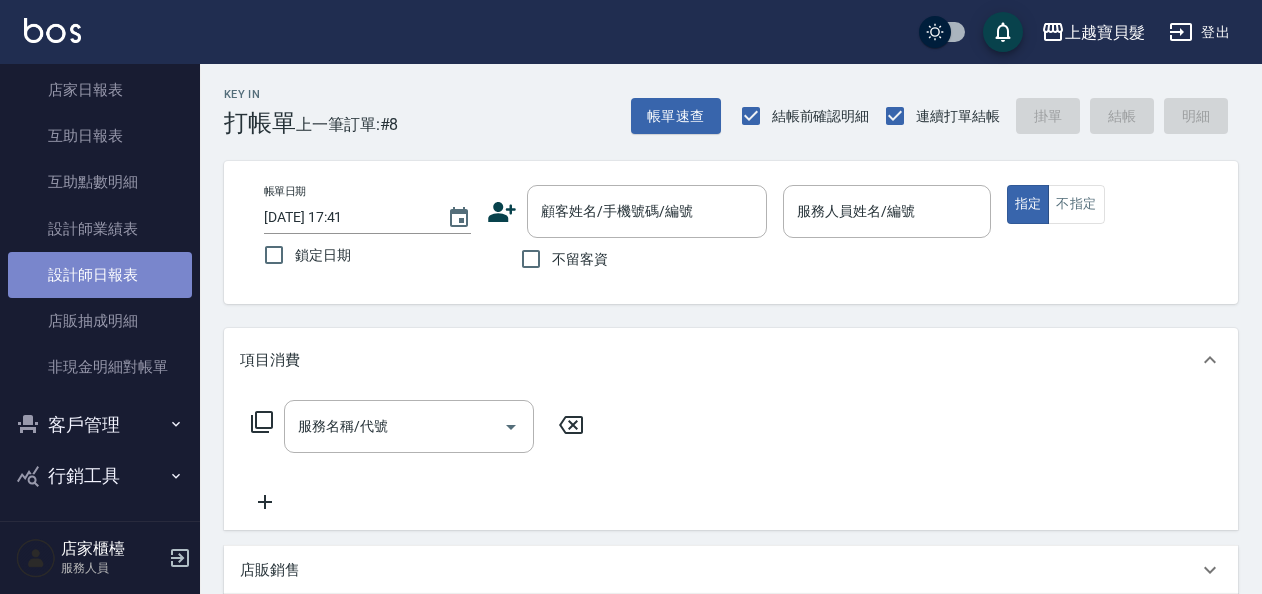 click on "設計師日報表" at bounding box center [100, 275] 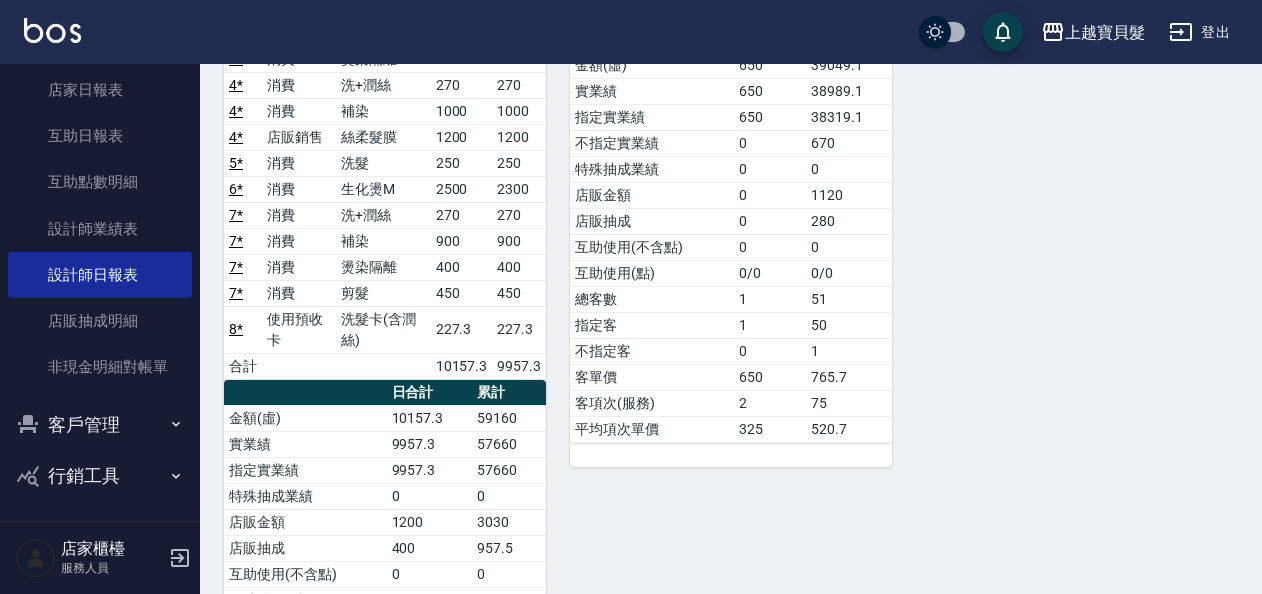 scroll, scrollTop: 0, scrollLeft: 0, axis: both 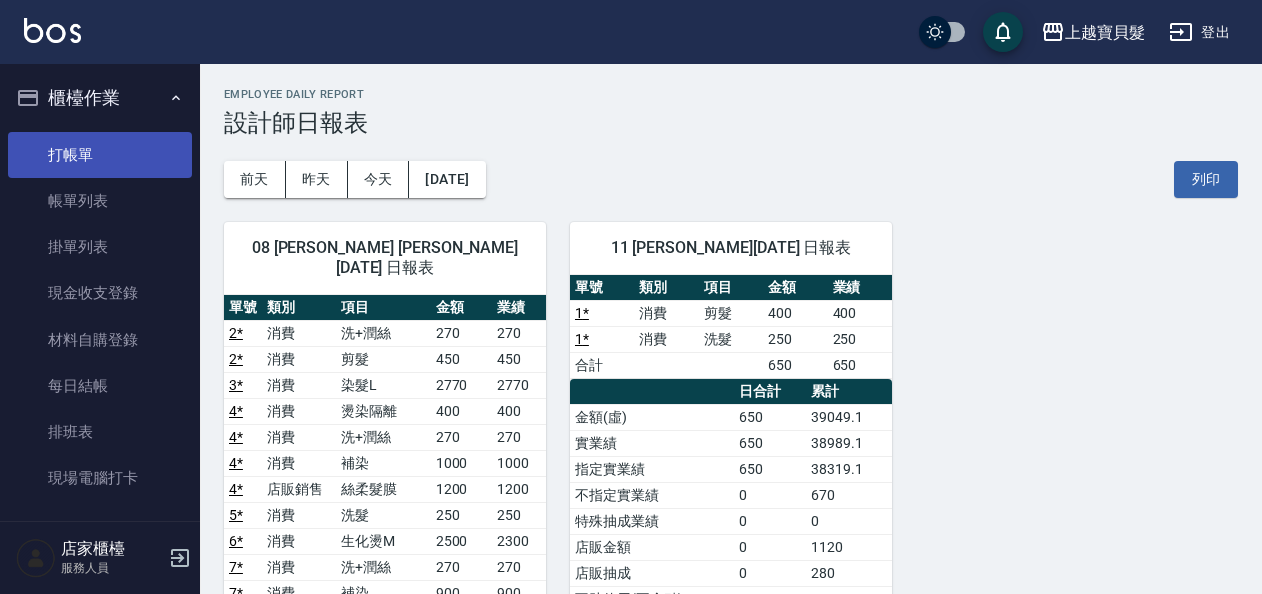 click on "打帳單" at bounding box center [100, 155] 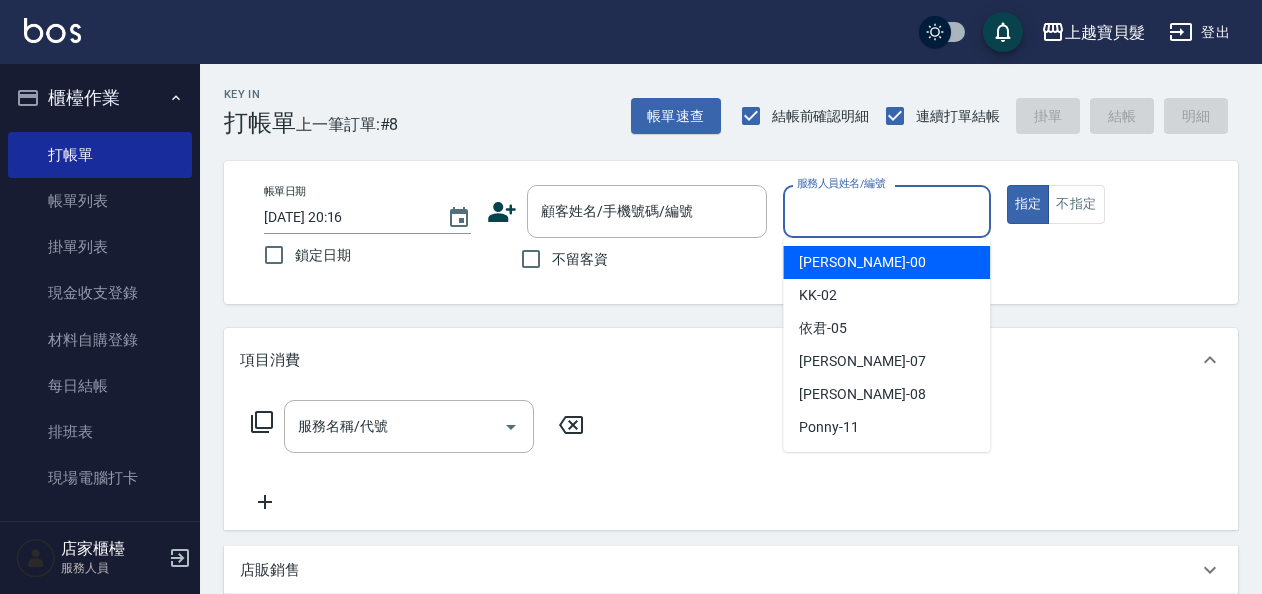 click on "服務人員姓名/編號" at bounding box center (886, 211) 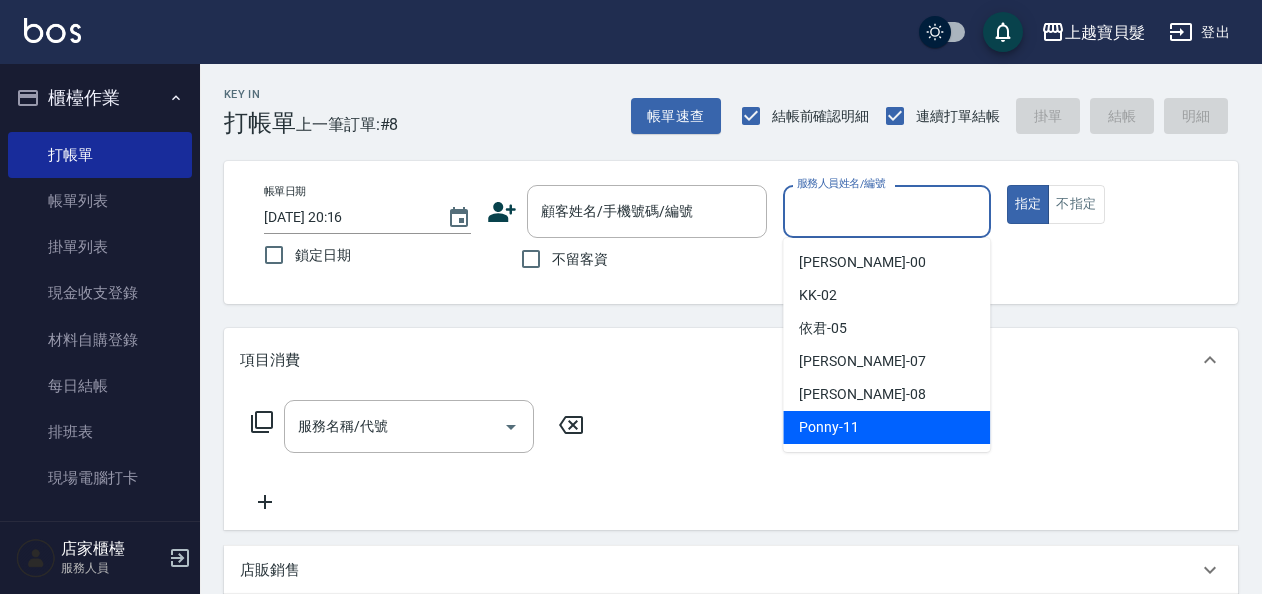click on "Ponny -11" at bounding box center (886, 427) 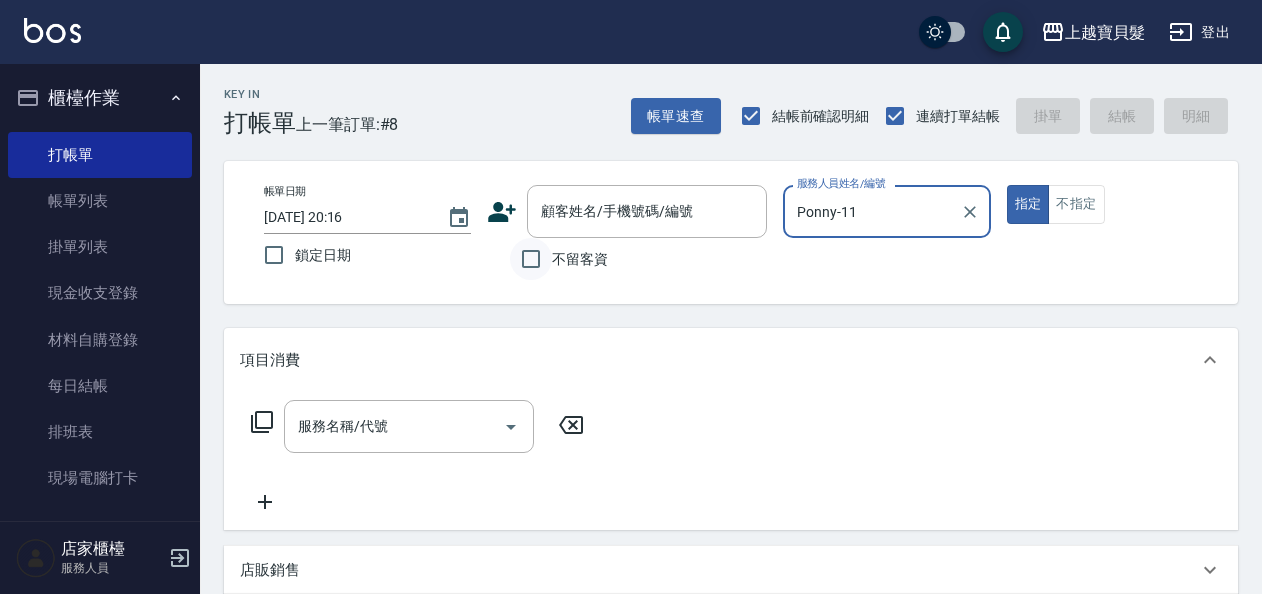 click on "不留客資" at bounding box center (531, 259) 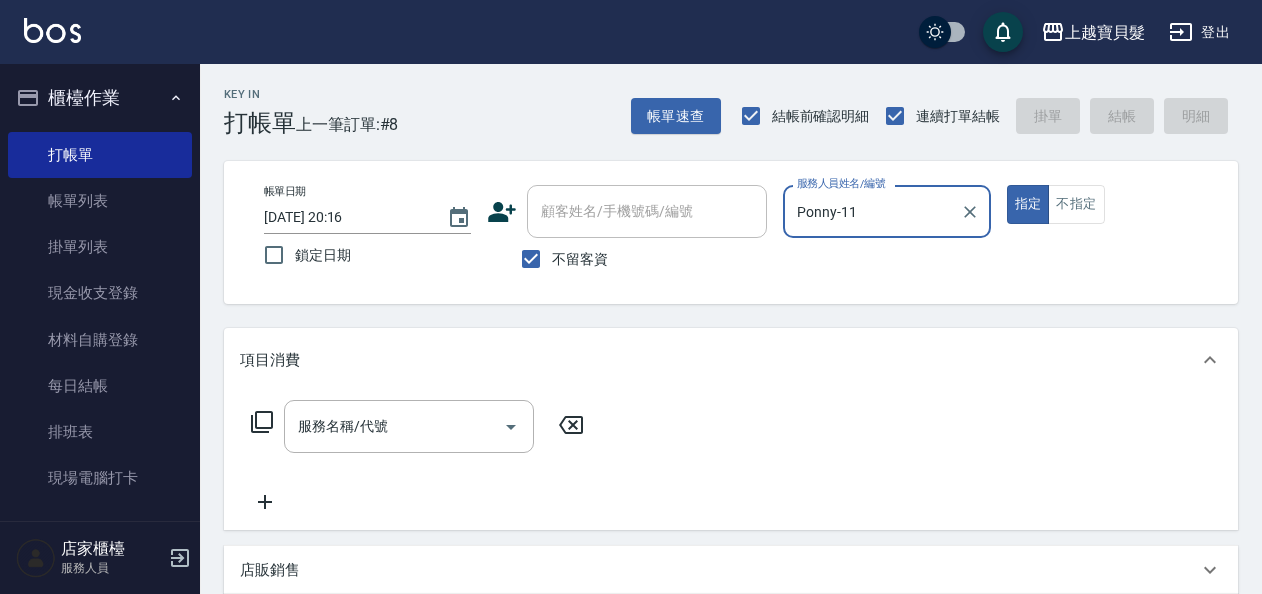 click 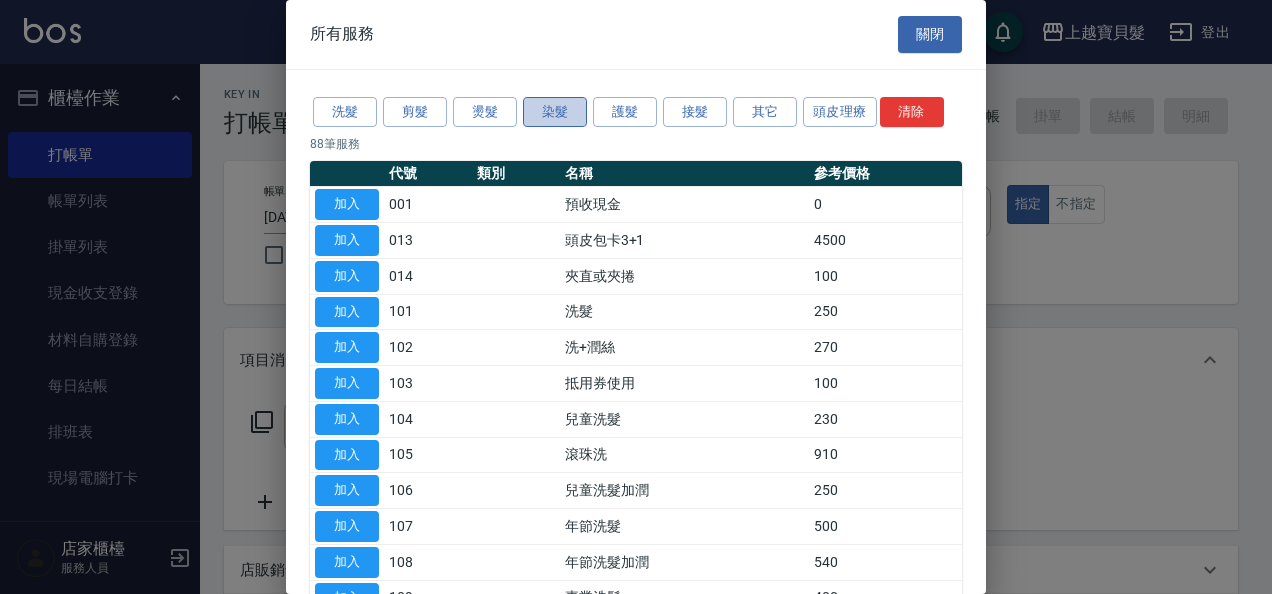 click on "染髮" at bounding box center (555, 112) 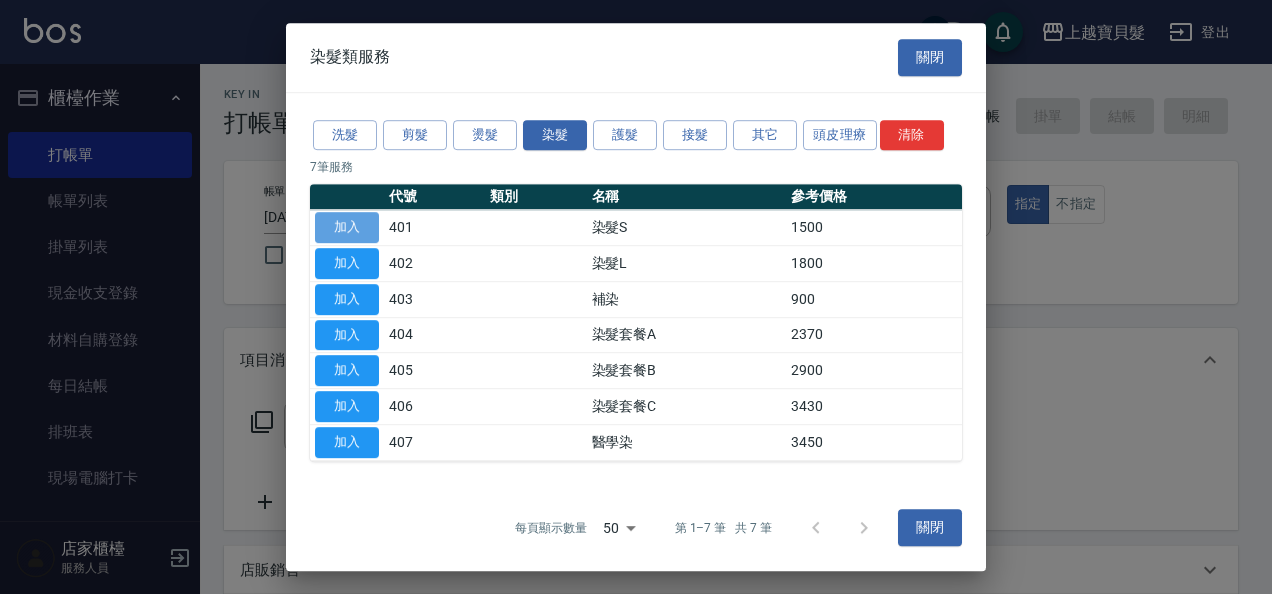 click on "加入" at bounding box center [347, 227] 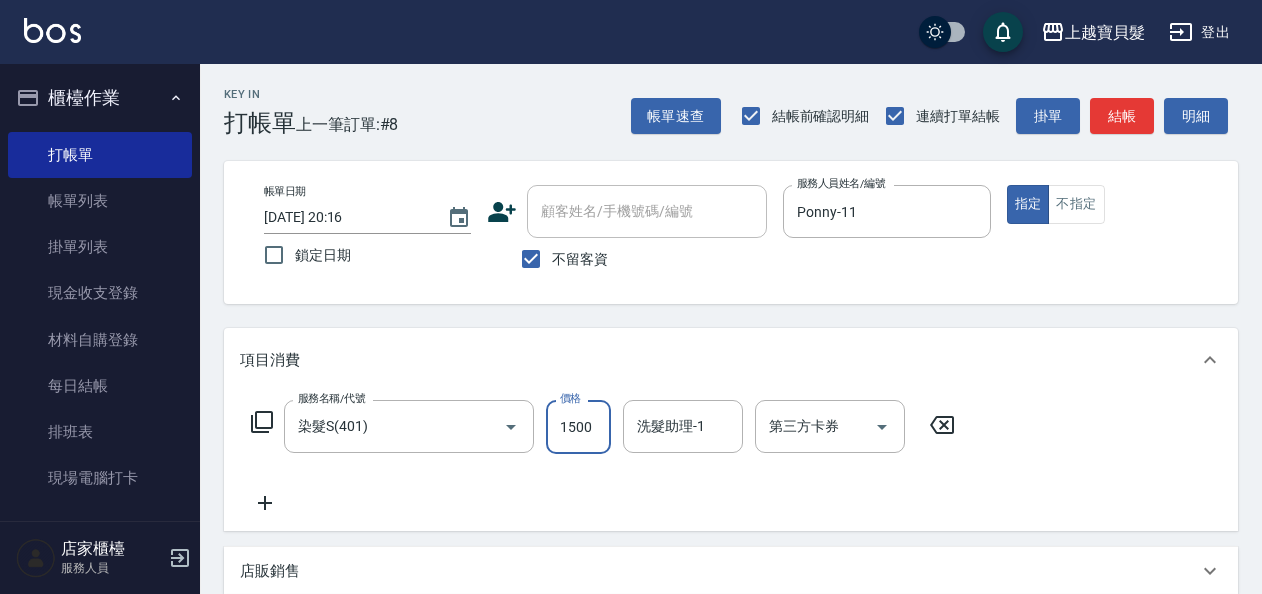 click 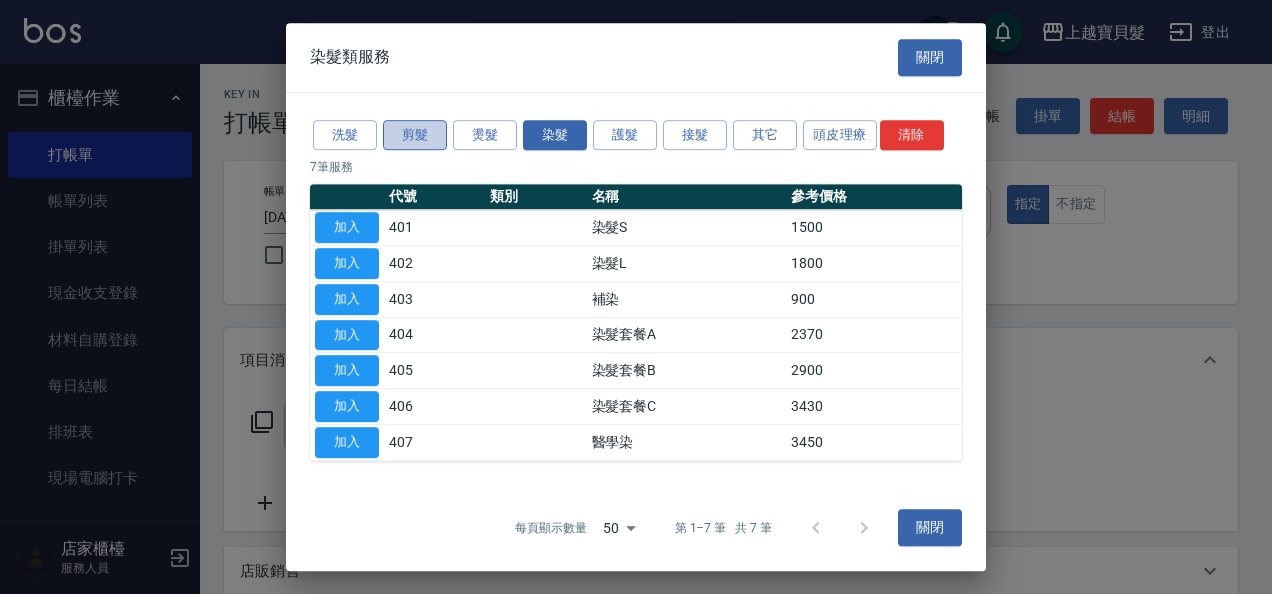 click on "剪髮" at bounding box center [415, 135] 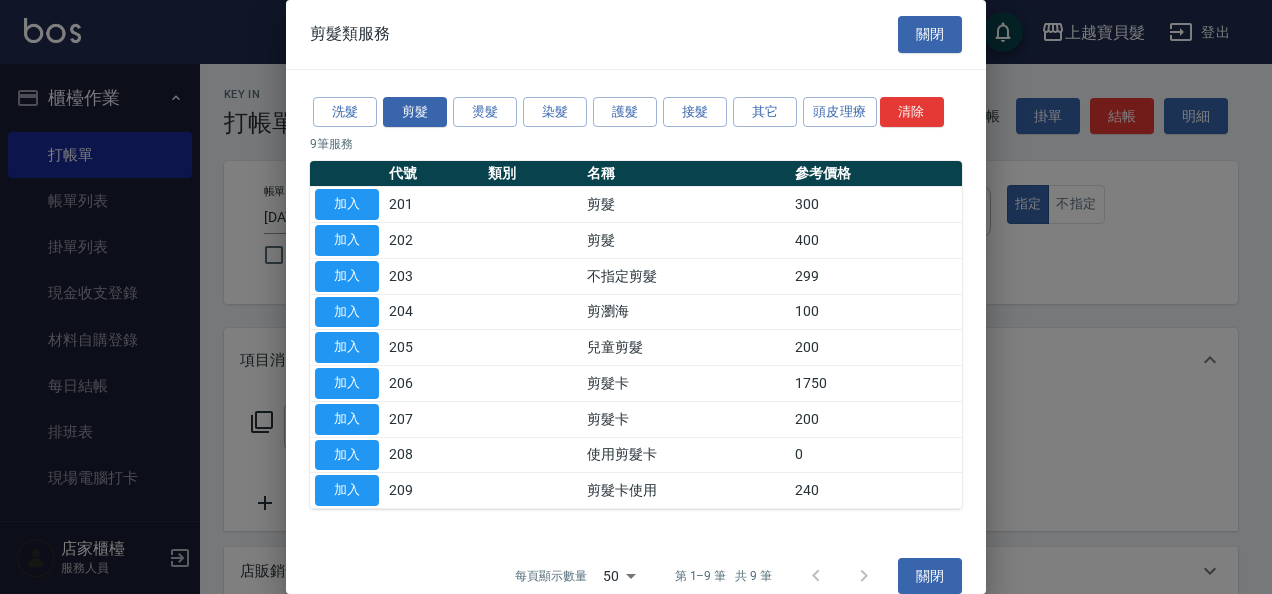 click on "加入" at bounding box center (347, 240) 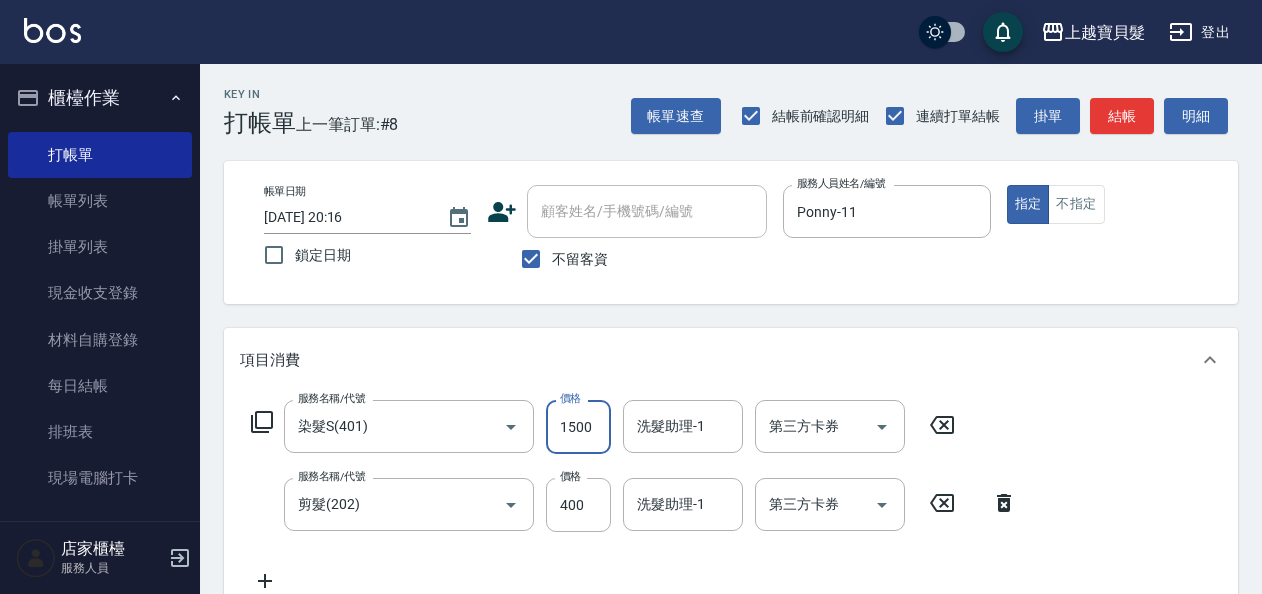 click on "1500" at bounding box center (578, 427) 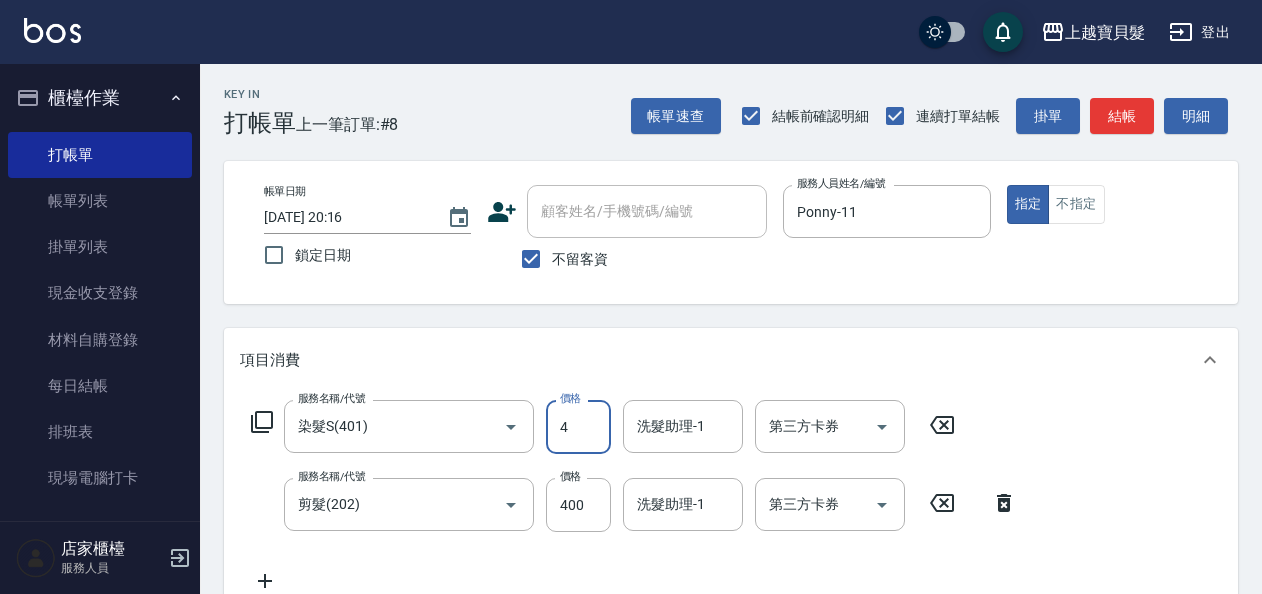 click on "4" at bounding box center [578, 427] 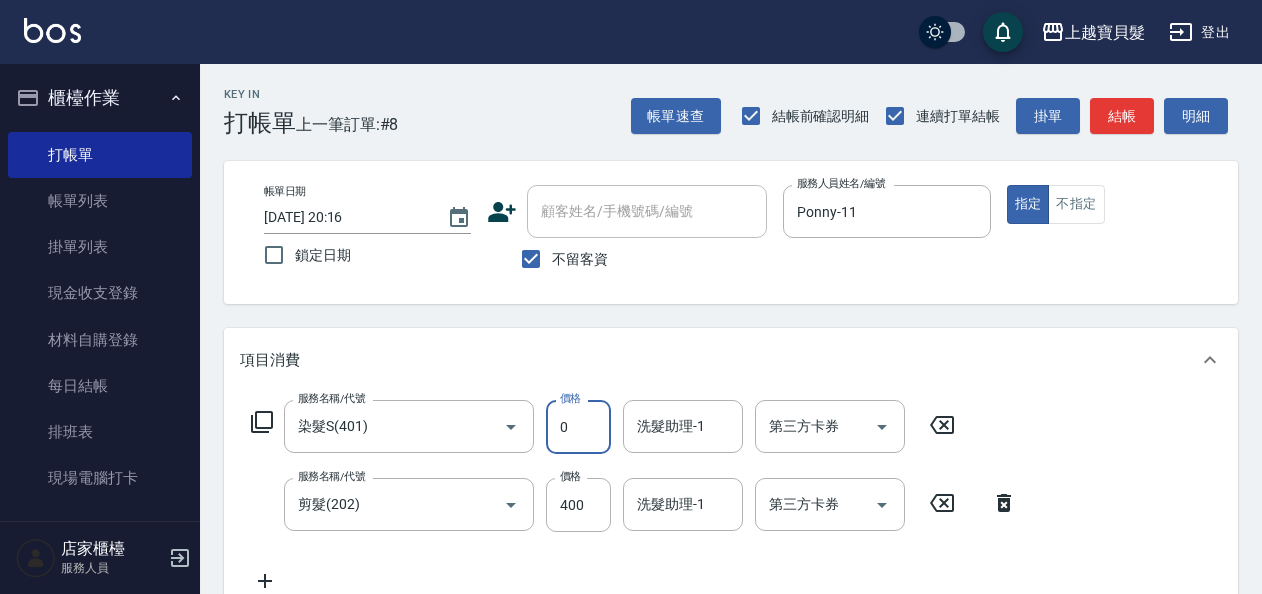 click on "0" at bounding box center (578, 427) 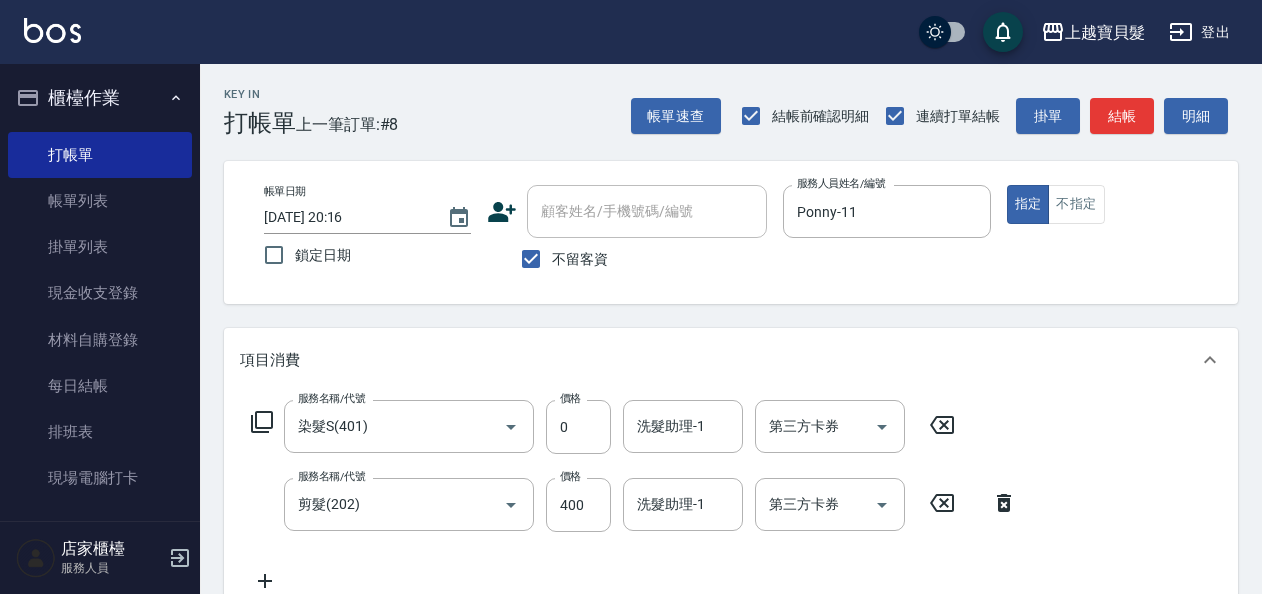 click 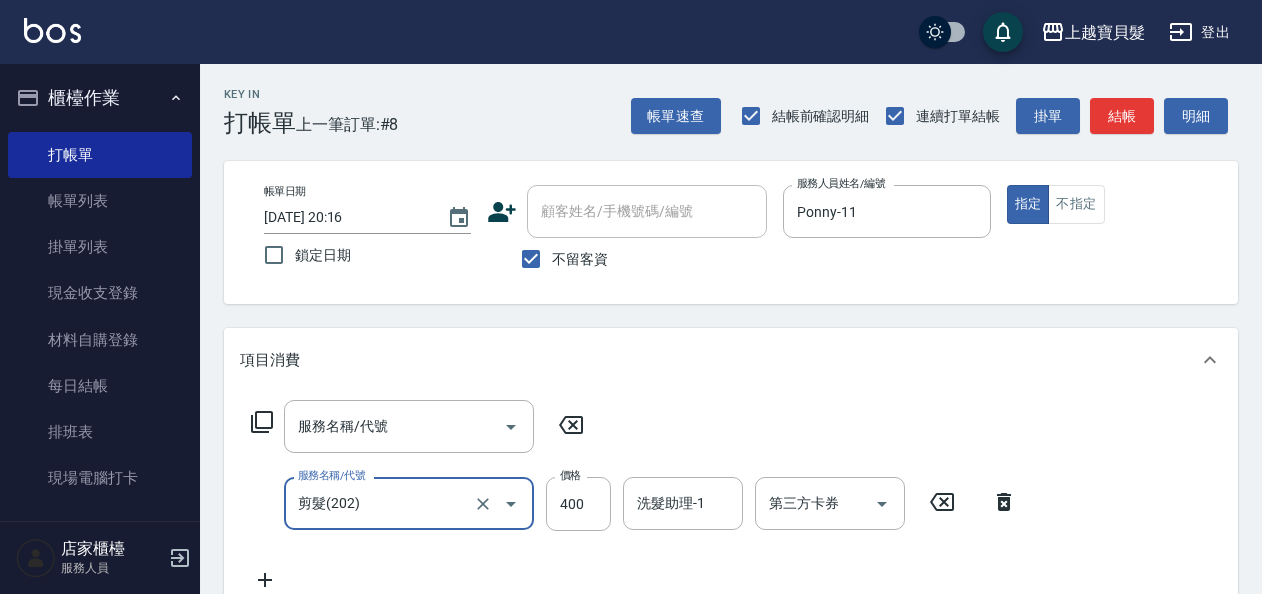 click 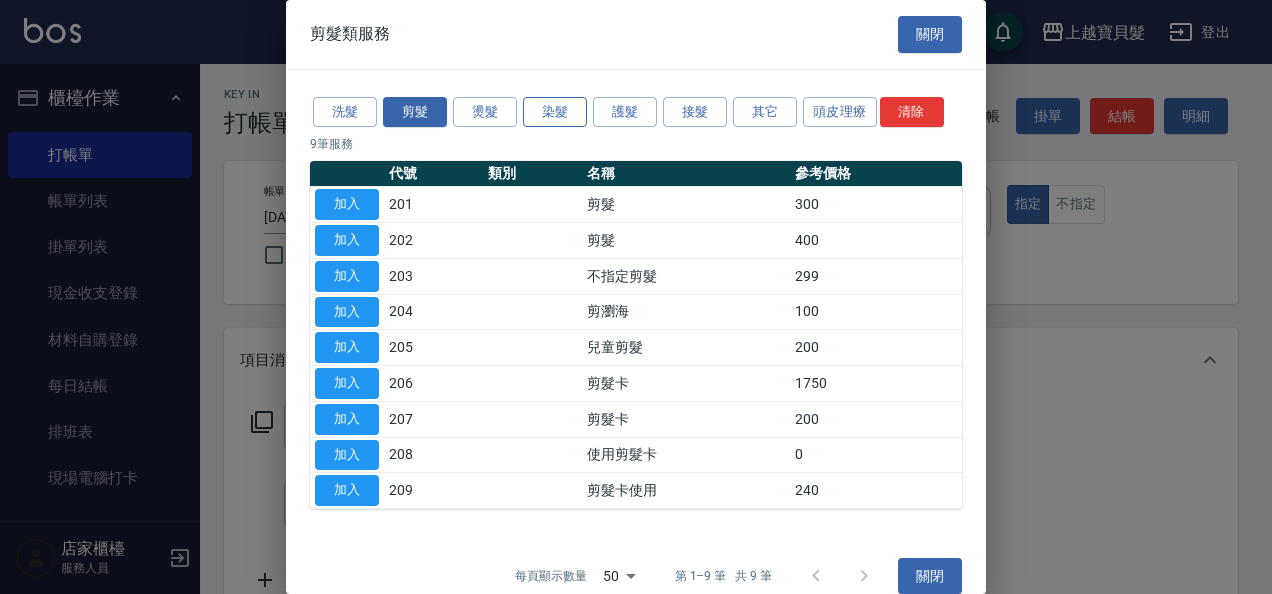 click on "染髮" at bounding box center (555, 112) 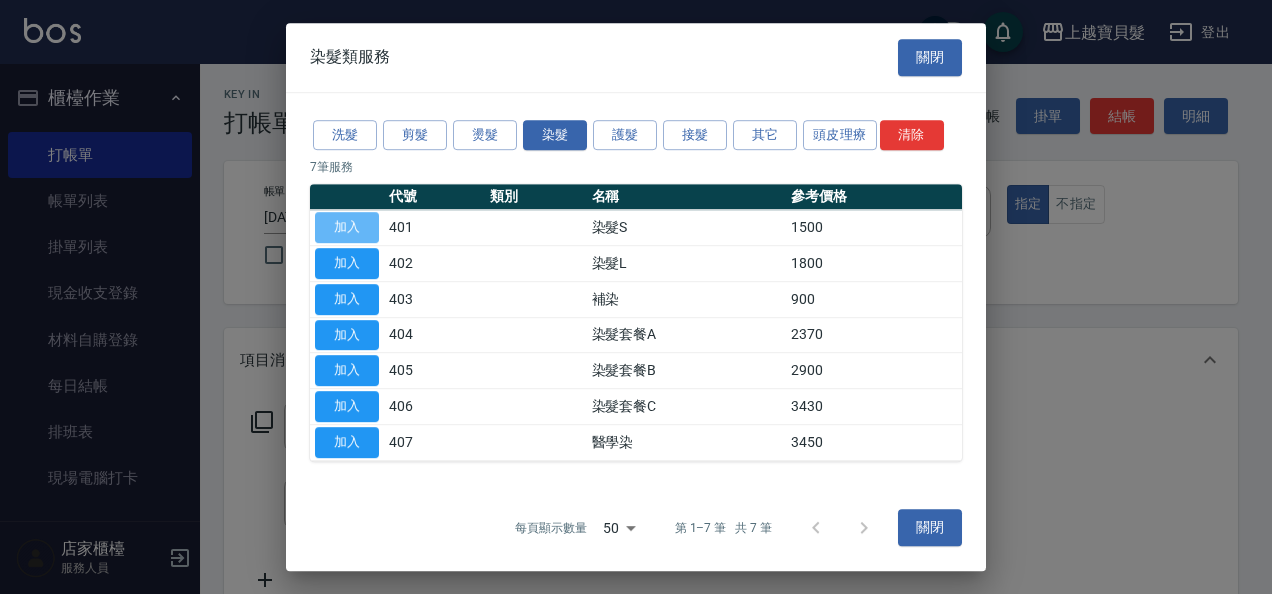 drag, startPoint x: 348, startPoint y: 220, endPoint x: 362, endPoint y: 218, distance: 14.142136 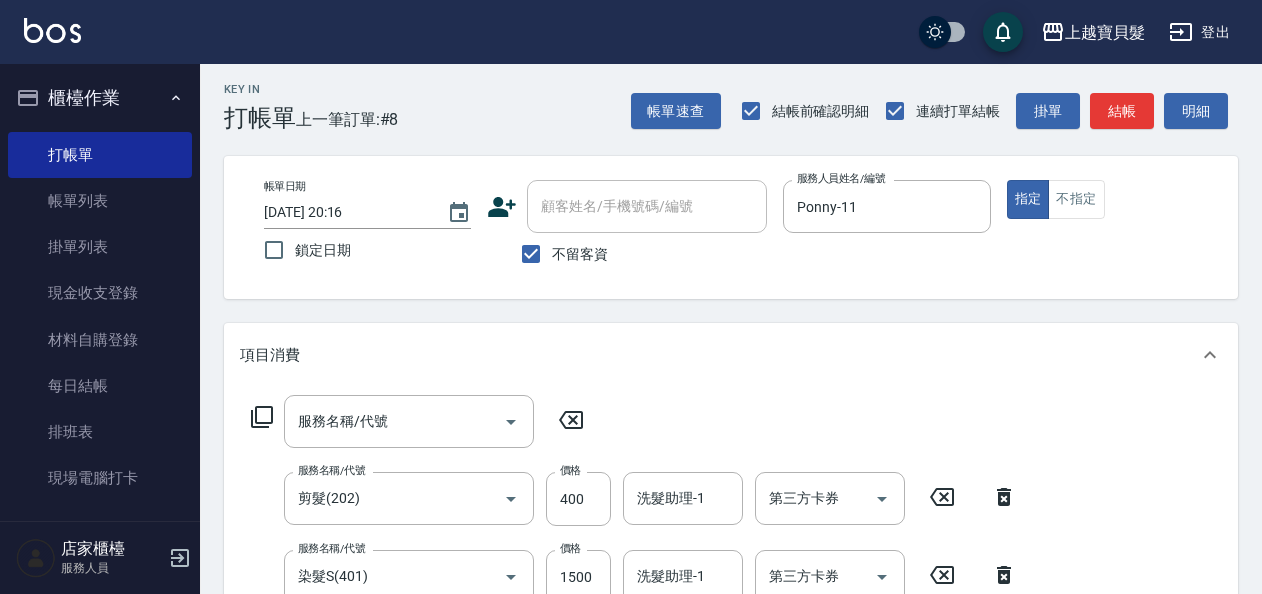 scroll, scrollTop: 205, scrollLeft: 0, axis: vertical 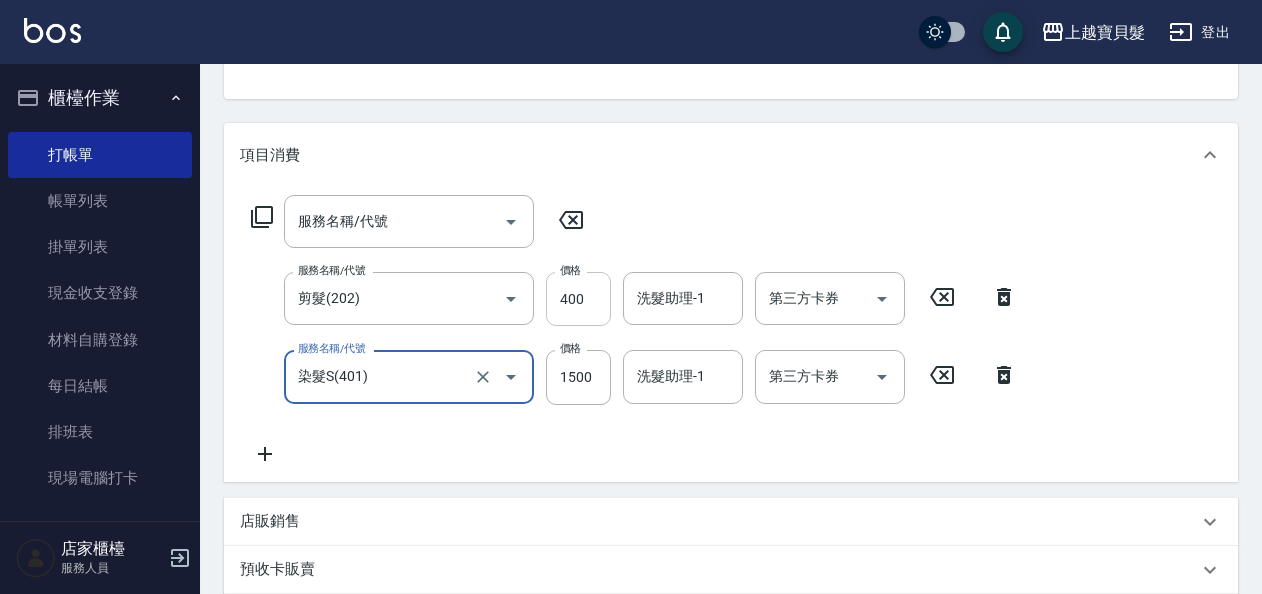 click on "400" at bounding box center (578, 299) 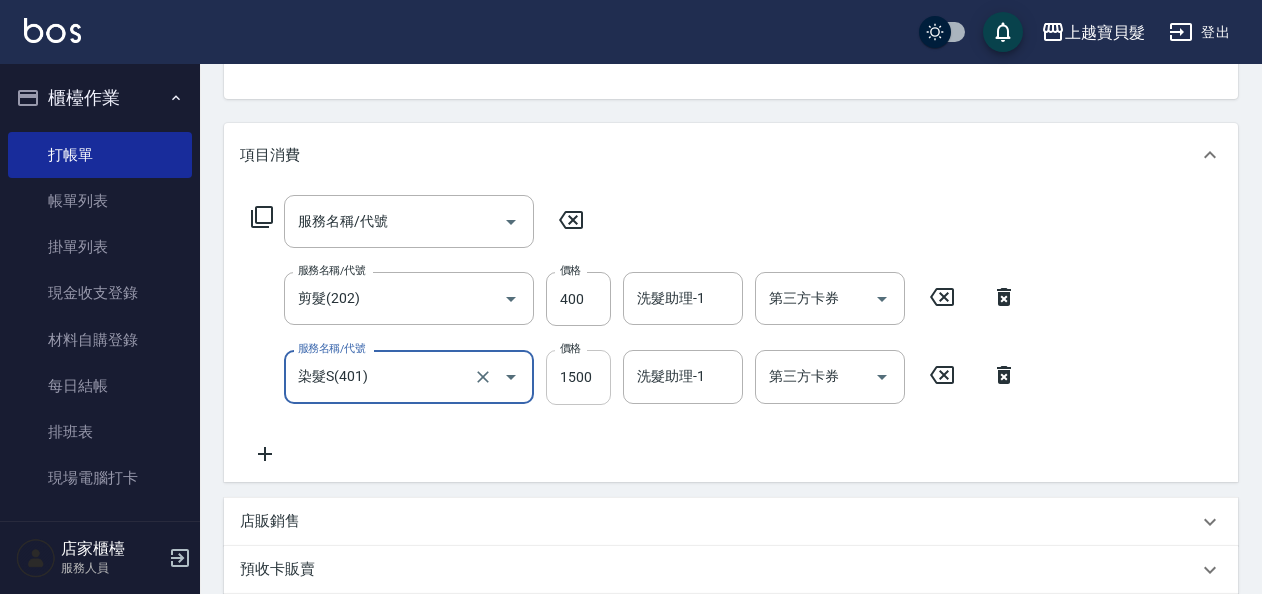 click on "1500" at bounding box center (578, 377) 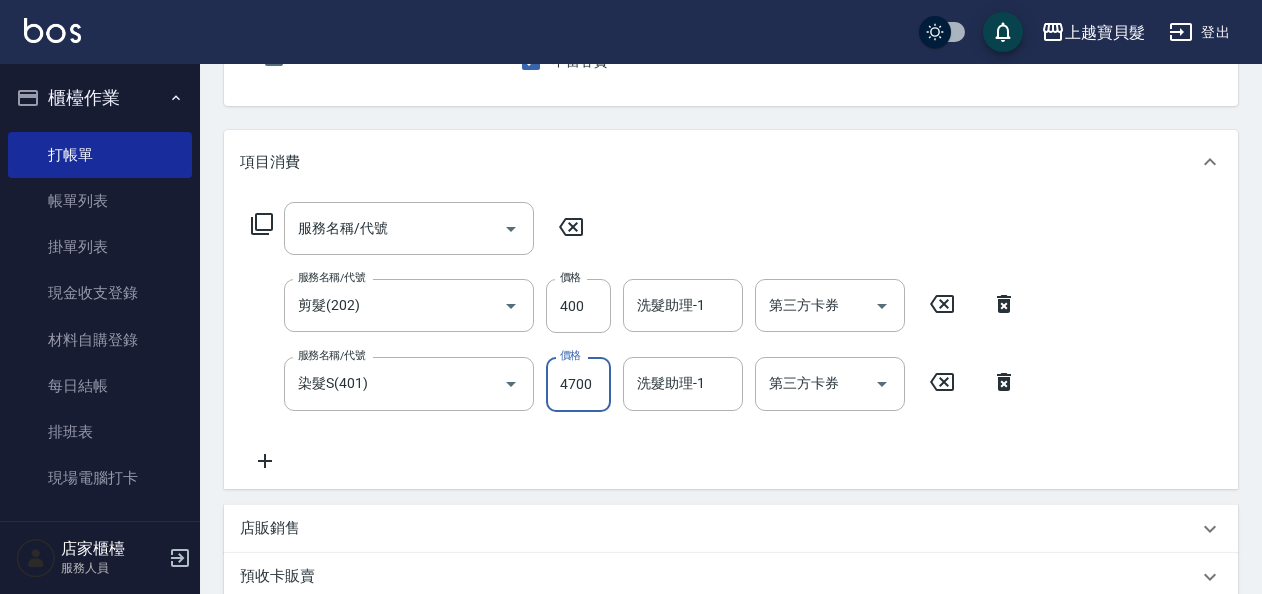 scroll, scrollTop: 200, scrollLeft: 0, axis: vertical 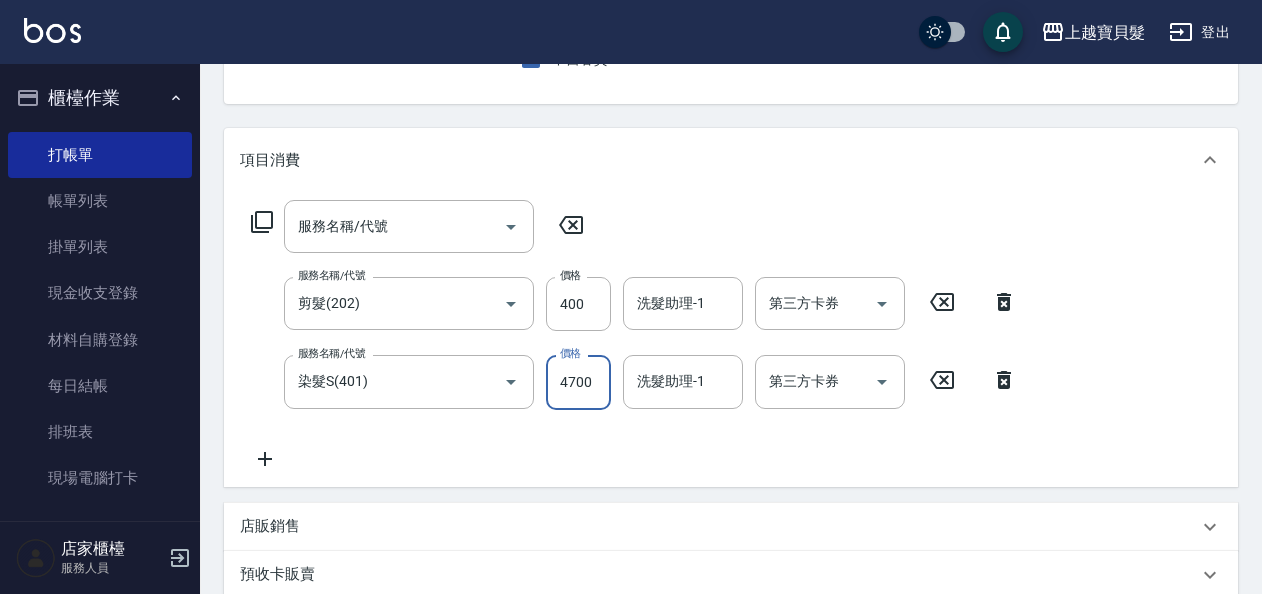 type on "4700" 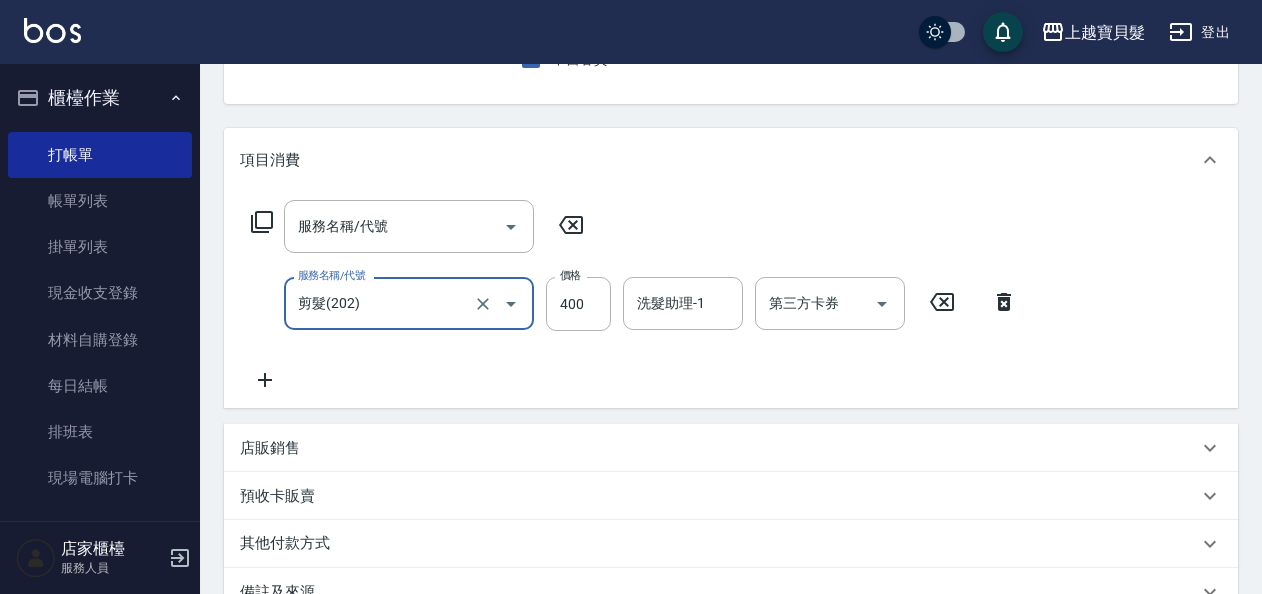 click 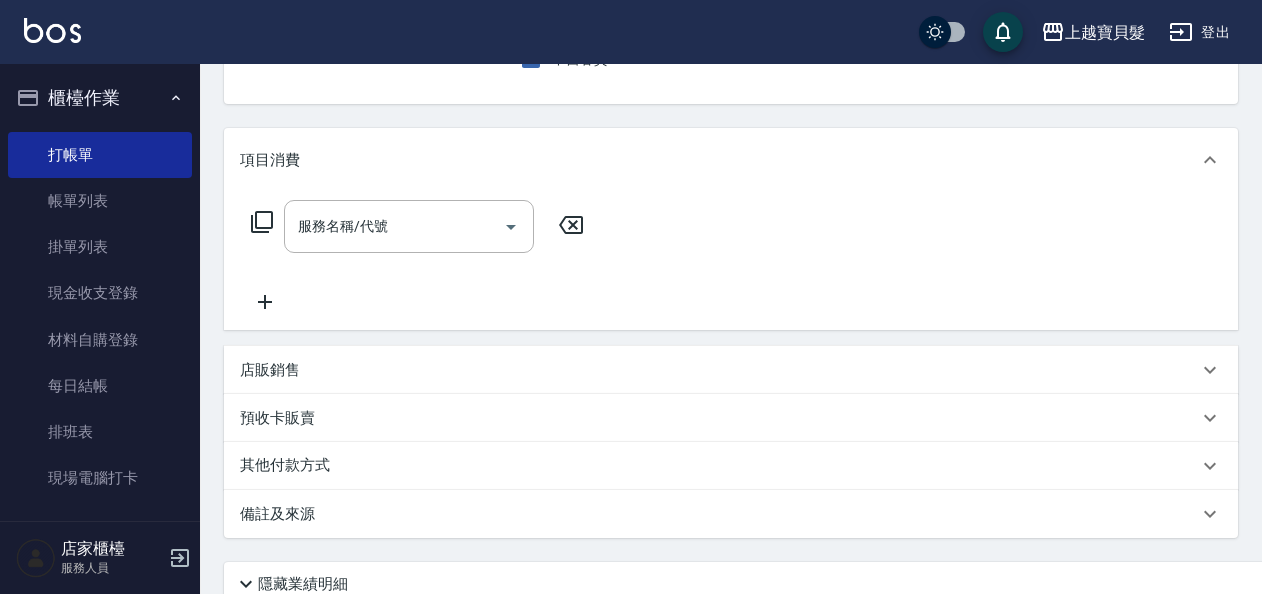 click 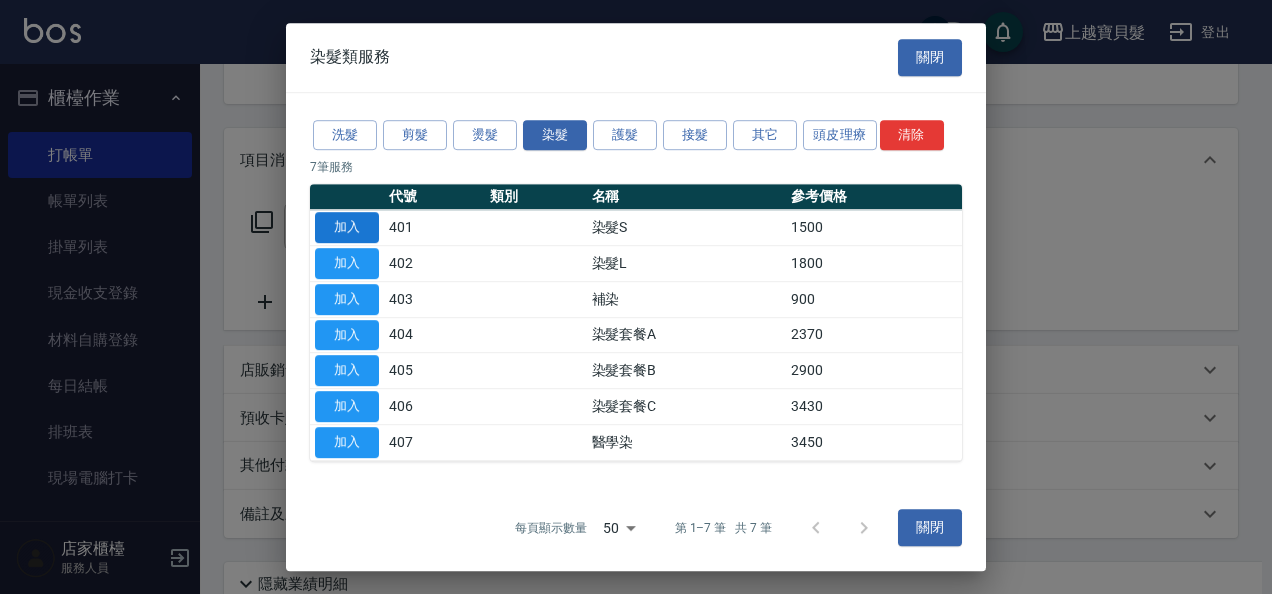 click on "加入" at bounding box center (347, 227) 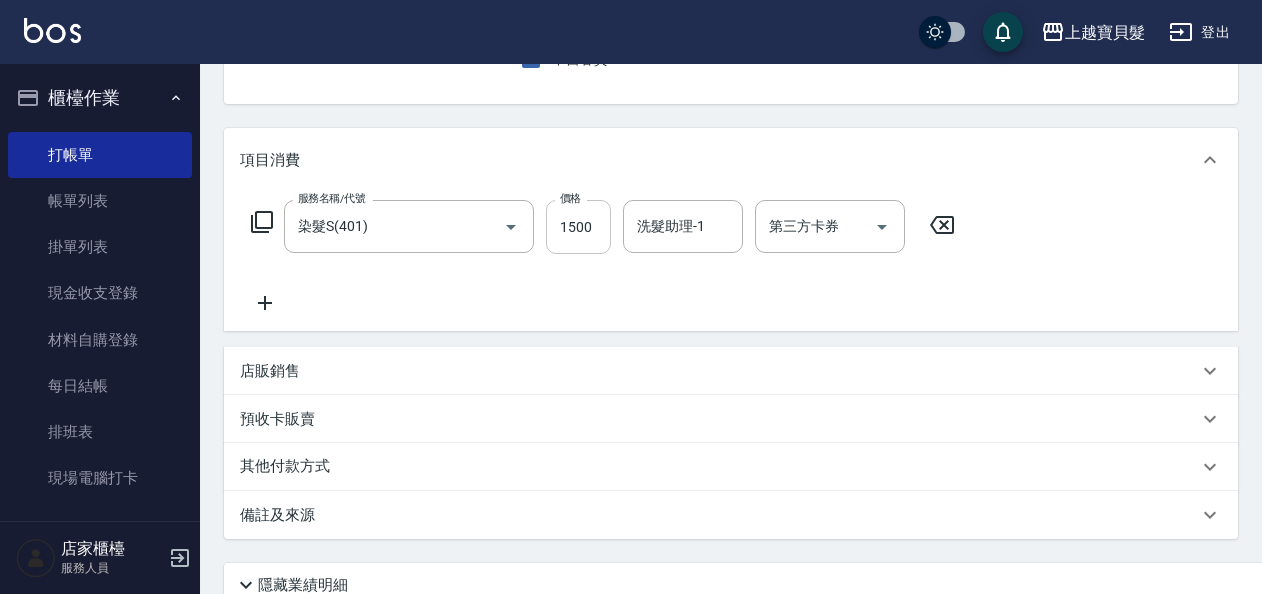 click on "1500" at bounding box center [578, 227] 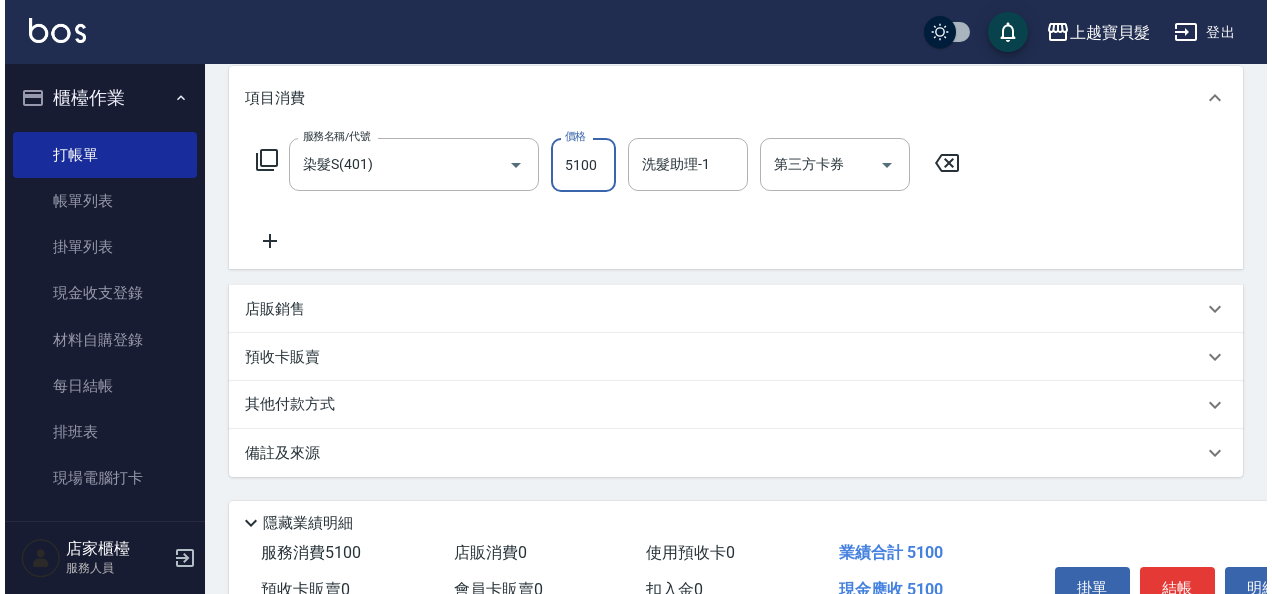 scroll, scrollTop: 369, scrollLeft: 0, axis: vertical 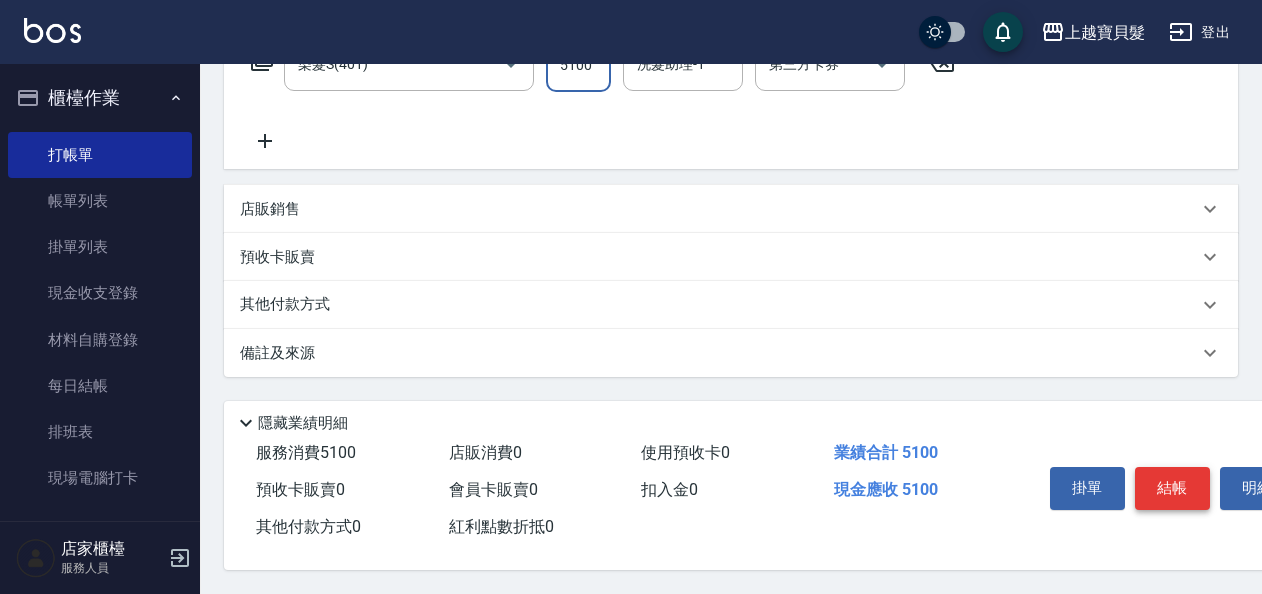 type on "5100" 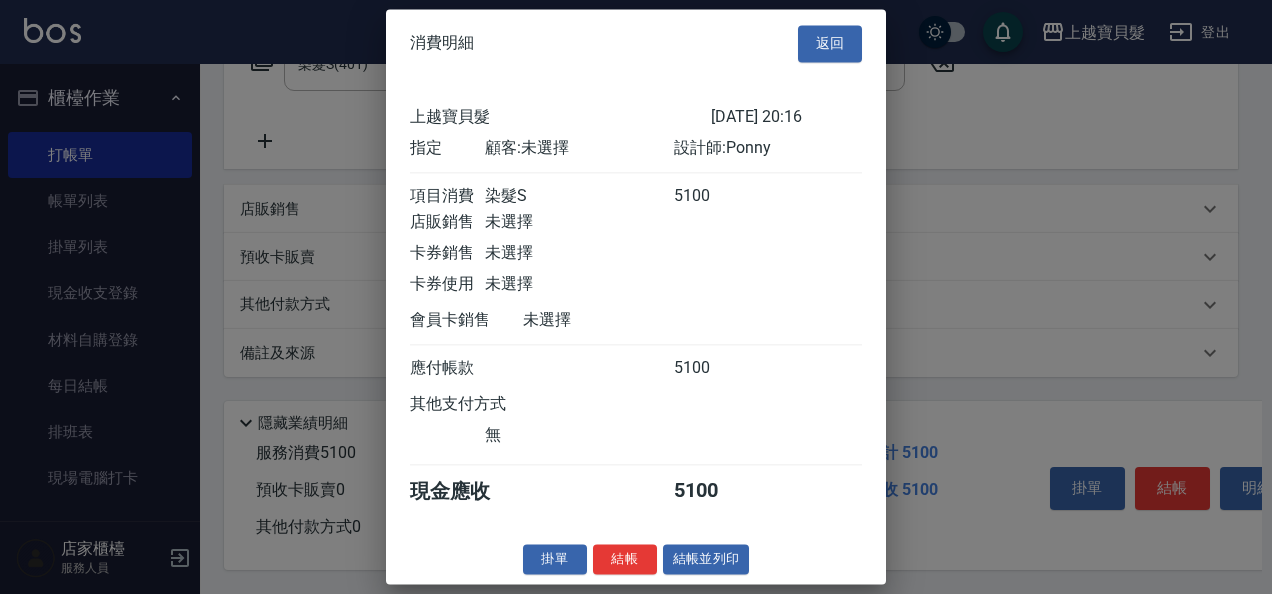scroll, scrollTop: 5, scrollLeft: 0, axis: vertical 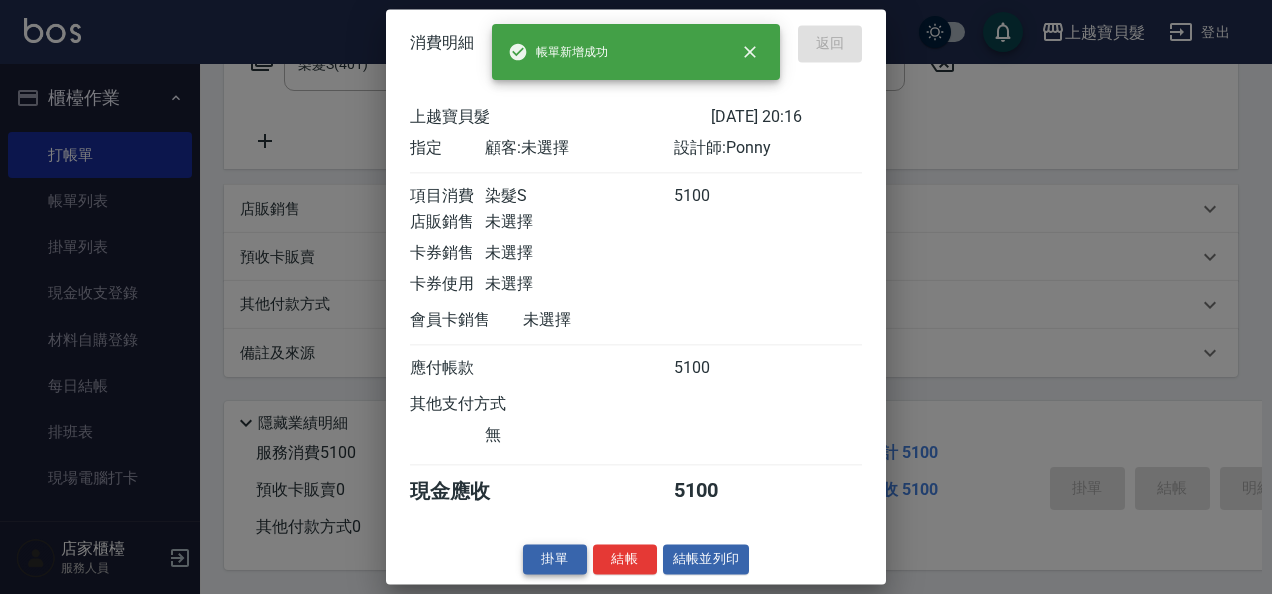 type on "2025/07/15 20:18" 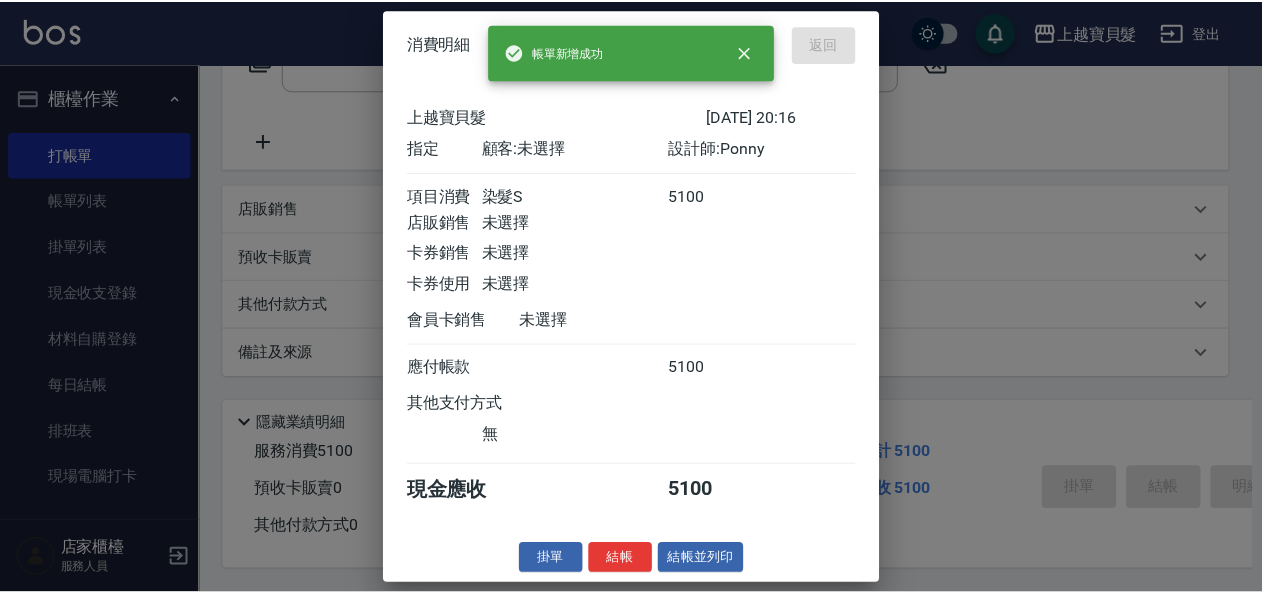 scroll, scrollTop: 0, scrollLeft: 0, axis: both 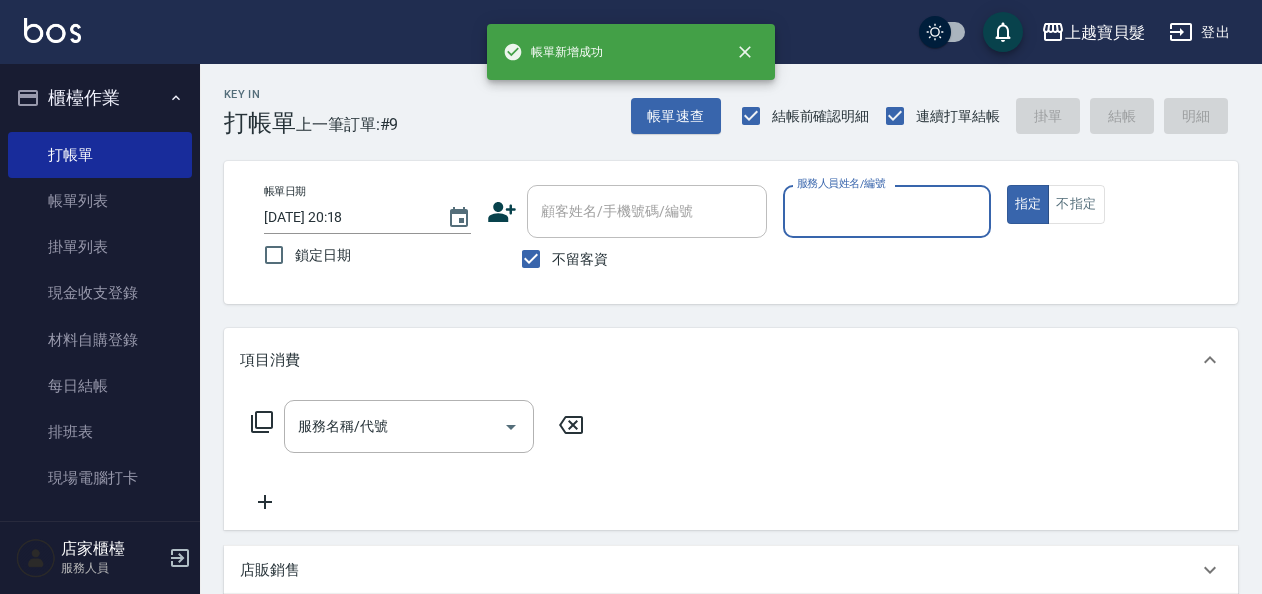 click on "服務人員姓名/編號" at bounding box center [886, 211] 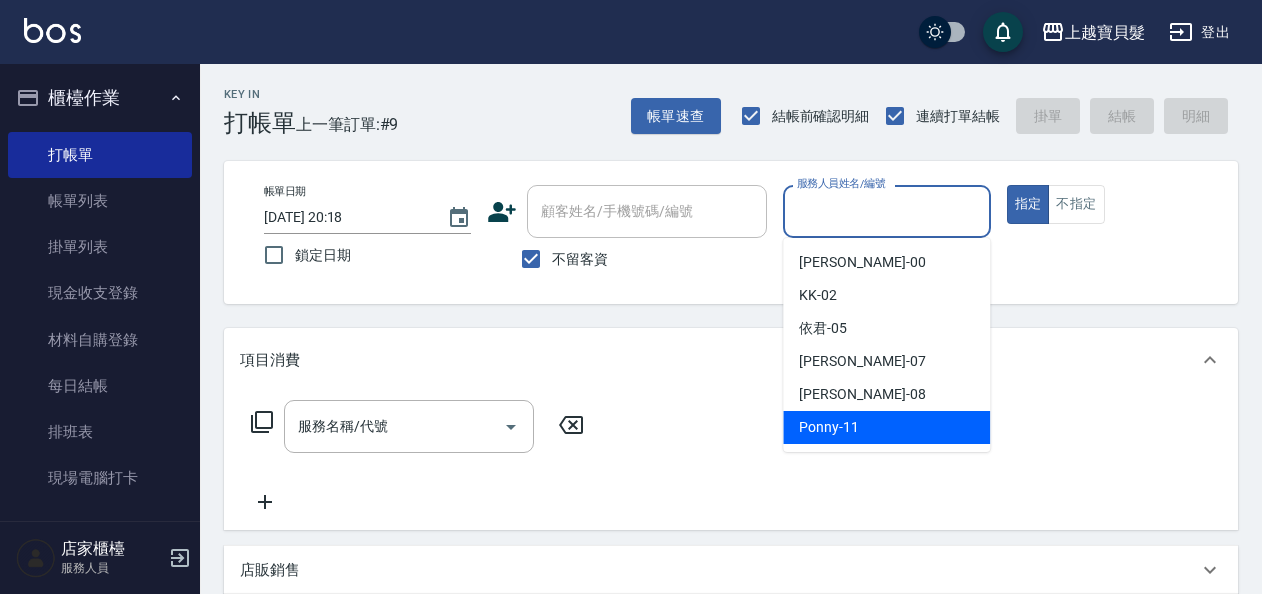 click on "Ponny -11" at bounding box center [829, 427] 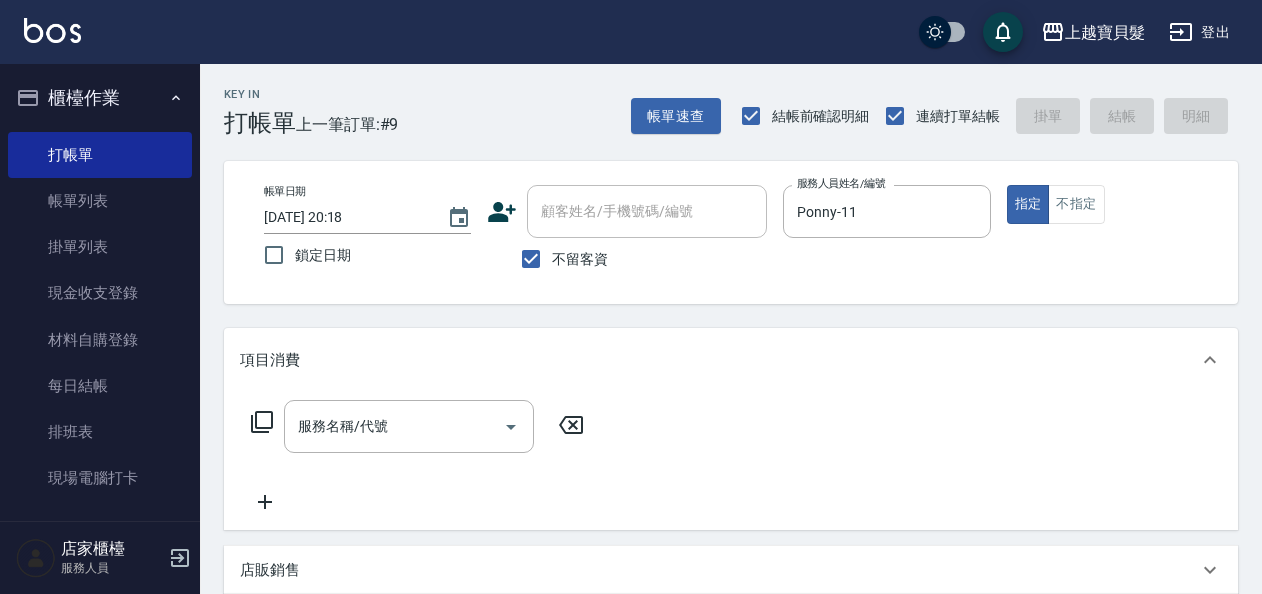 click 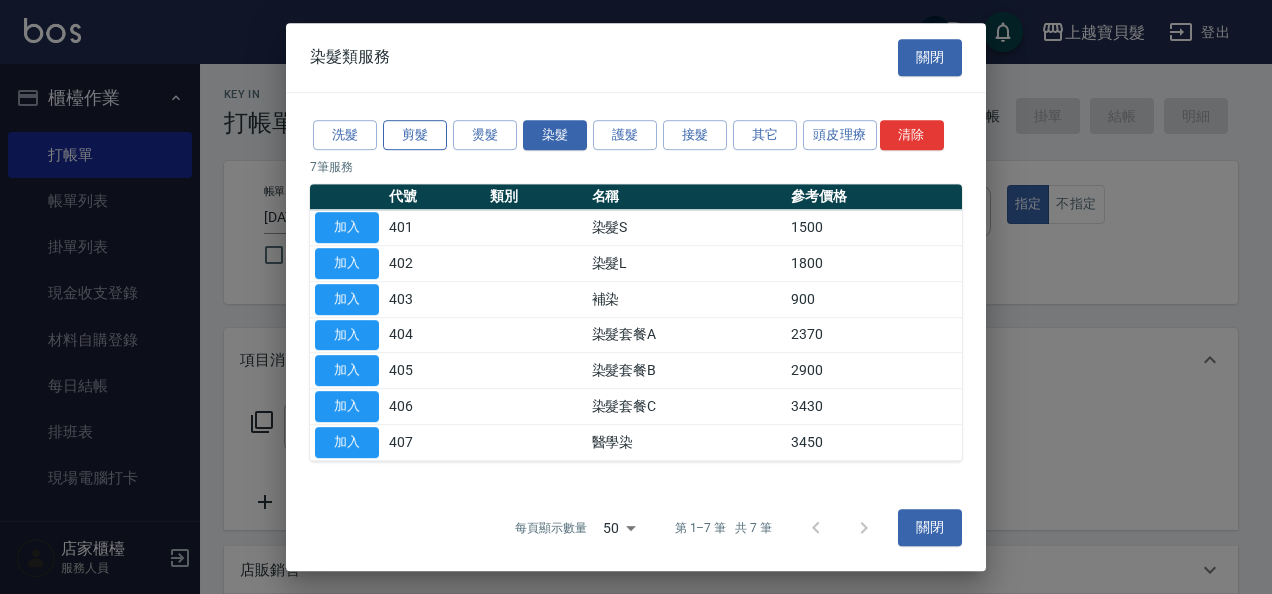 click on "剪髮" at bounding box center (415, 135) 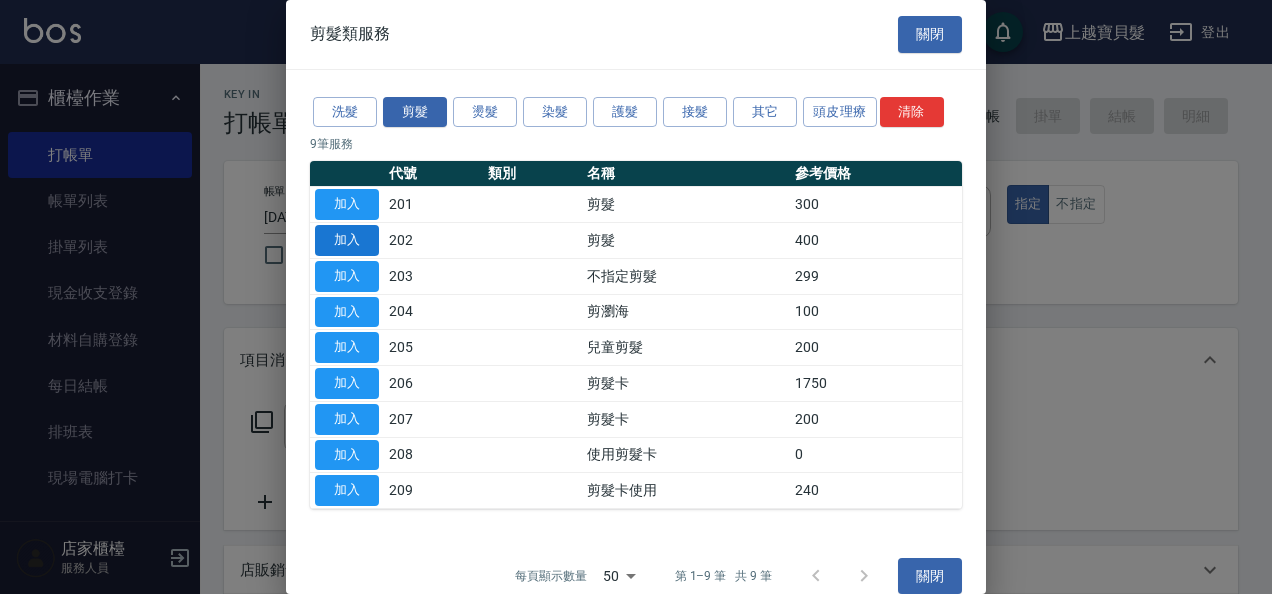click on "加入" at bounding box center [347, 240] 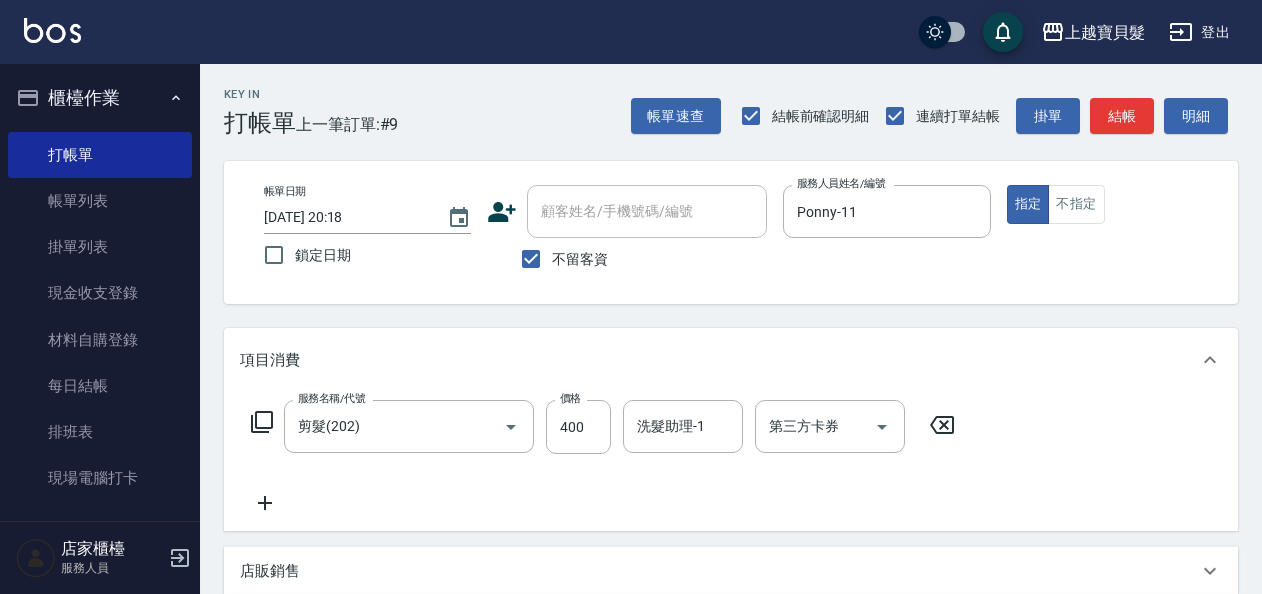 click 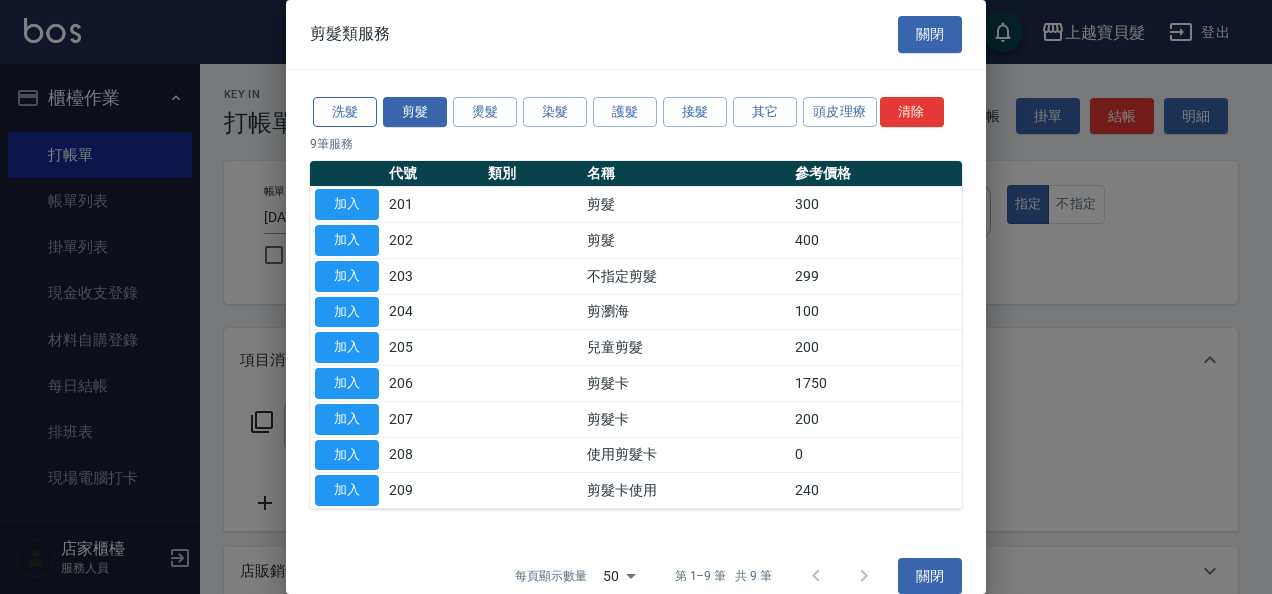 click on "洗髮" at bounding box center [345, 112] 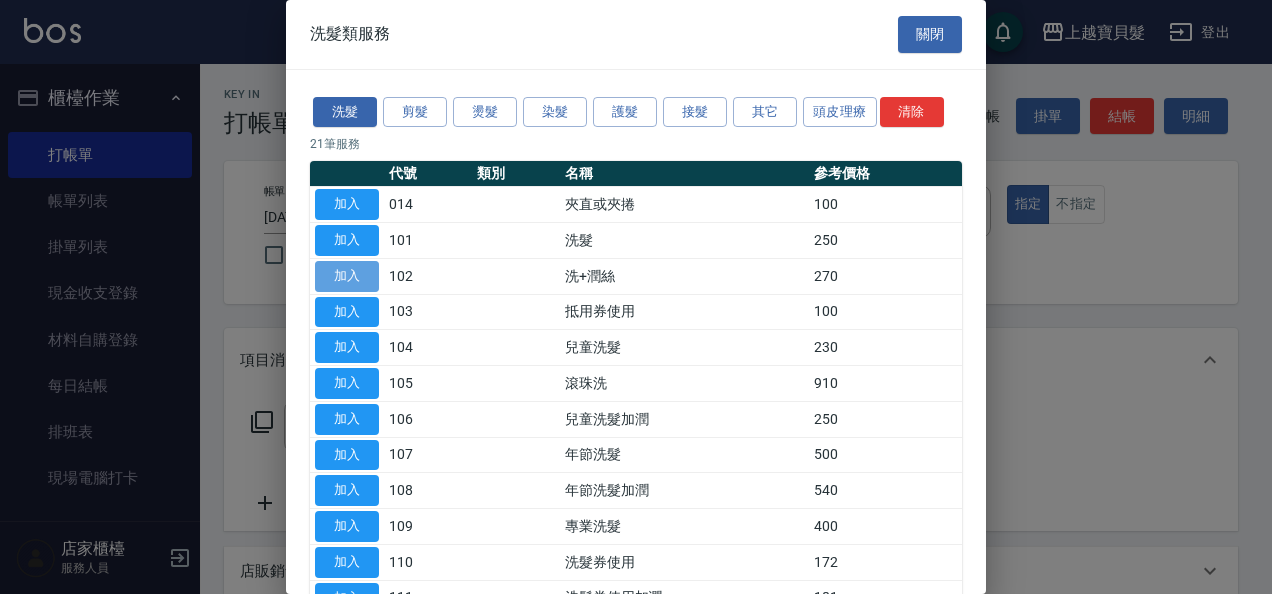 click on "加入" at bounding box center (347, 276) 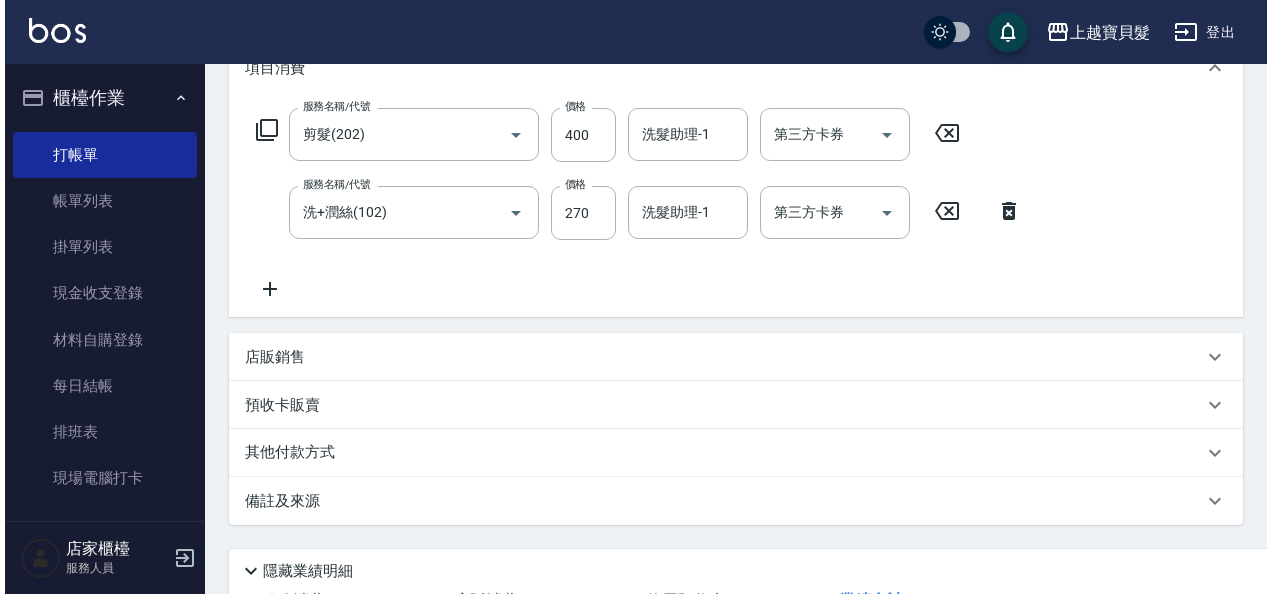 scroll, scrollTop: 447, scrollLeft: 0, axis: vertical 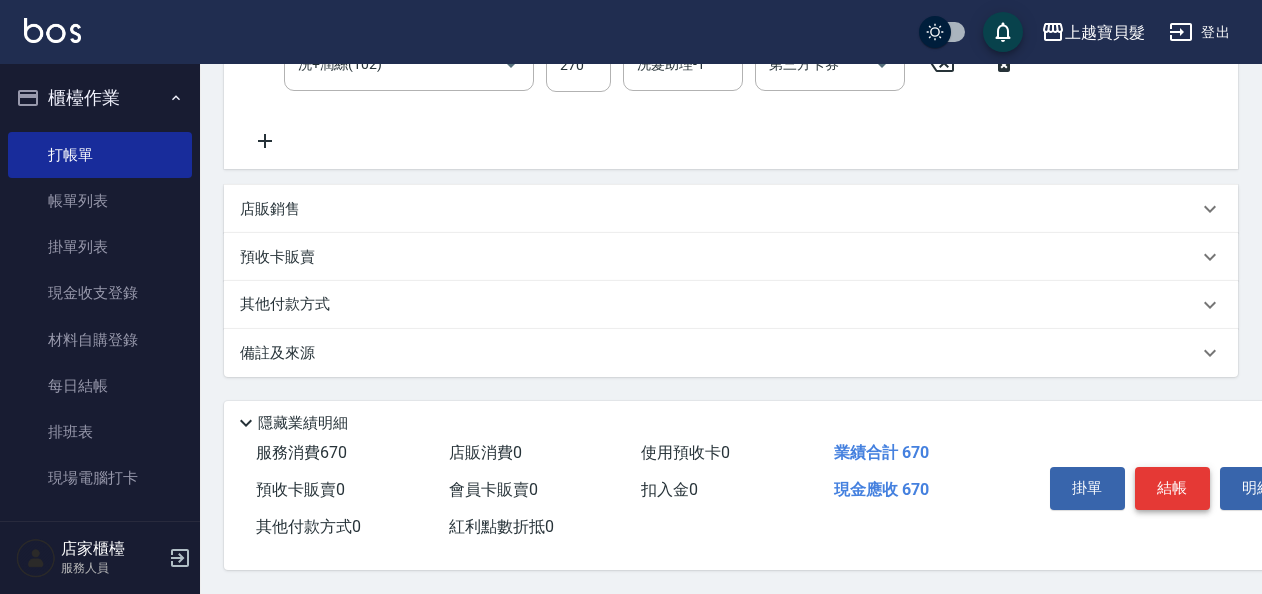 click on "結帳" at bounding box center [1172, 488] 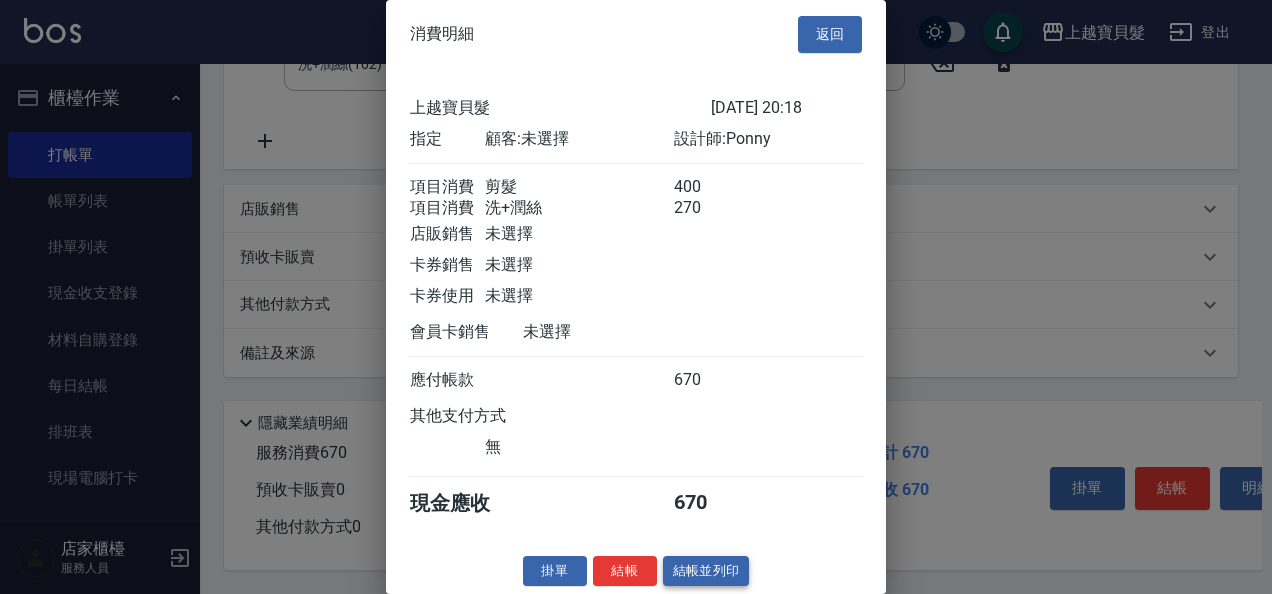 click on "結帳並列印" at bounding box center [706, 571] 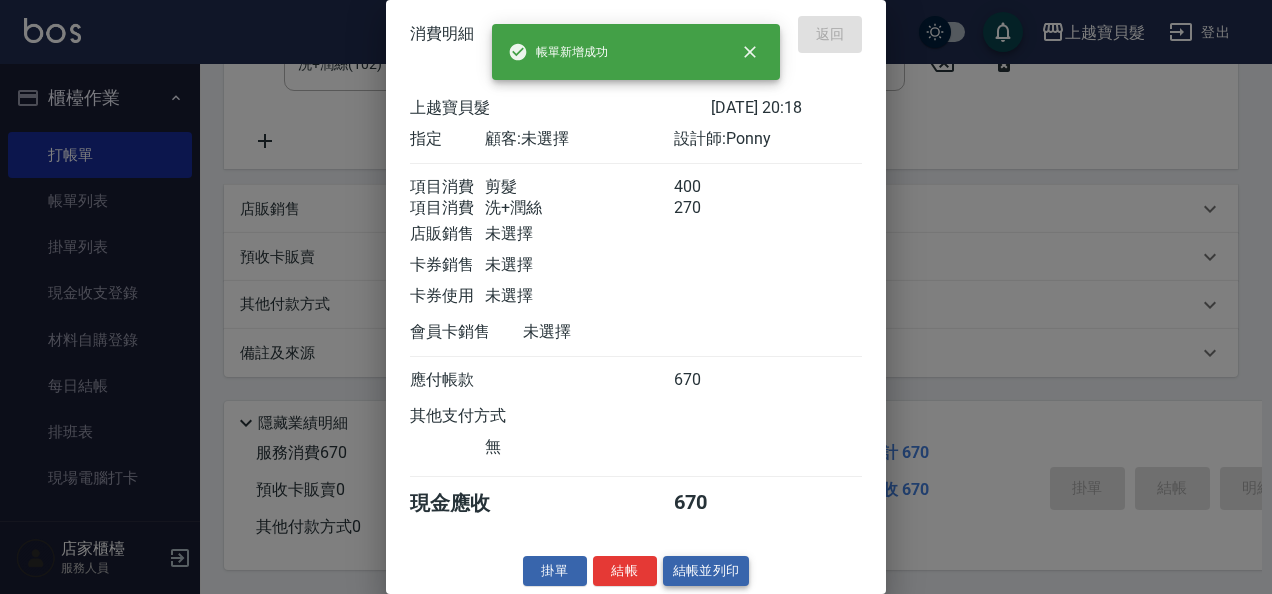 type 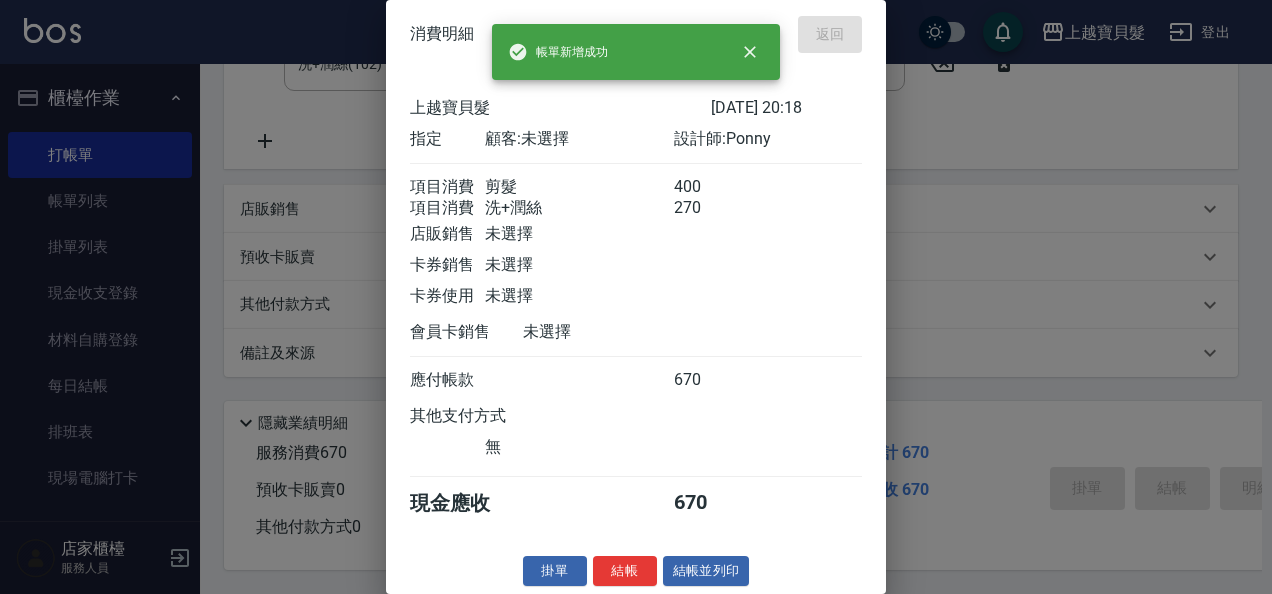 scroll, scrollTop: 0, scrollLeft: 0, axis: both 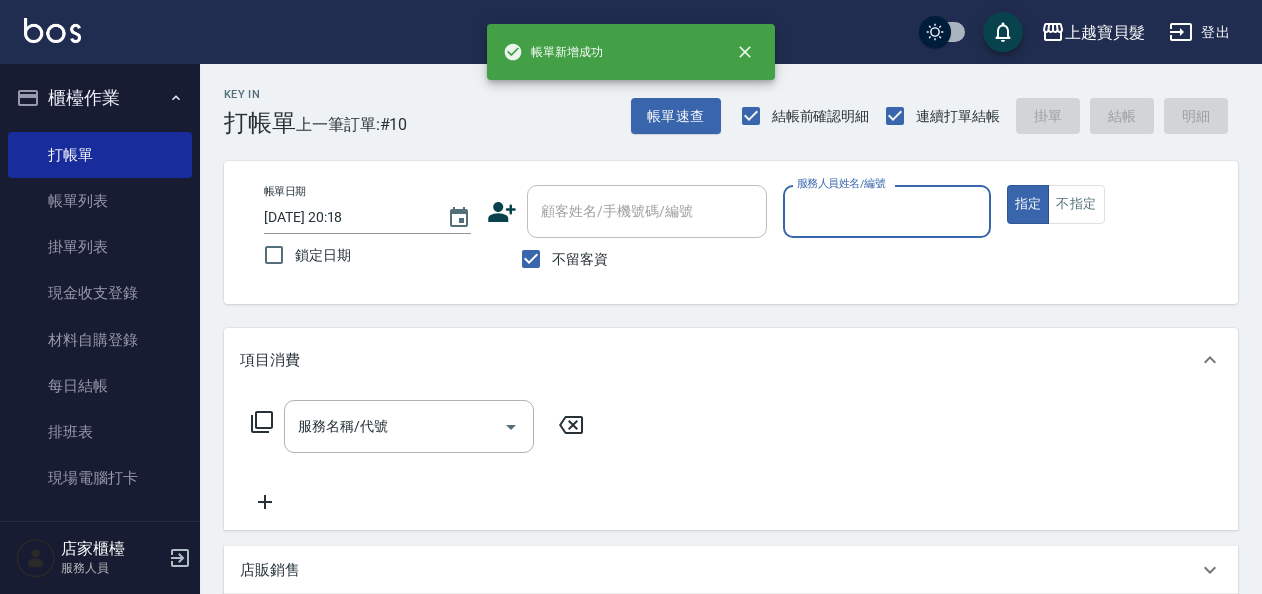 click on "服務人員姓名/編號" at bounding box center (841, 183) 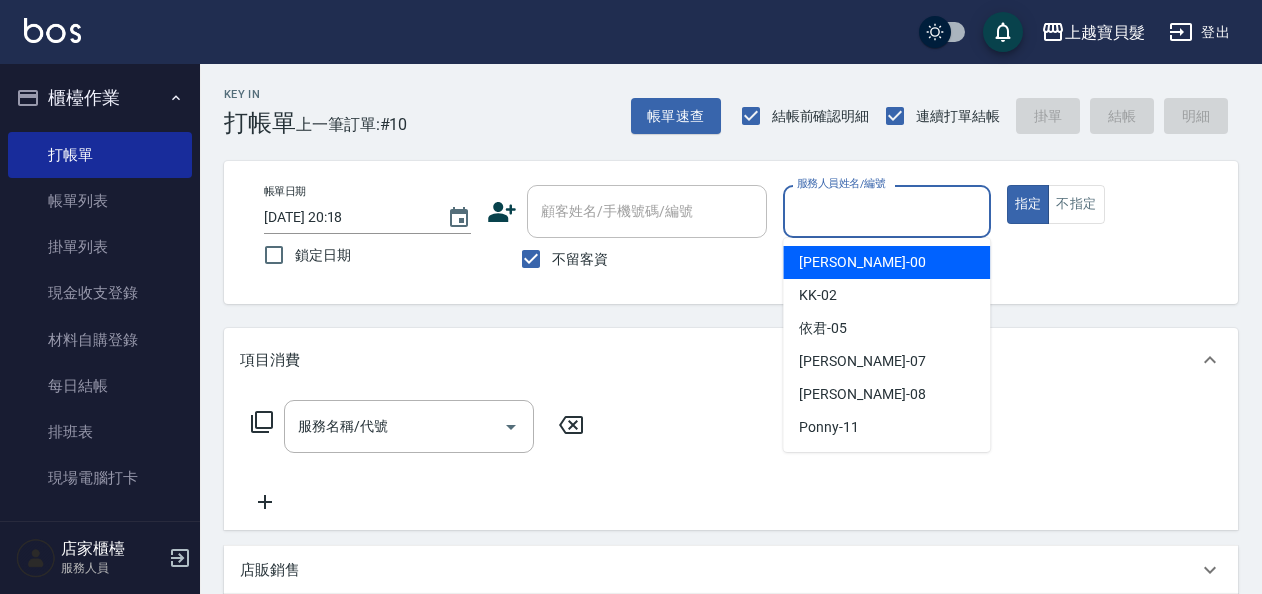 click on "服務人員姓名/編號" at bounding box center [886, 211] 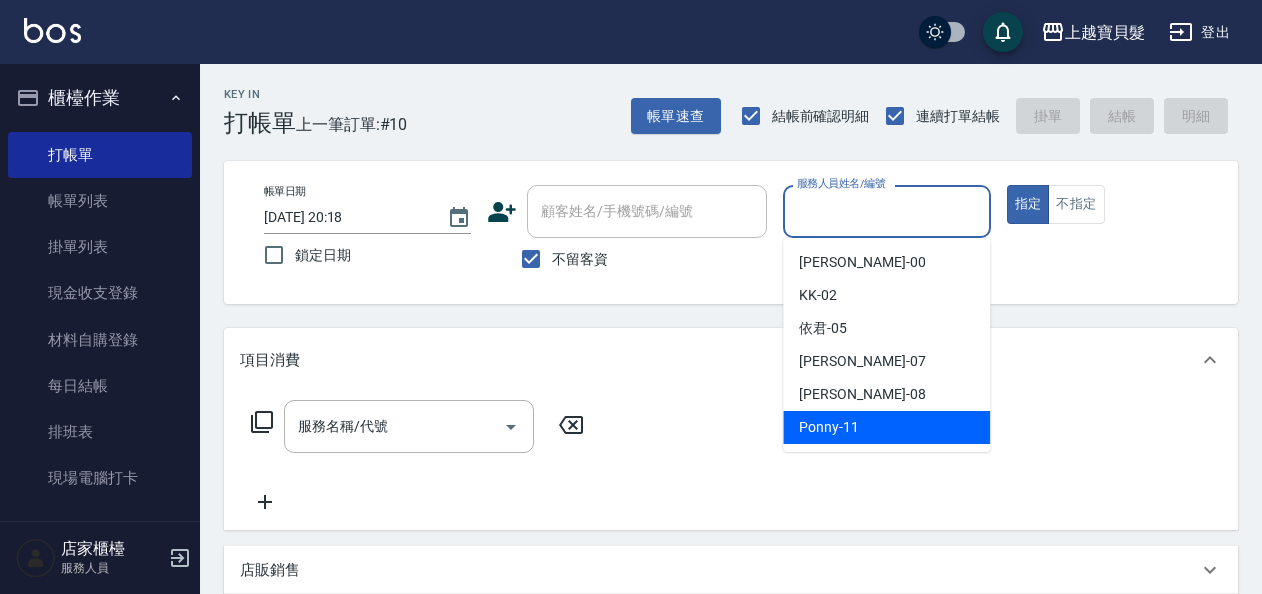 click on "Ponny -11" at bounding box center (886, 427) 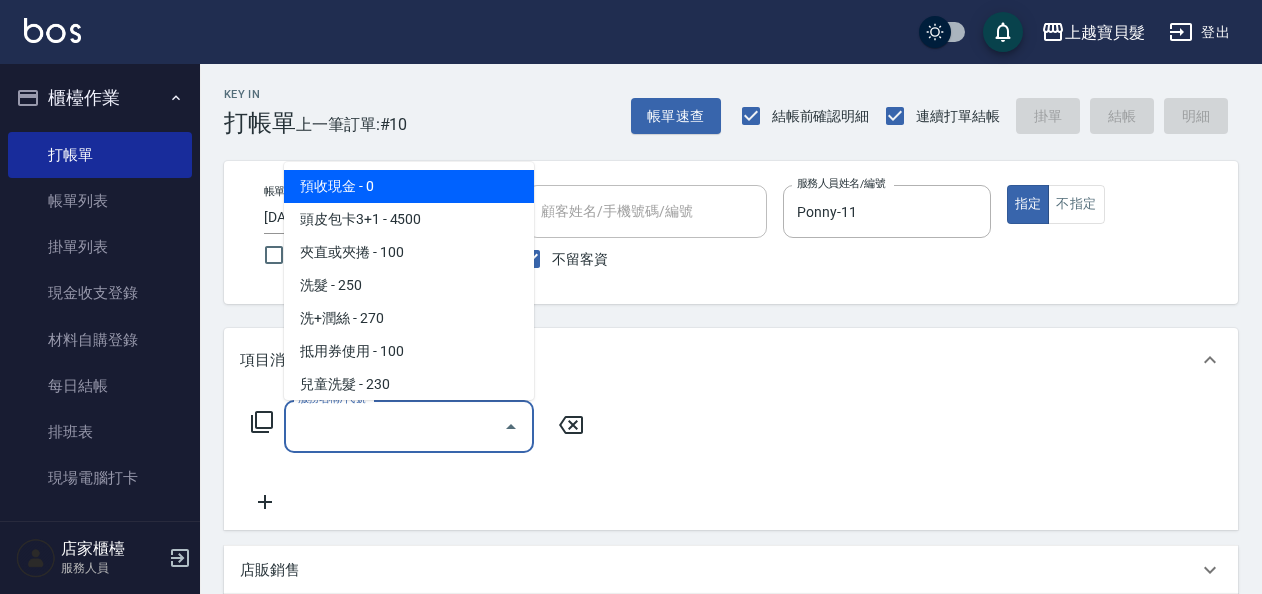click on "服務名稱/代號" at bounding box center [394, 426] 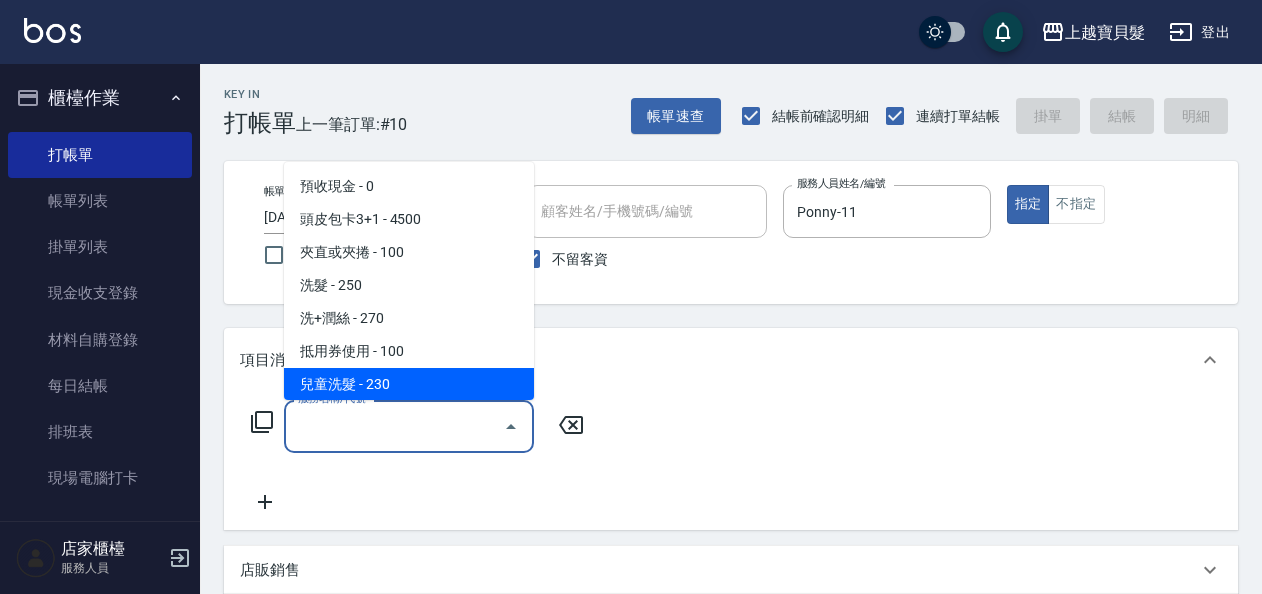 click 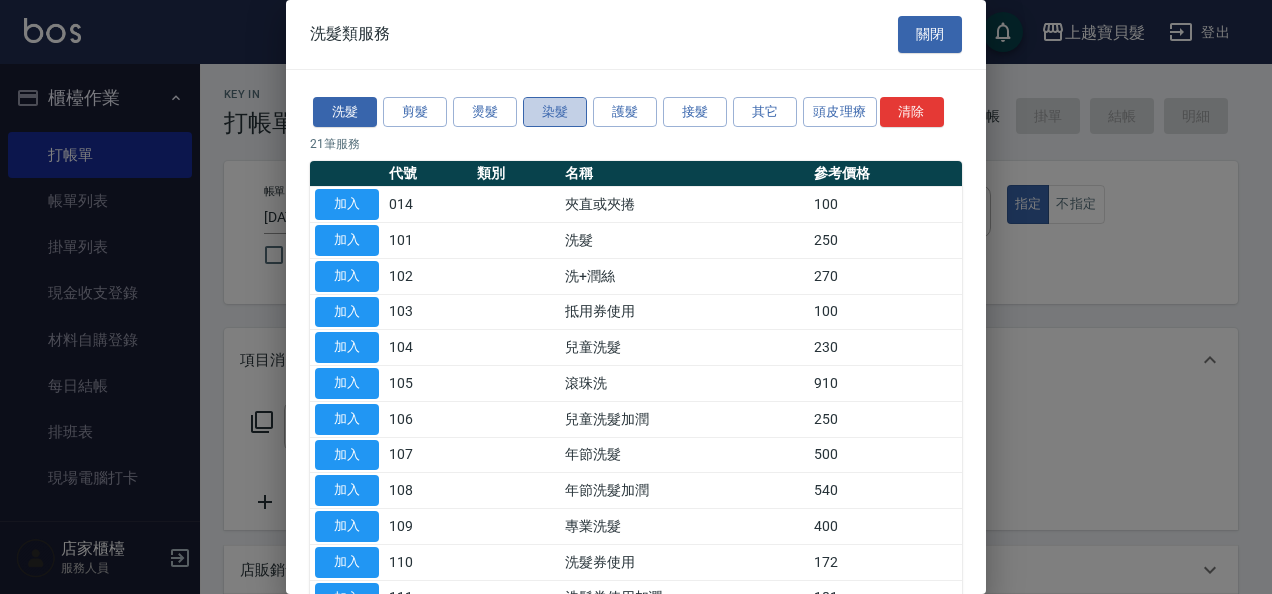click on "染髮" at bounding box center (555, 112) 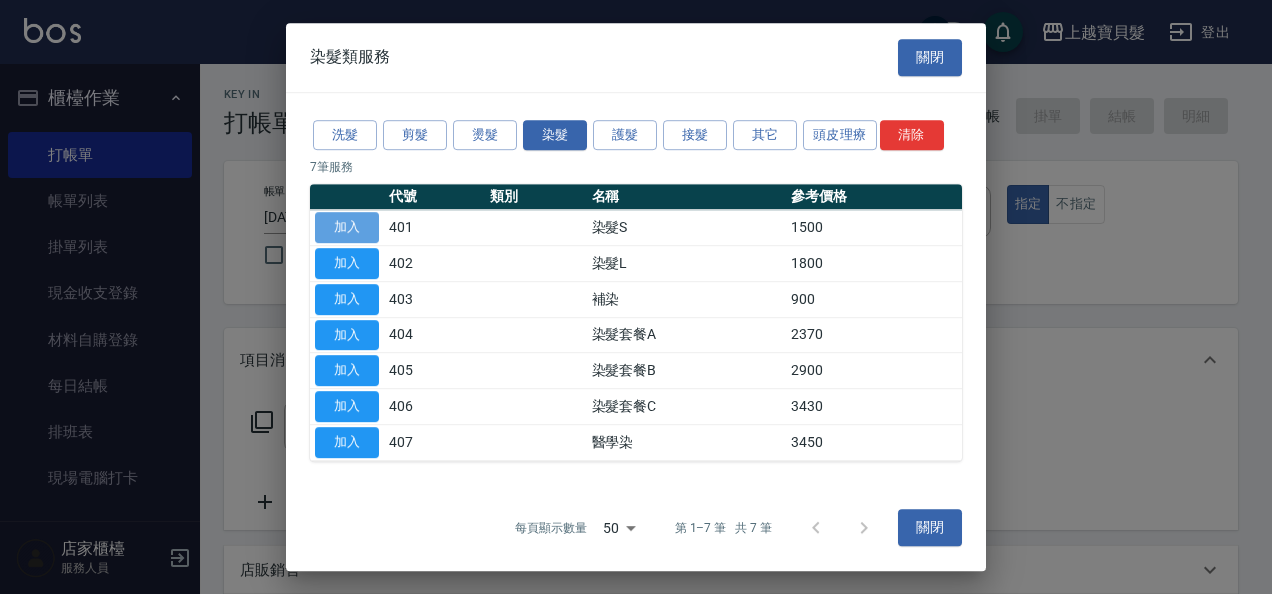 click on "加入" at bounding box center (347, 227) 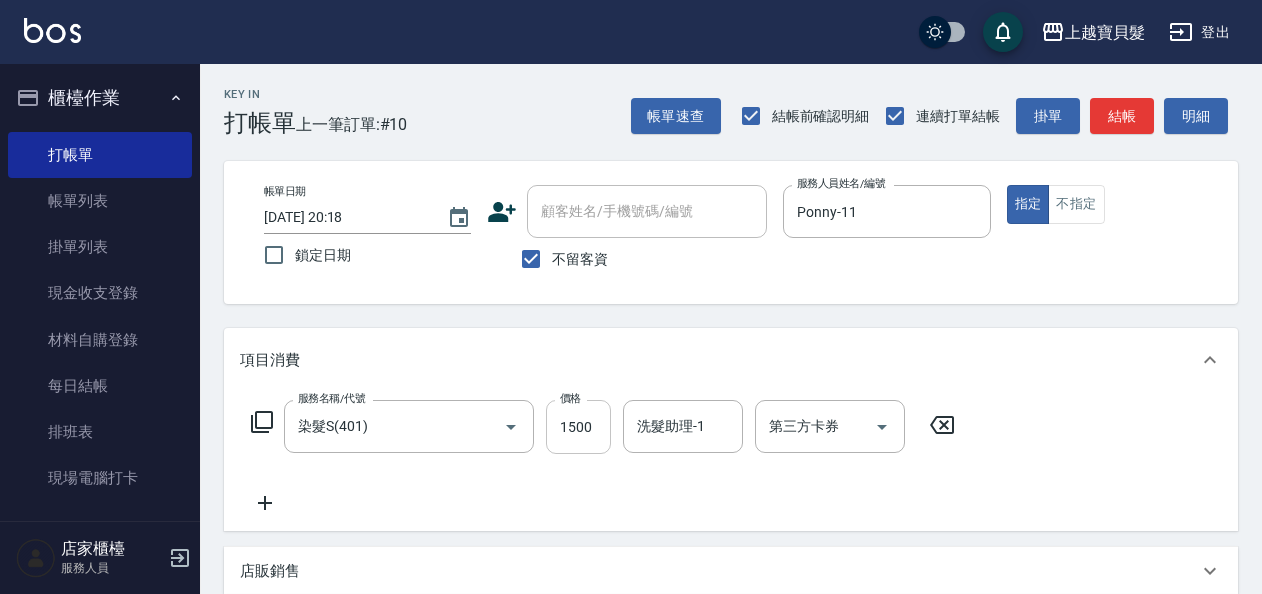 click on "1500" at bounding box center [578, 427] 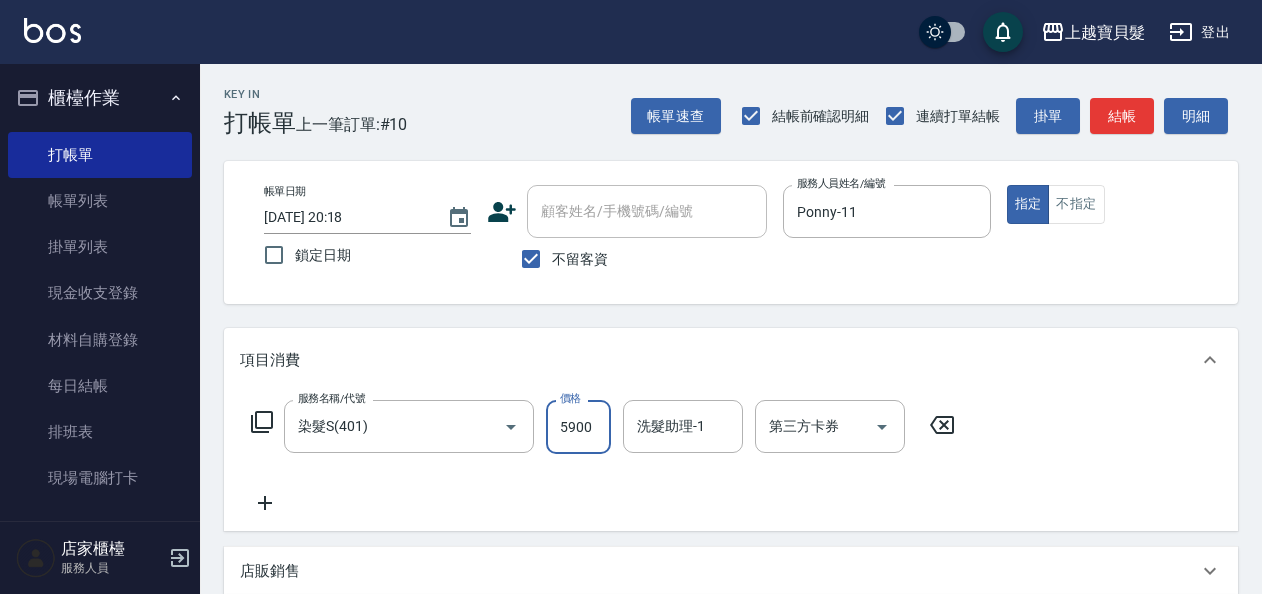 type on "5900" 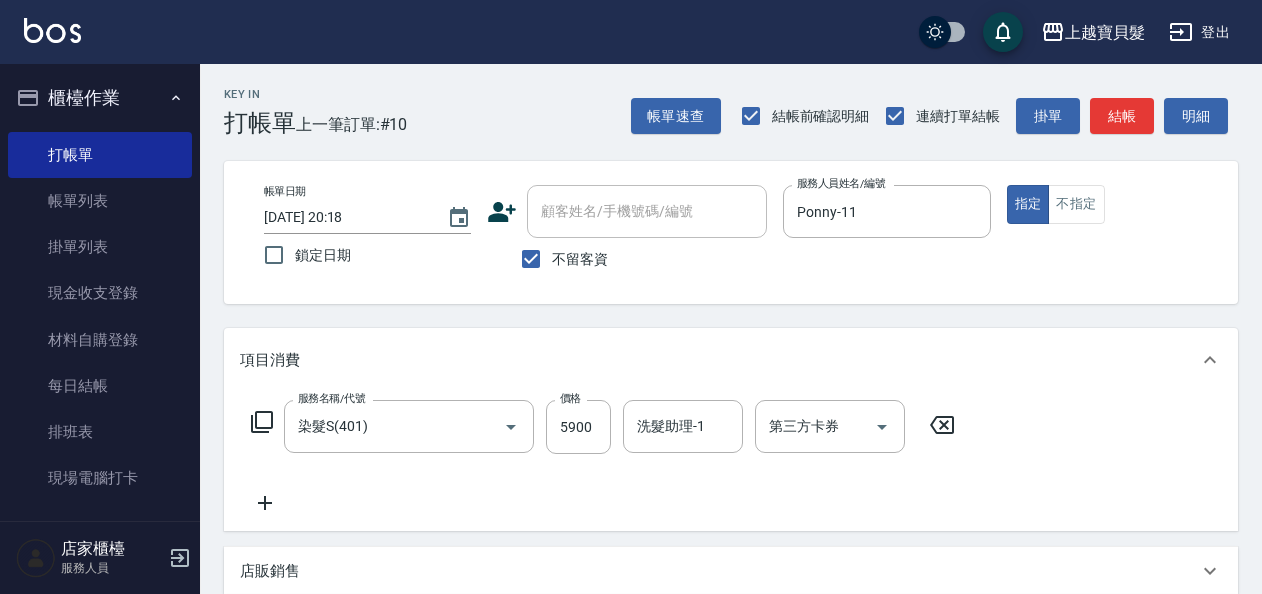 click 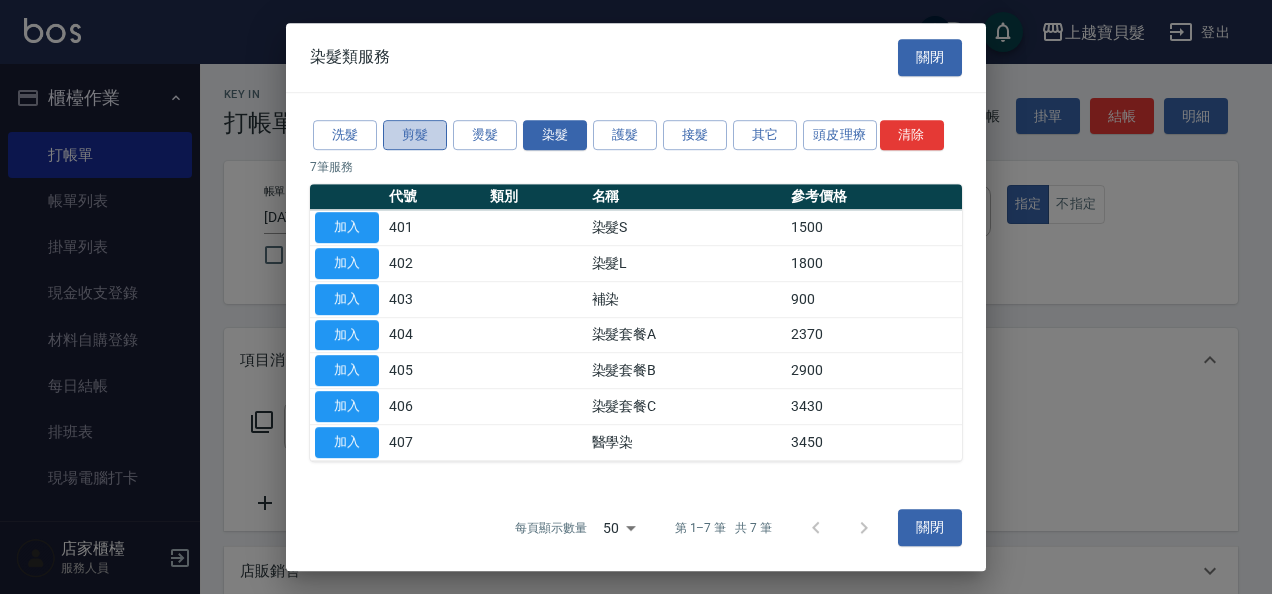 click on "剪髮" at bounding box center [415, 135] 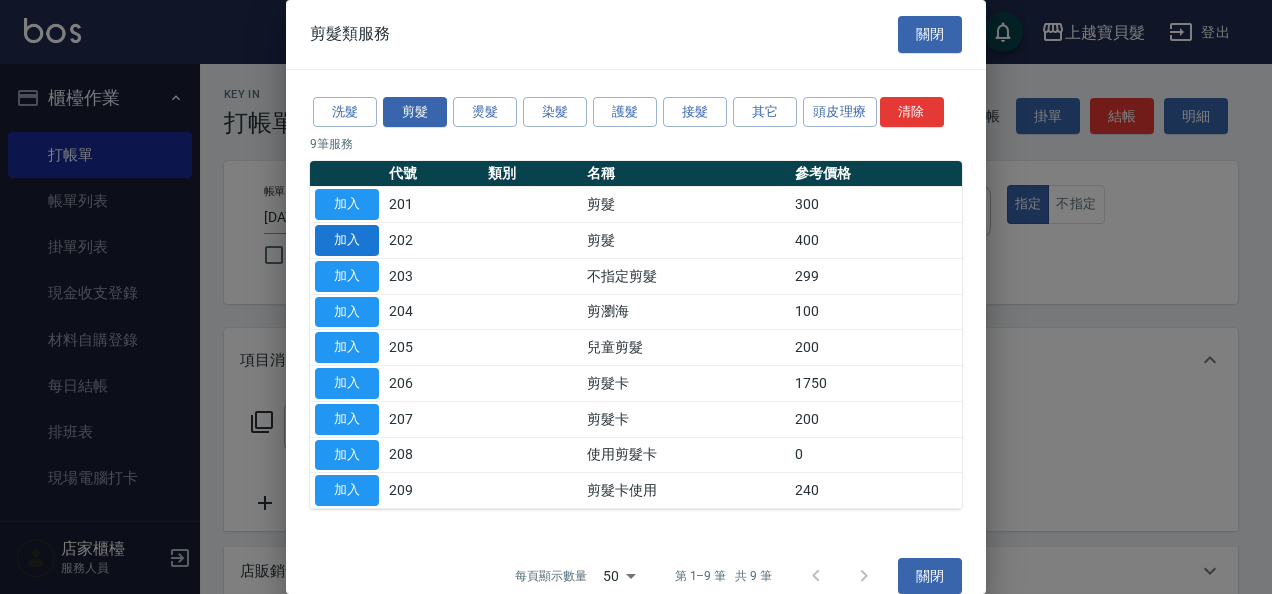 click on "加入" at bounding box center (347, 240) 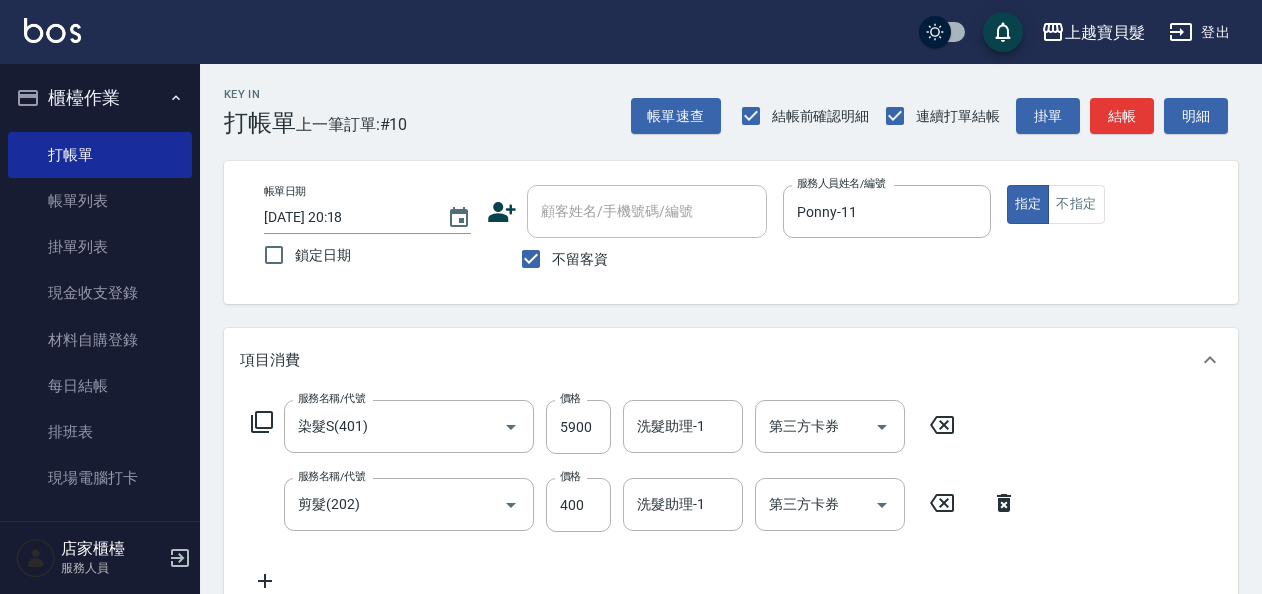 click 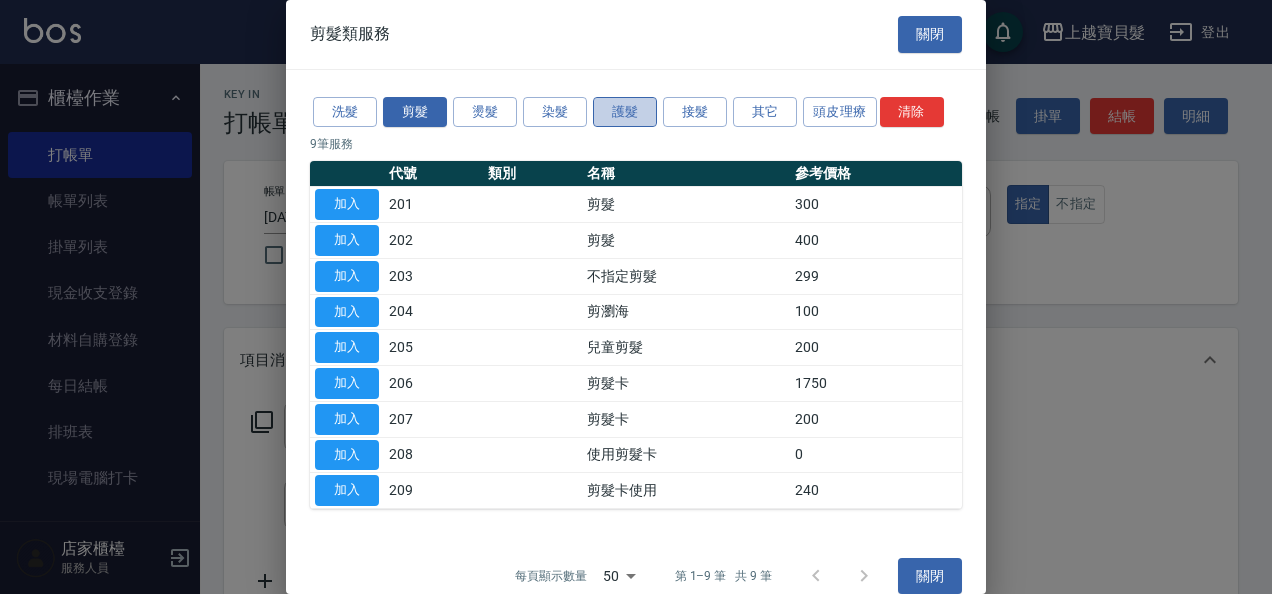 click on "護髮" at bounding box center (625, 112) 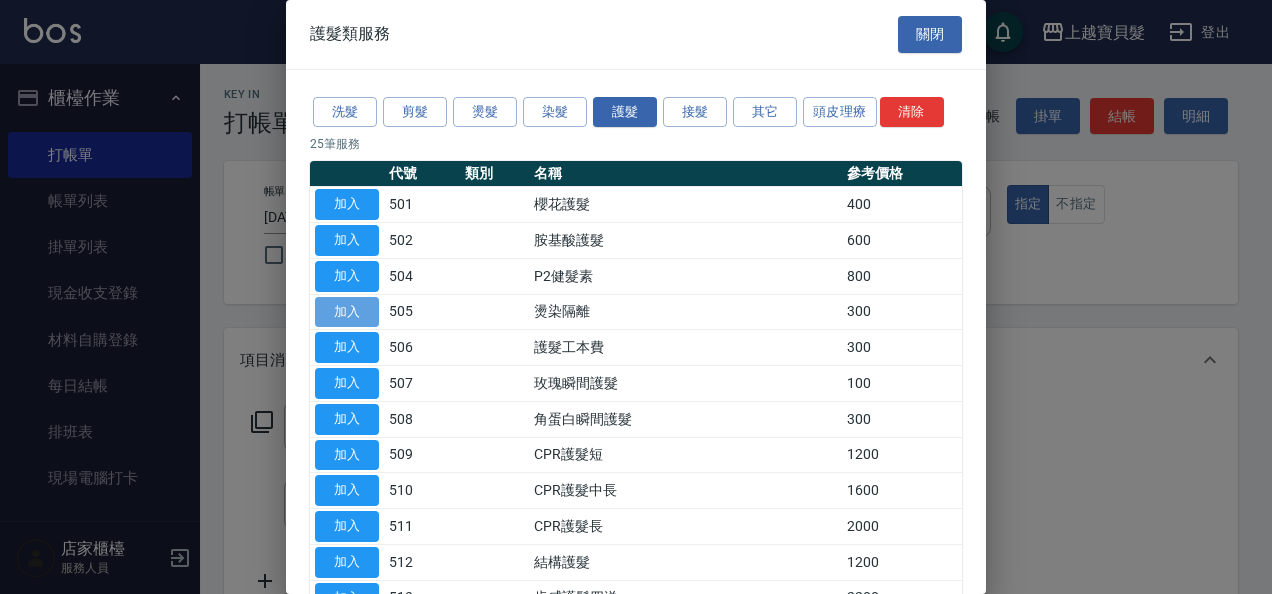 click on "加入" at bounding box center (347, 312) 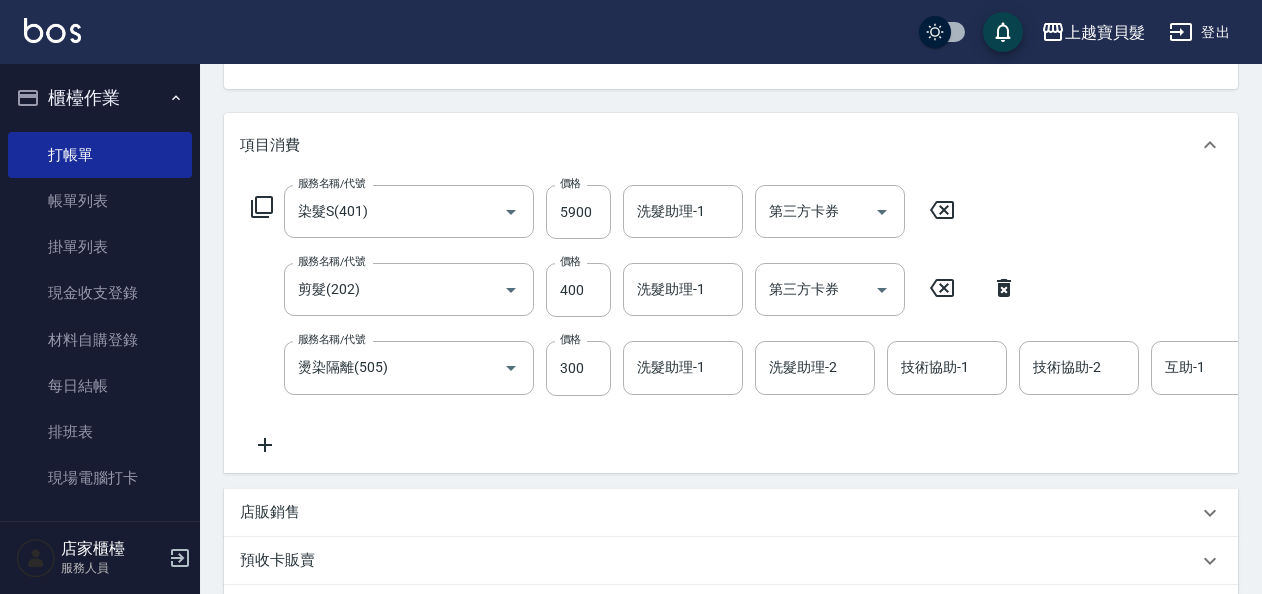 scroll, scrollTop: 216, scrollLeft: 0, axis: vertical 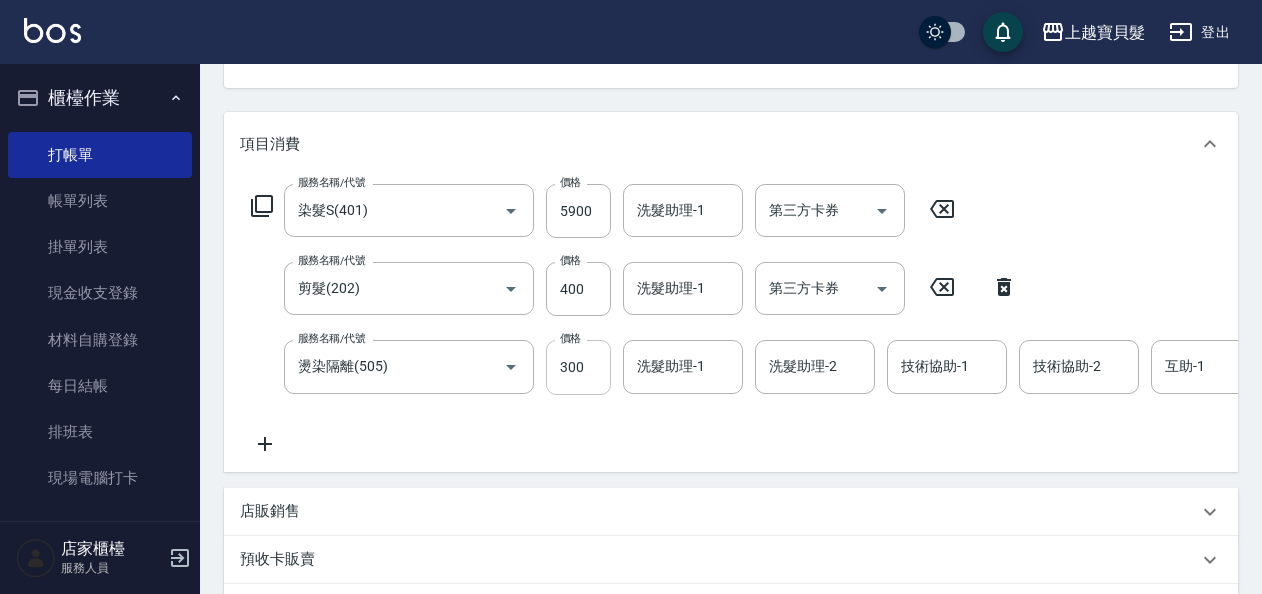 click on "300" at bounding box center (578, 367) 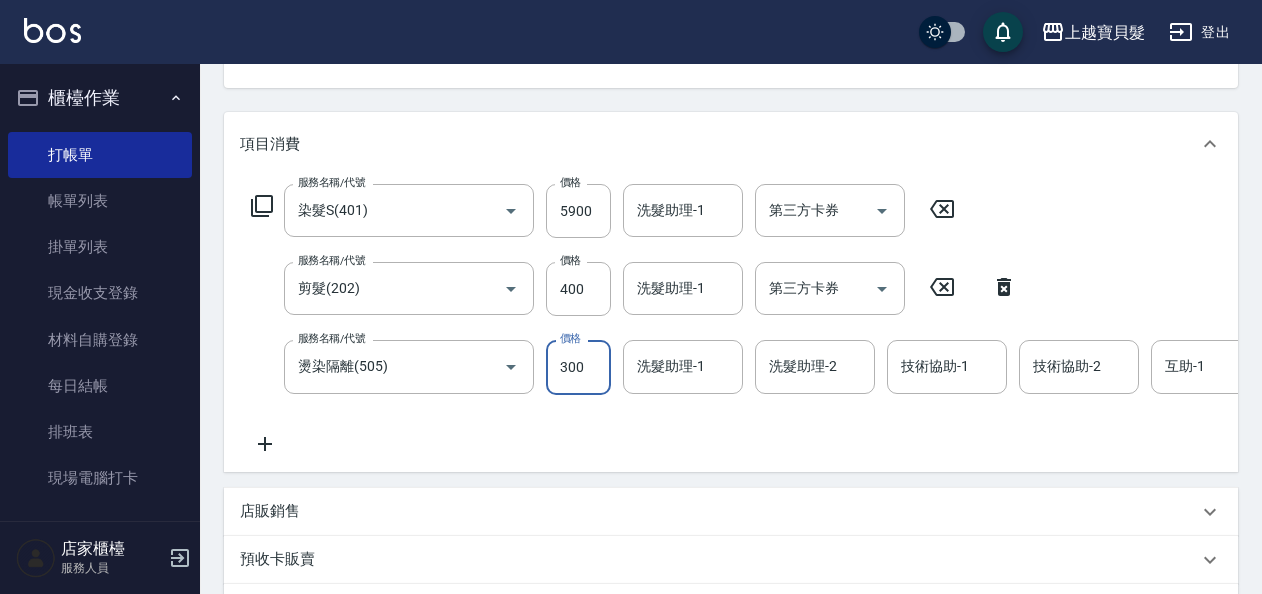 click on "300" at bounding box center [578, 367] 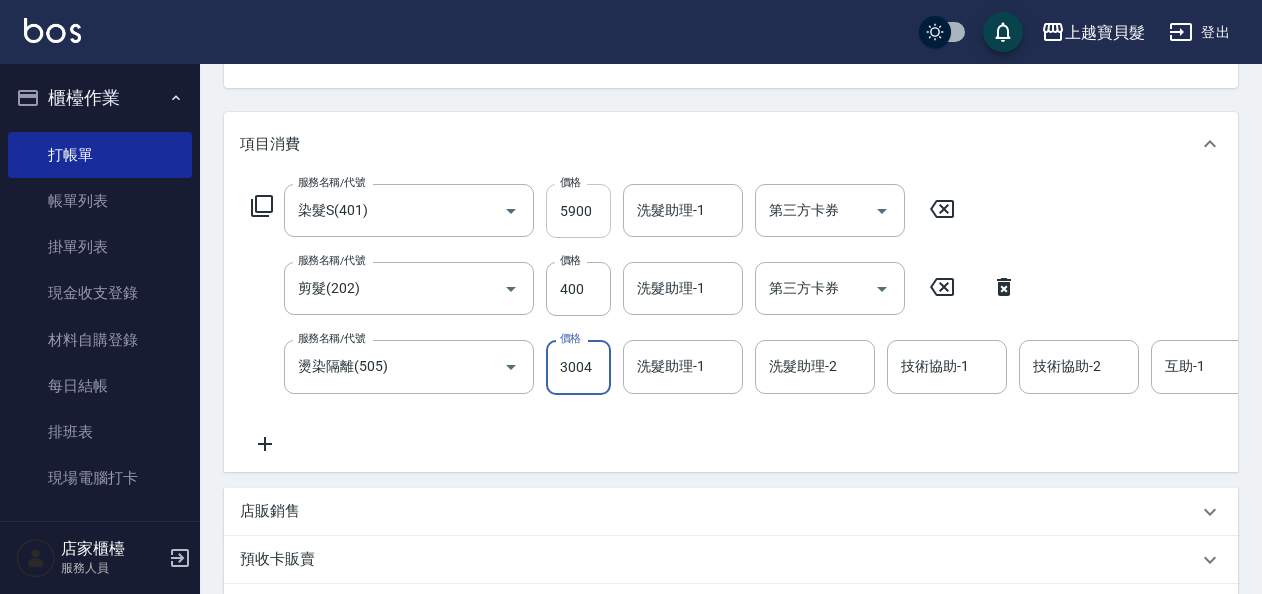 scroll, scrollTop: 0, scrollLeft: 0, axis: both 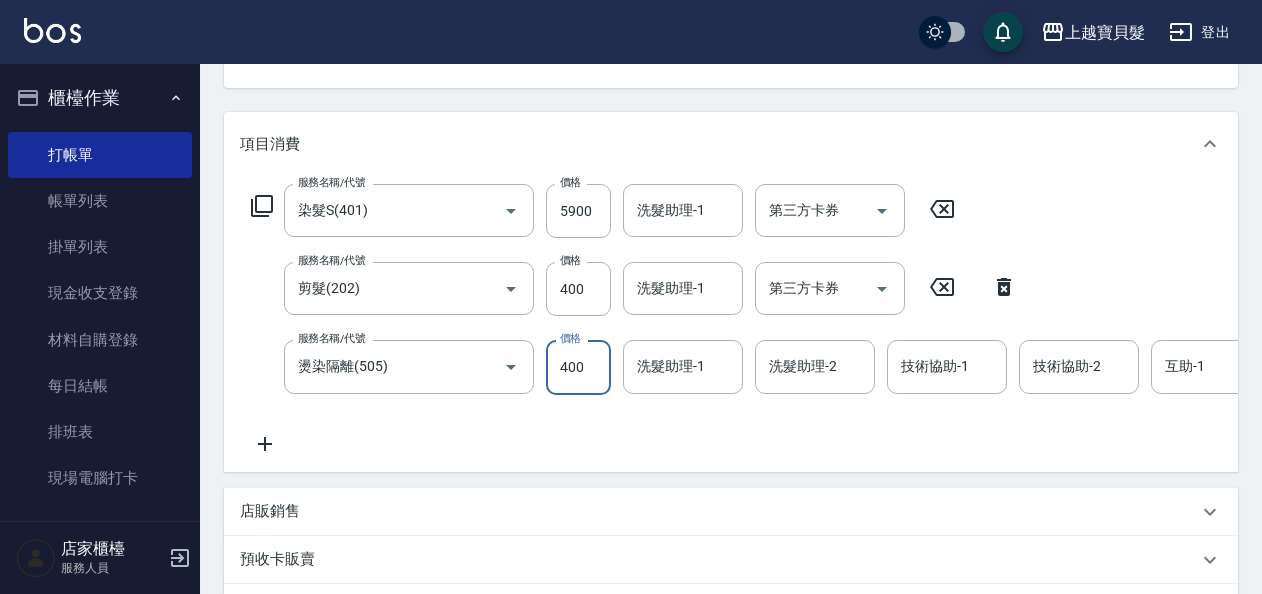 type on "400" 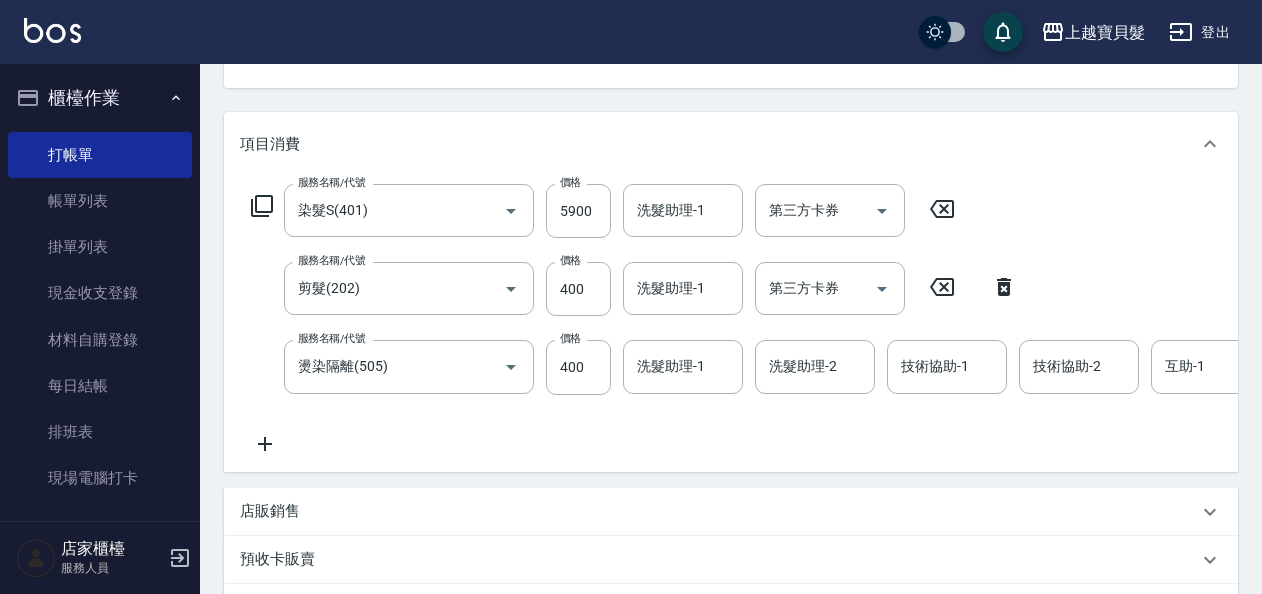 click on "服務名稱/代號 染髮S(401) 服務名稱/代號 價格 5900 價格 洗髮助理-1 洗髮助理-1 第三方卡券 第三方卡券 服務名稱/代號 剪髮(202) 服務名稱/代號 價格 400 價格 洗髮助理-1 洗髮助理-1 第三方卡券 第三方卡券 服務名稱/代號 燙染隔離(505) 服務名稱/代號 價格 400 價格 洗髮助理-1 洗髮助理-1 洗髮助理-2 洗髮助理-2 技術協助-1 技術協助-1 技術協助-2 技術協助-2 互助-1 互助-1 互助-2 互助-2 第三方卡券 第三方卡券" at bounding box center (964, 319) 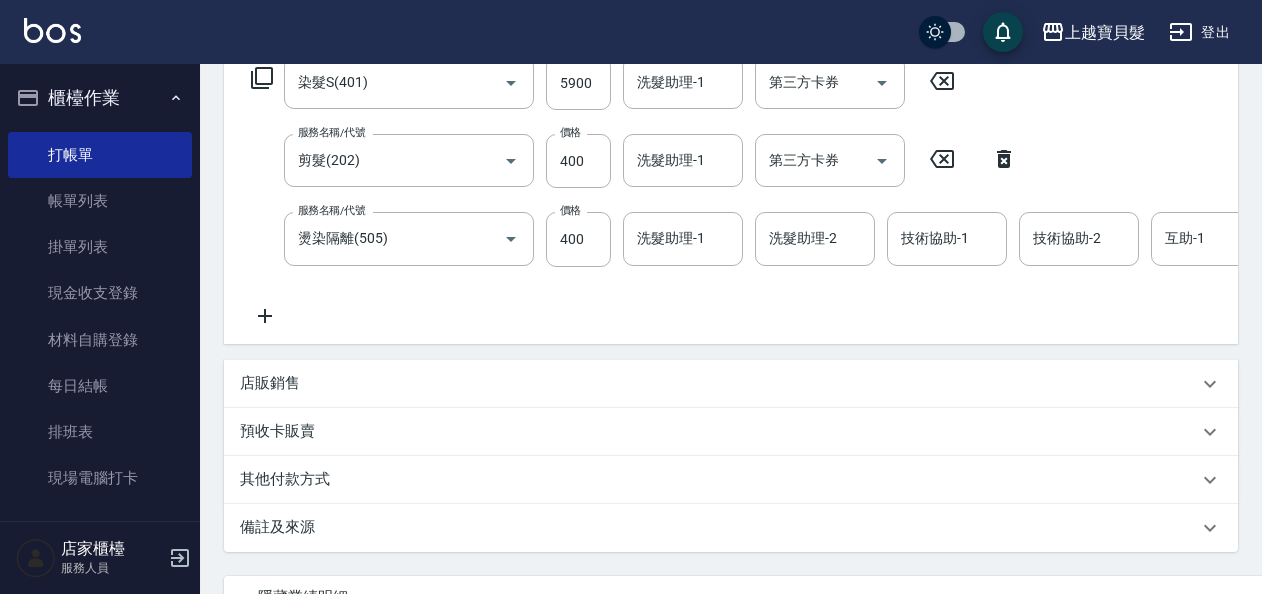scroll, scrollTop: 116, scrollLeft: 0, axis: vertical 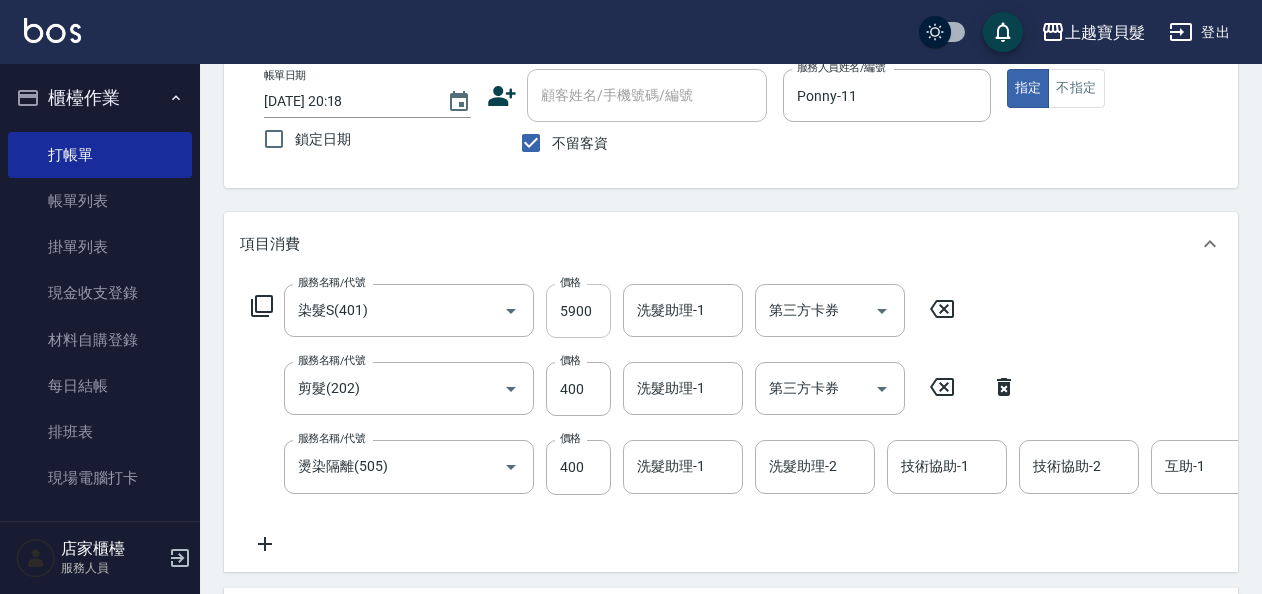 click on "5900" at bounding box center [578, 311] 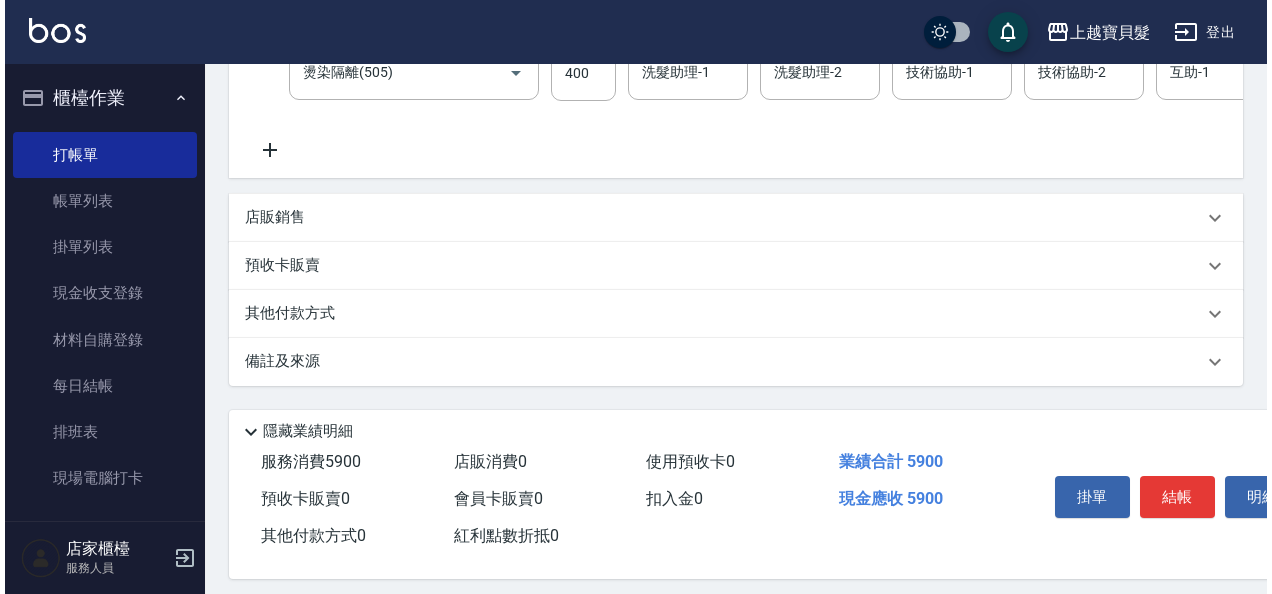 scroll, scrollTop: 540, scrollLeft: 0, axis: vertical 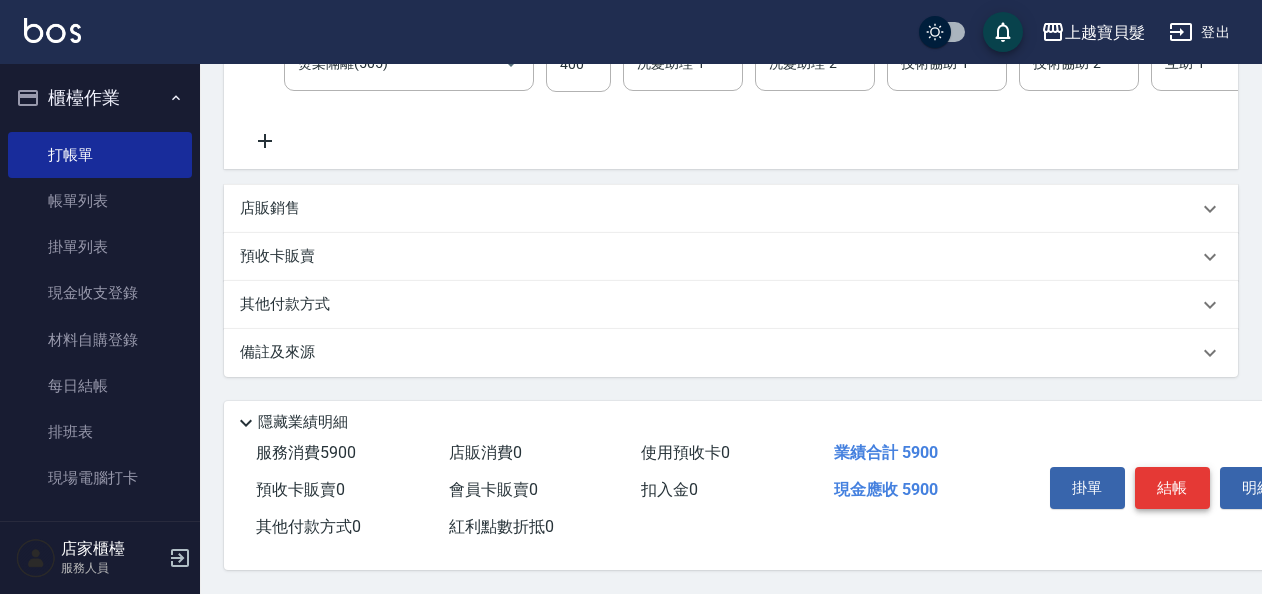 type on "5100" 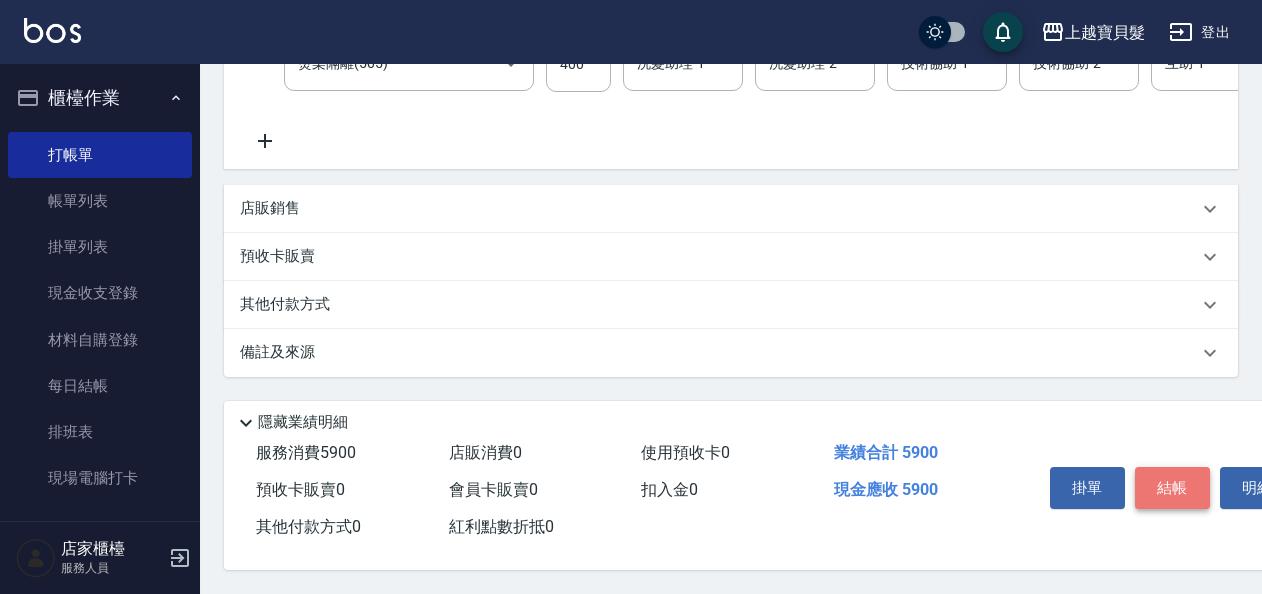 click on "結帳" at bounding box center (1172, 488) 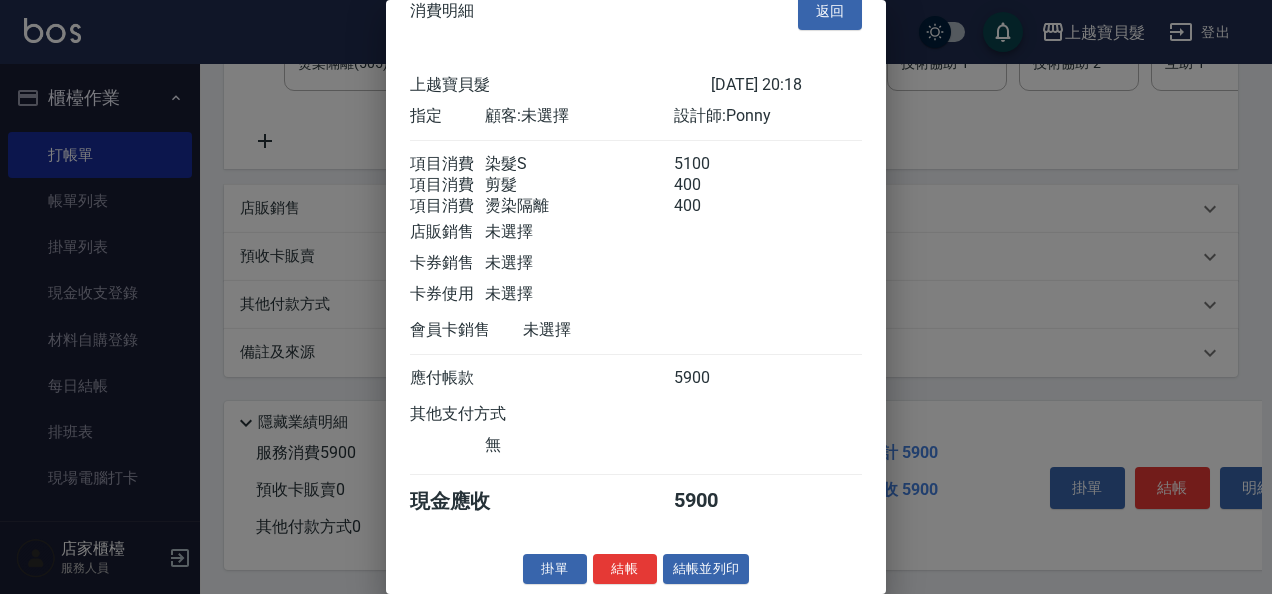 scroll, scrollTop: 52, scrollLeft: 0, axis: vertical 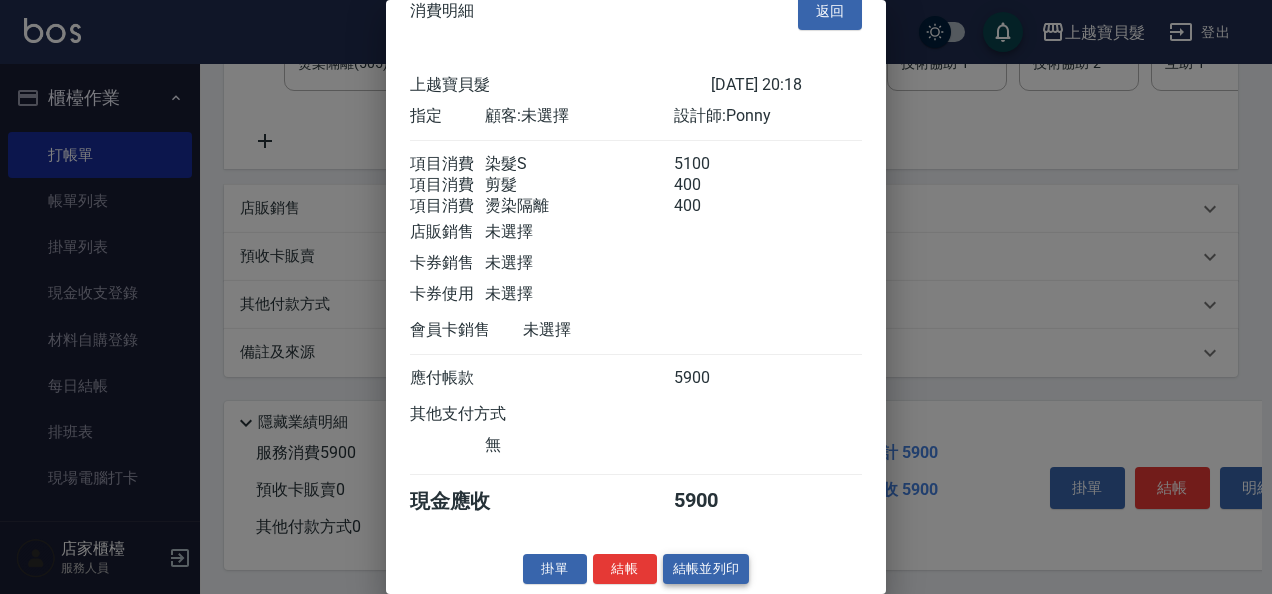 click on "結帳並列印" at bounding box center [706, 569] 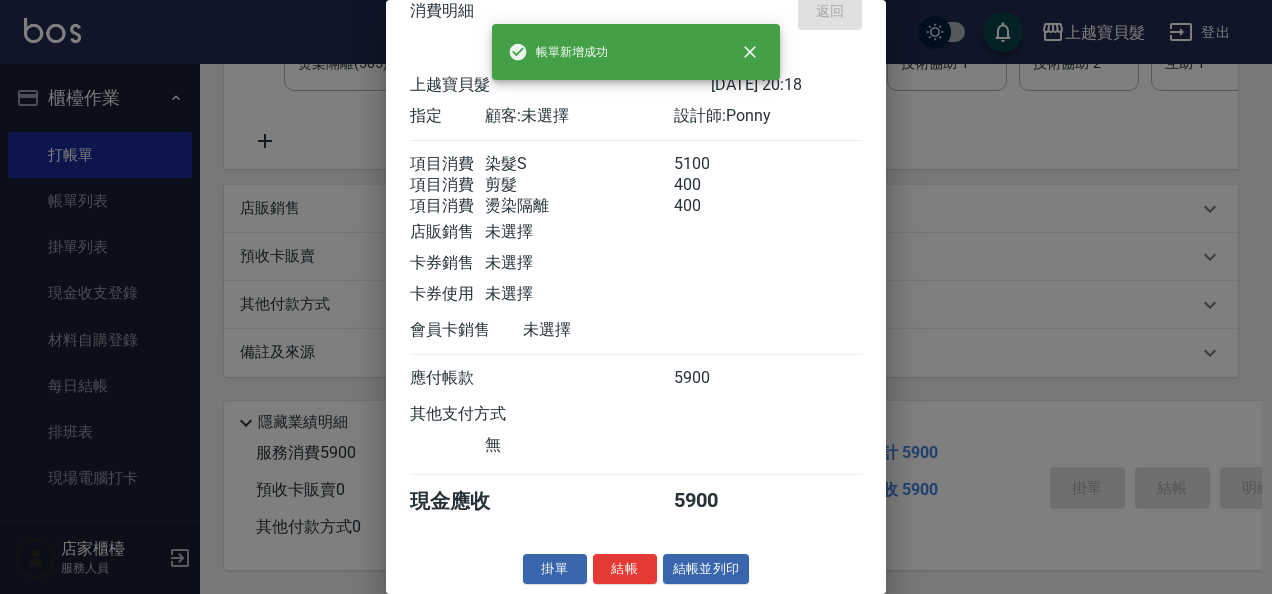 type on "2025/07/15 20:19" 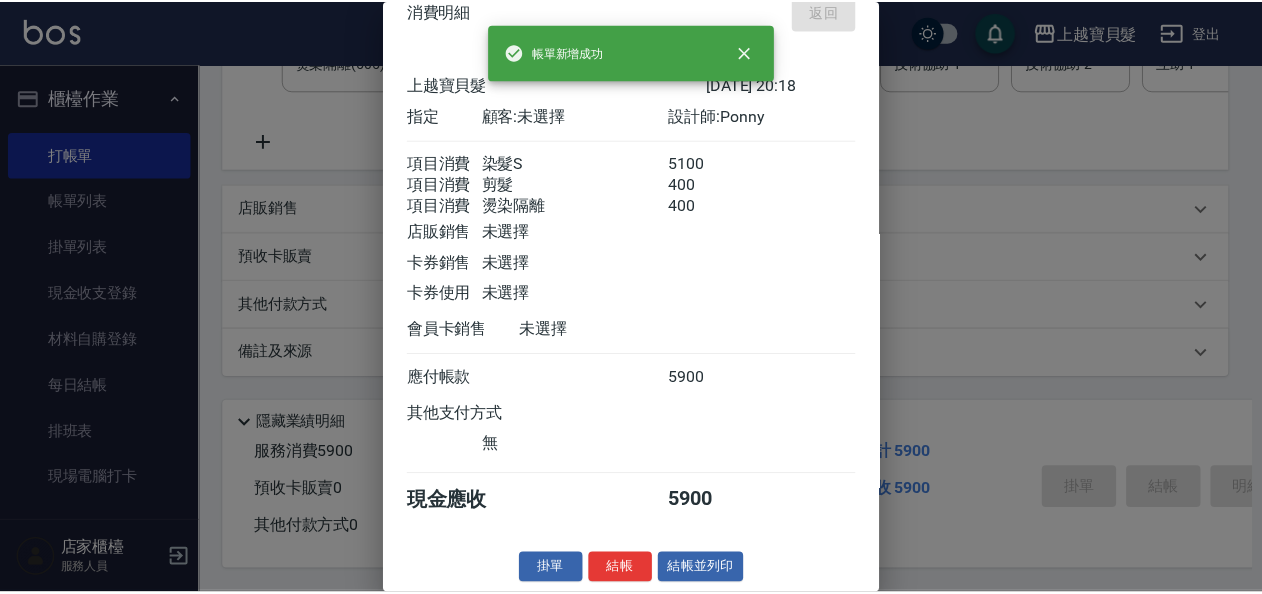 scroll, scrollTop: 0, scrollLeft: 0, axis: both 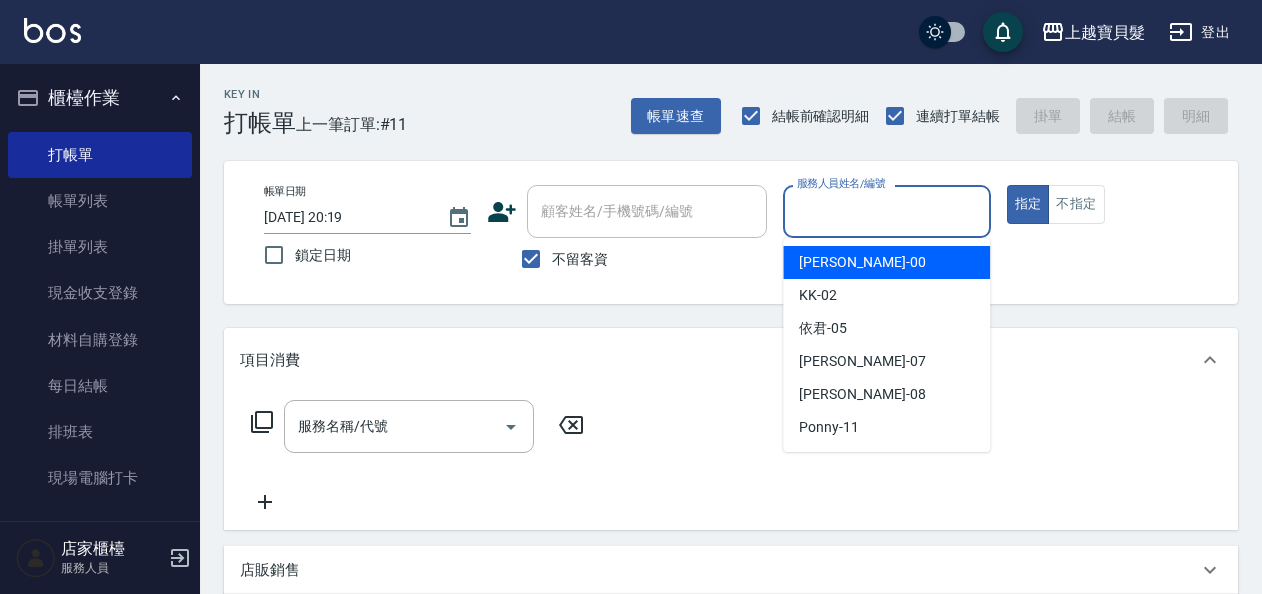 click on "服務人員姓名/編號" at bounding box center [886, 211] 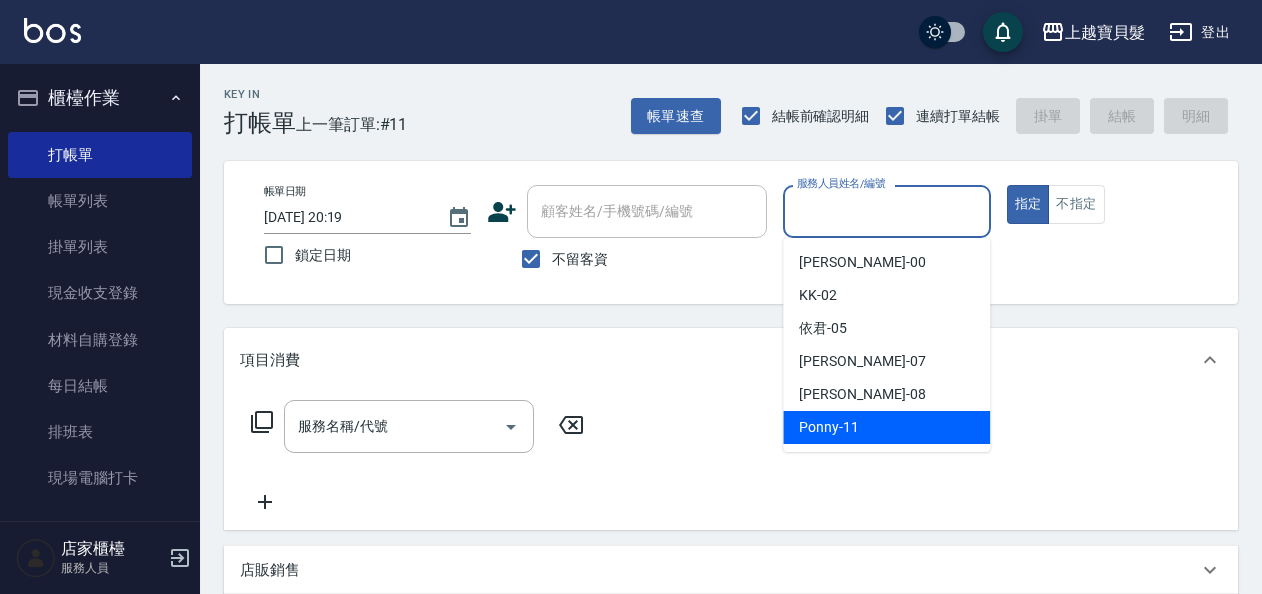 click on "Ponny -11" at bounding box center [829, 427] 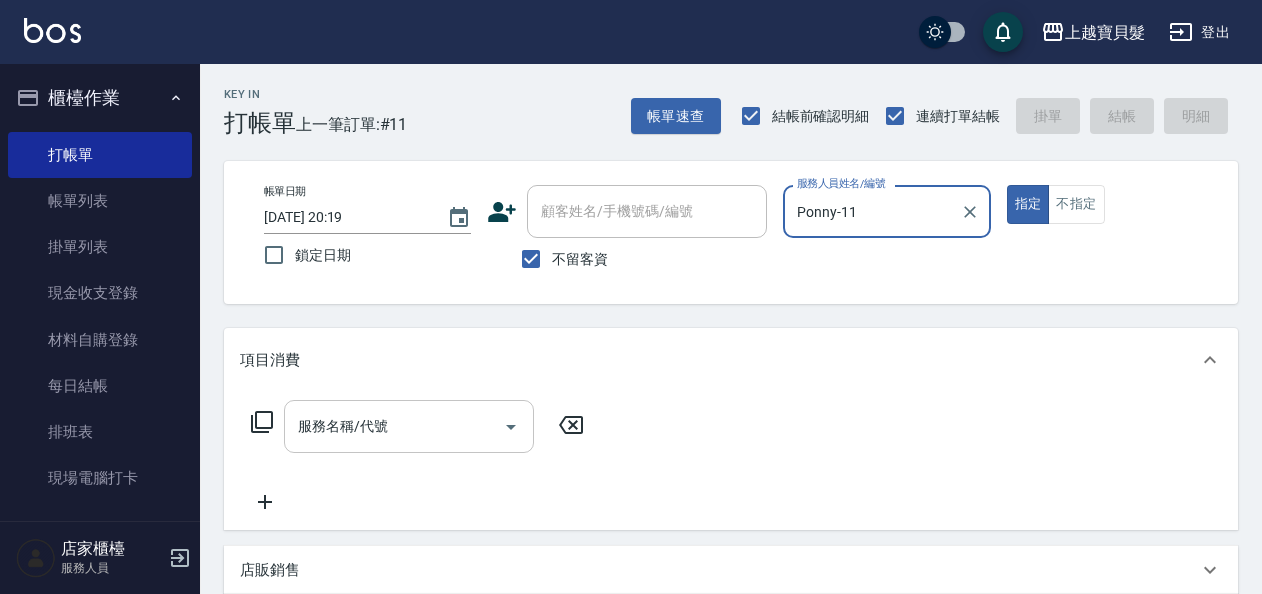 click on "服務名稱/代號" at bounding box center (394, 426) 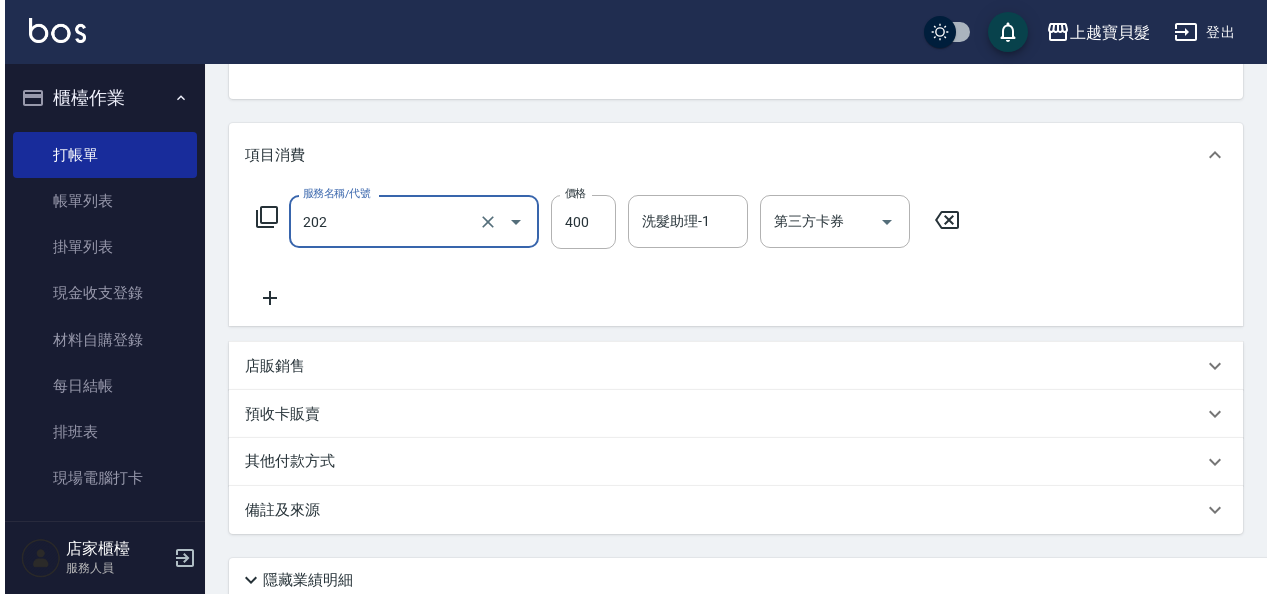 scroll, scrollTop: 369, scrollLeft: 0, axis: vertical 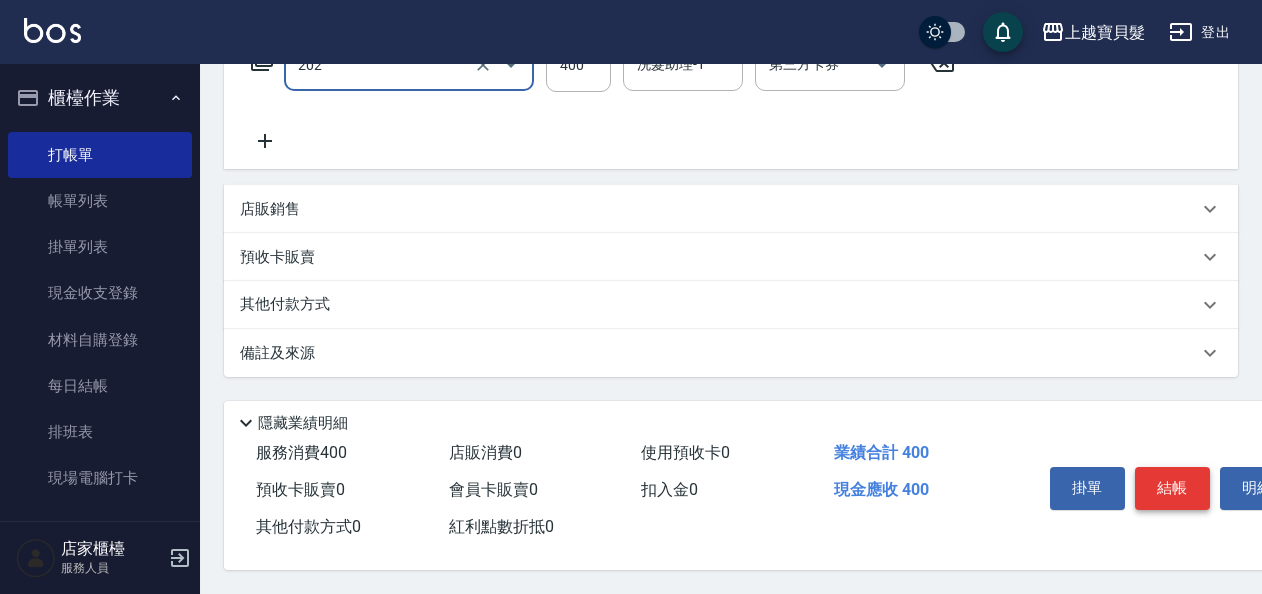 type on "剪髮(202)" 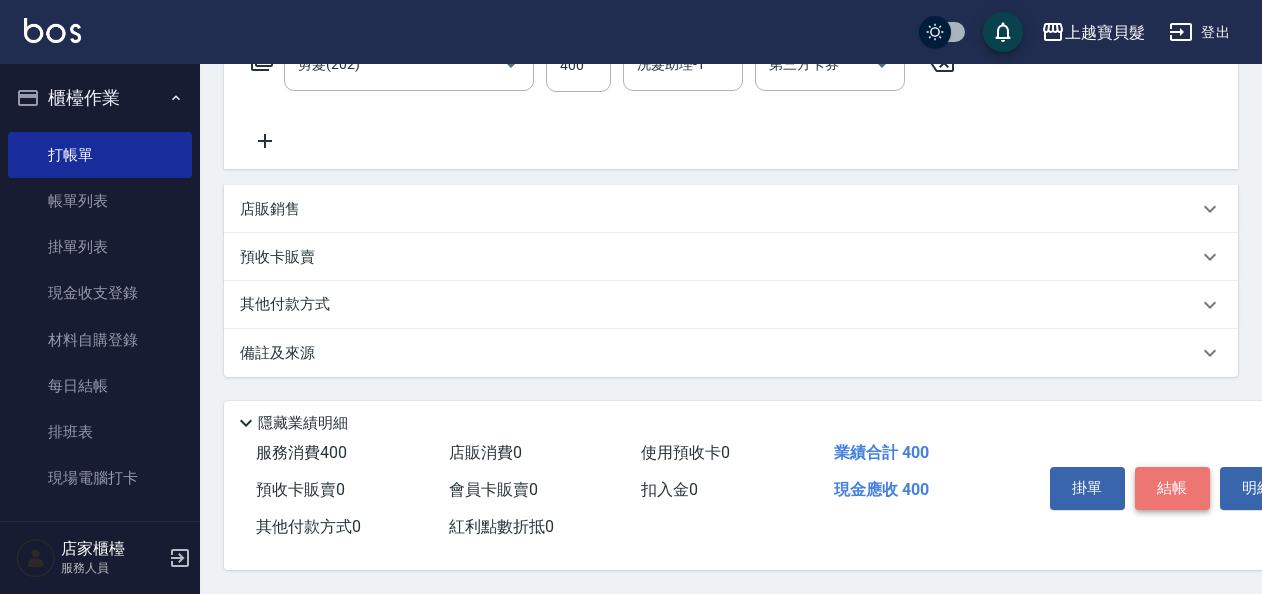 click on "結帳" at bounding box center (1172, 488) 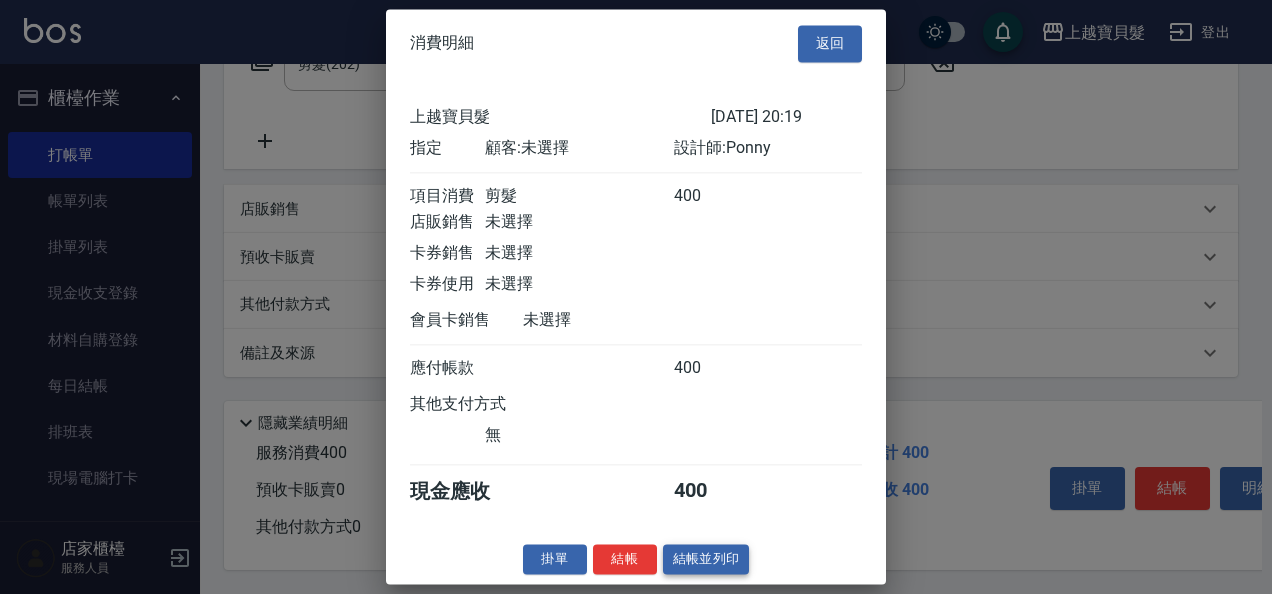 click on "結帳並列印" at bounding box center (706, 559) 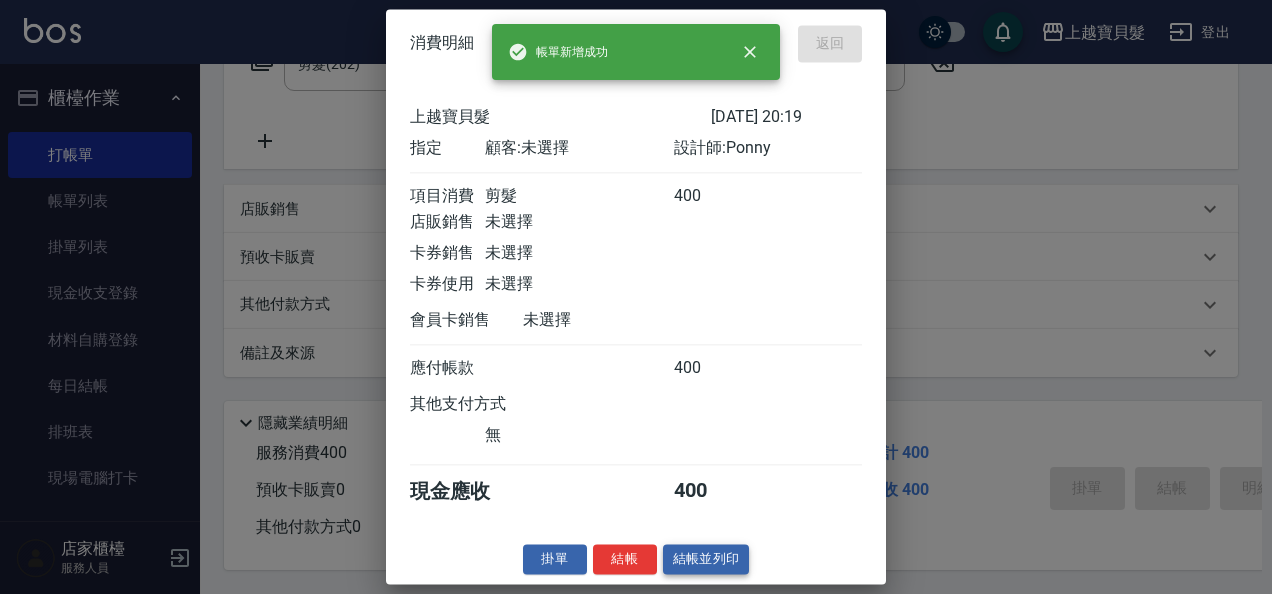 type 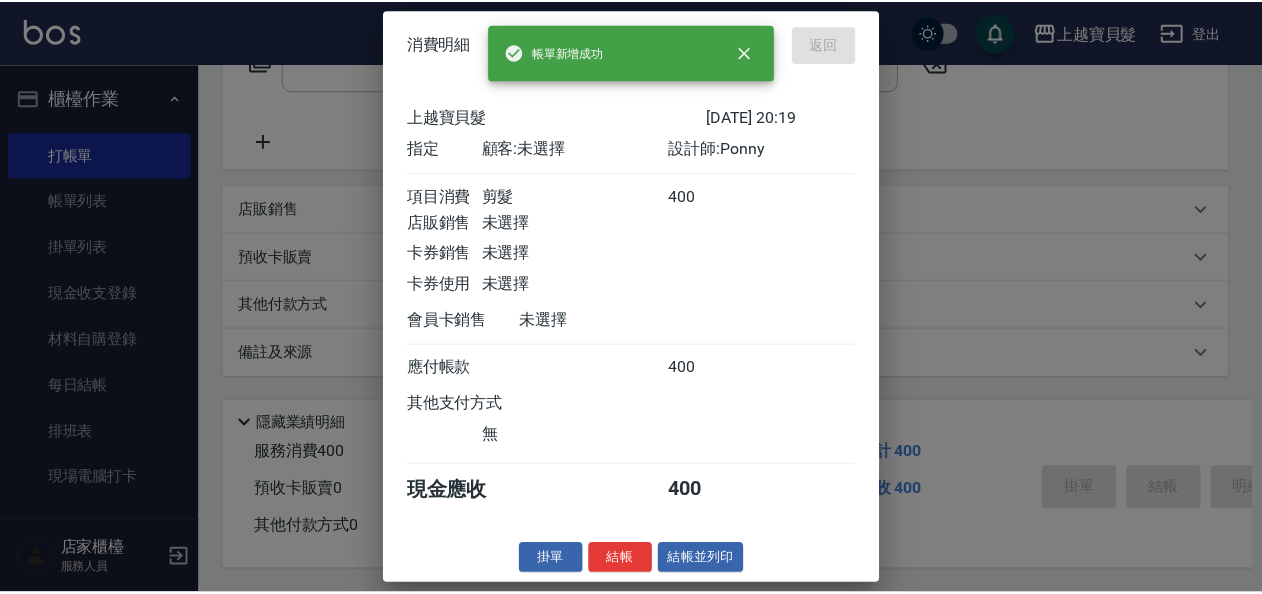 scroll, scrollTop: 0, scrollLeft: 0, axis: both 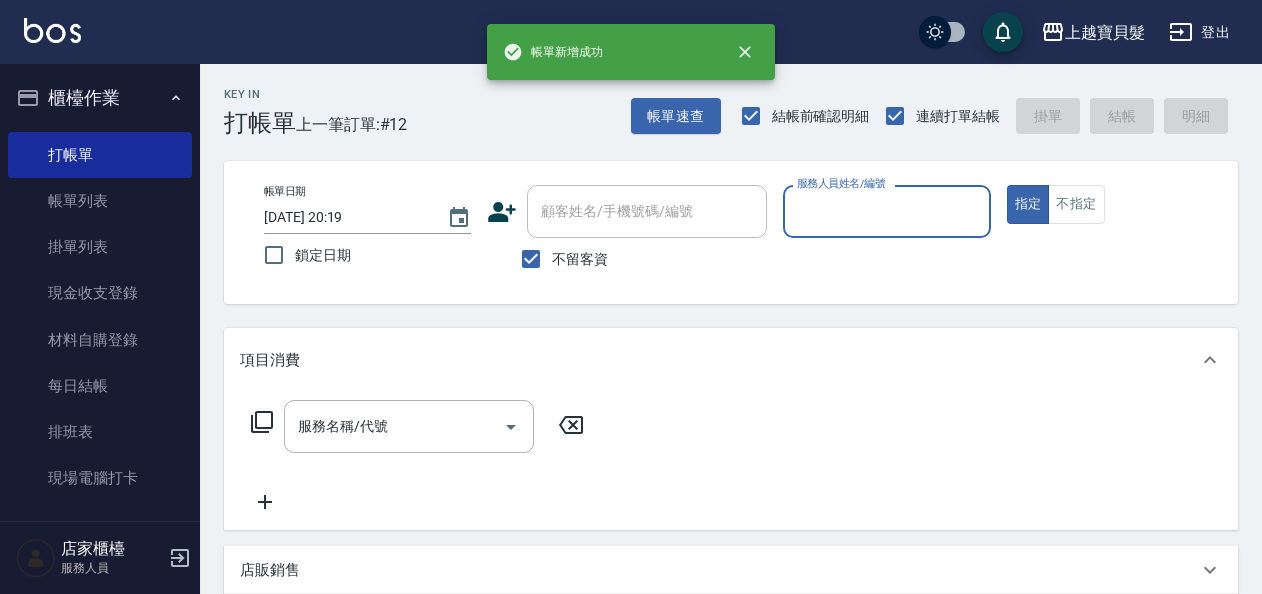 click on "服務人員姓名/編號" at bounding box center [886, 211] 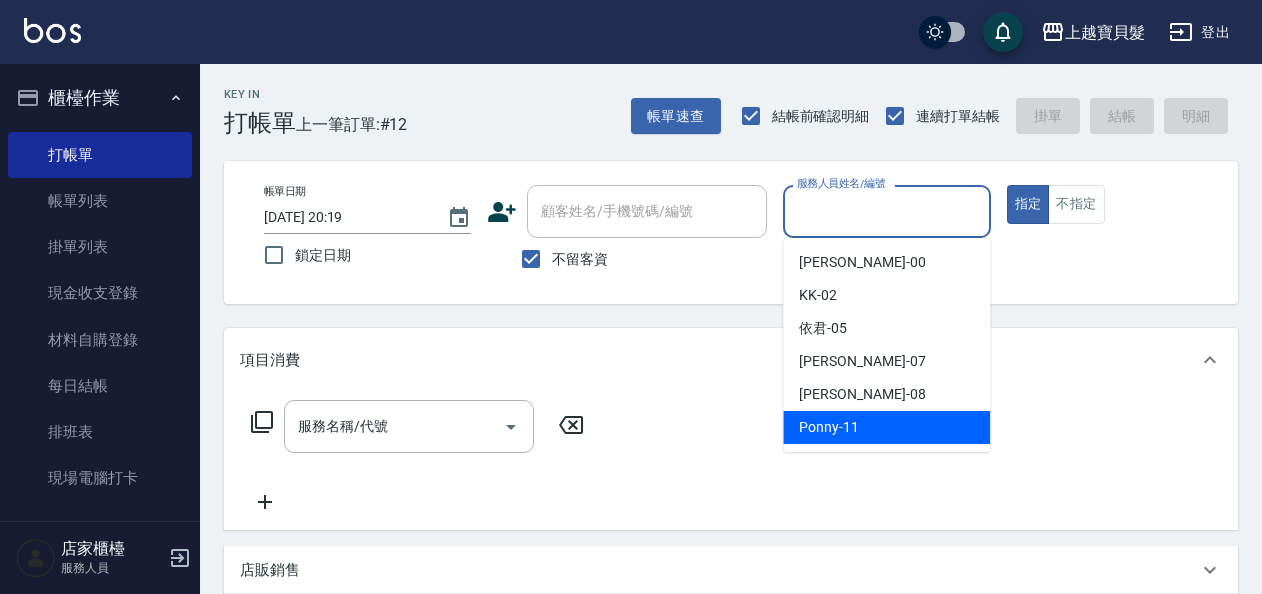 click on "Ponny -11" at bounding box center (886, 427) 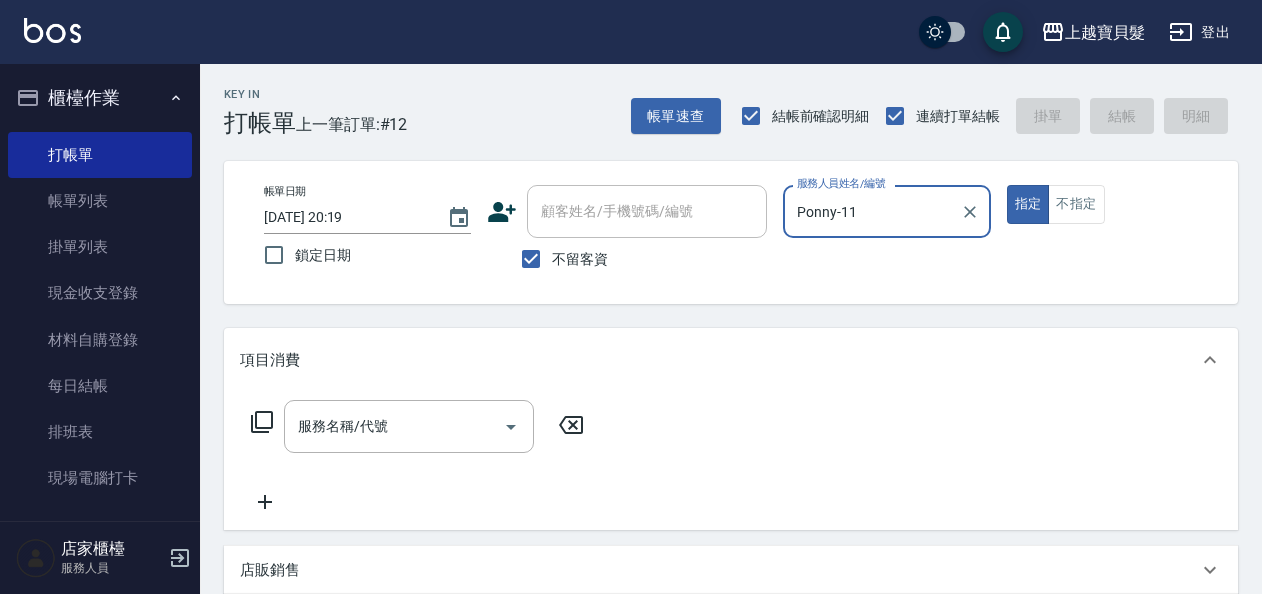 click 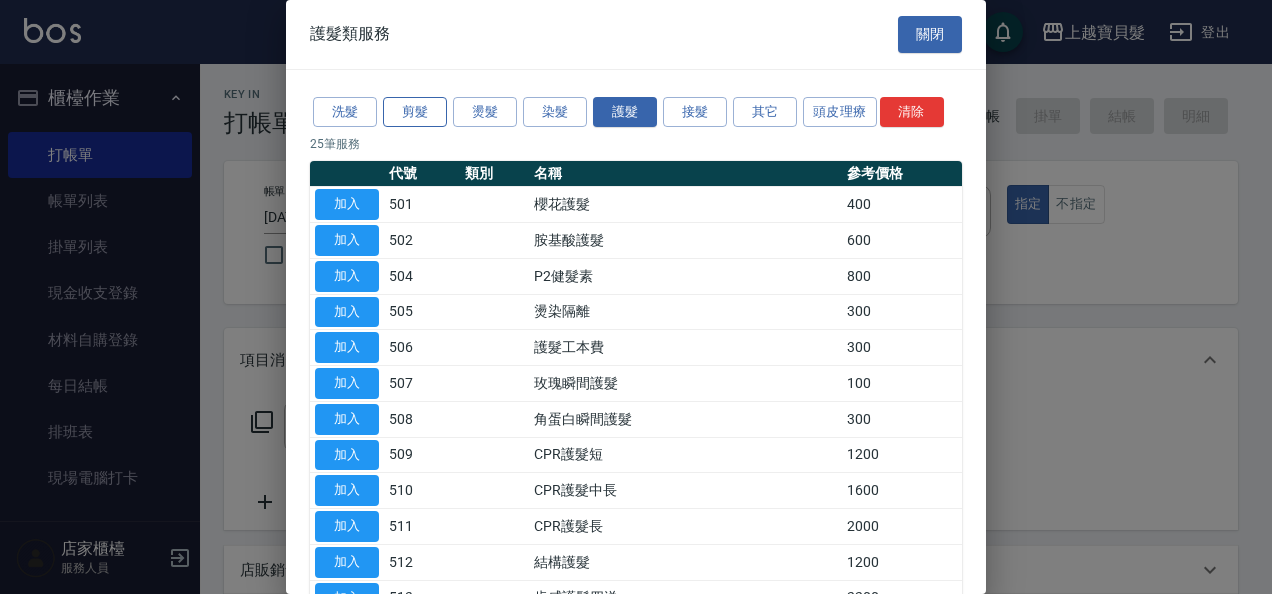 click on "剪髮" at bounding box center [415, 112] 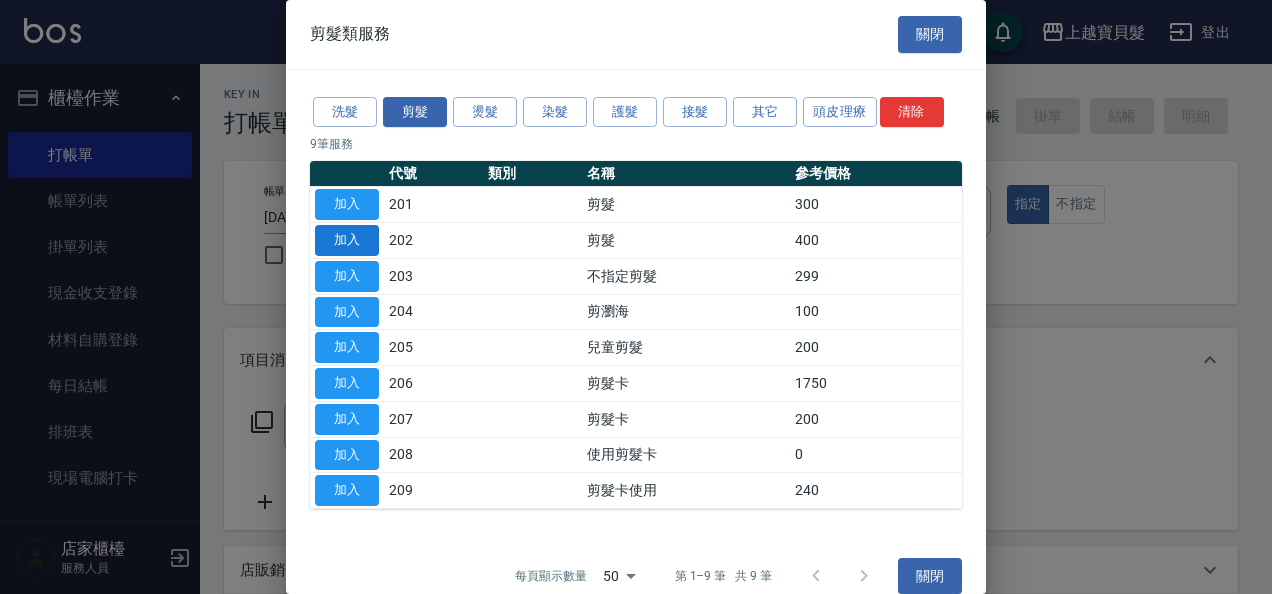 click on "加入" at bounding box center (347, 240) 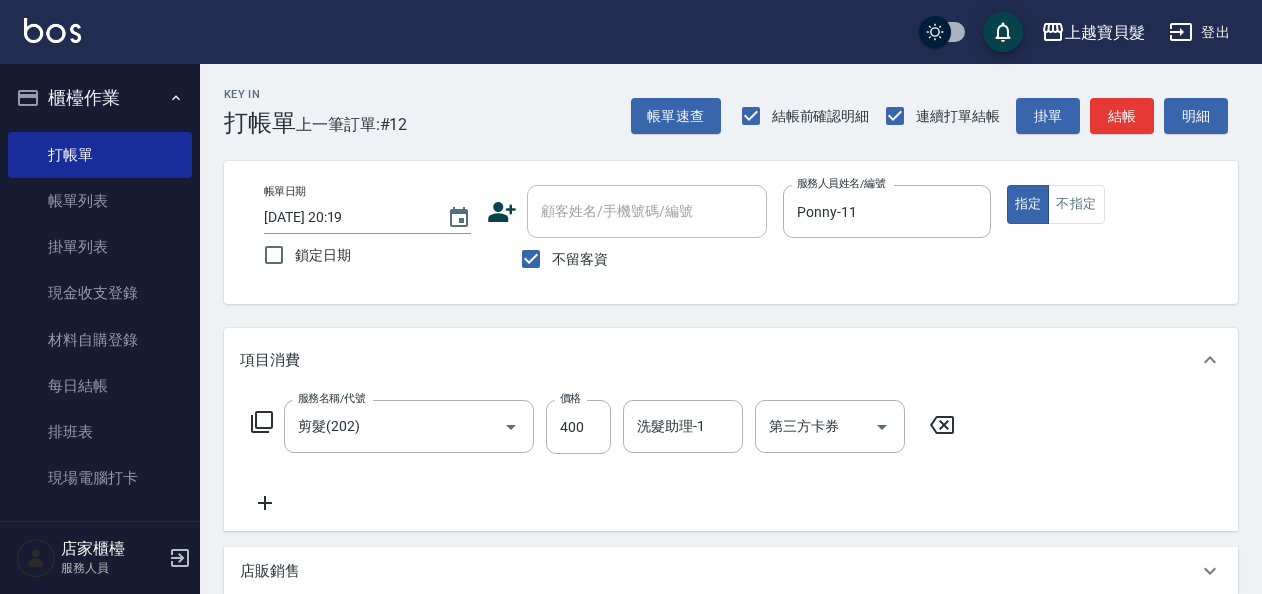 click 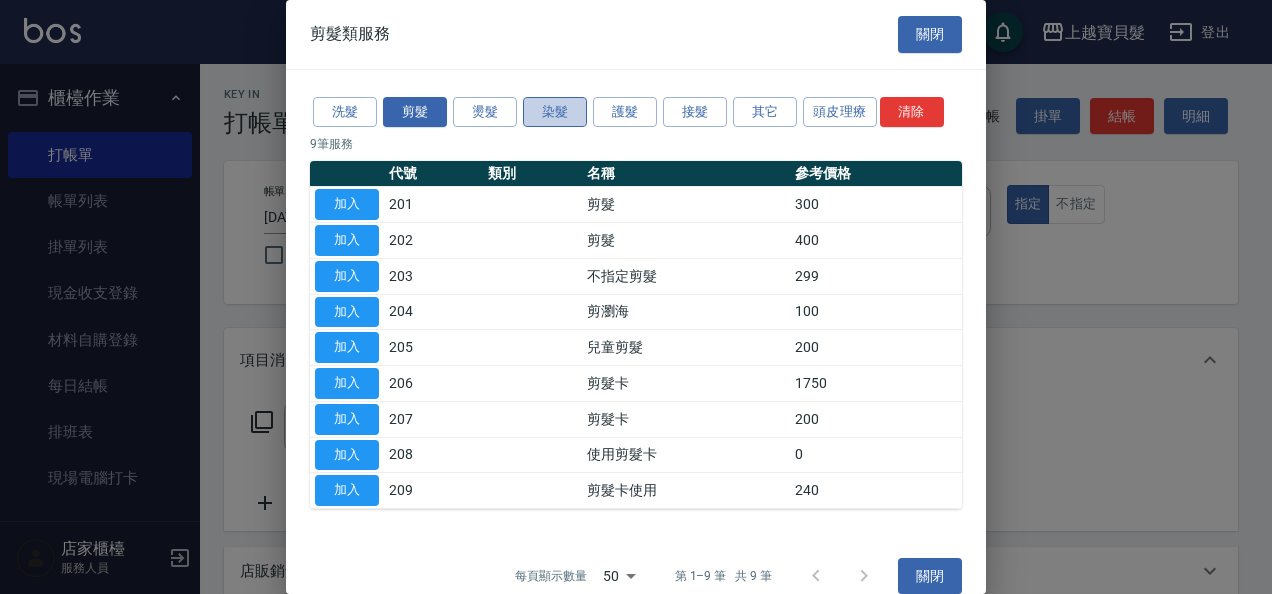 click on "染髮" at bounding box center [555, 112] 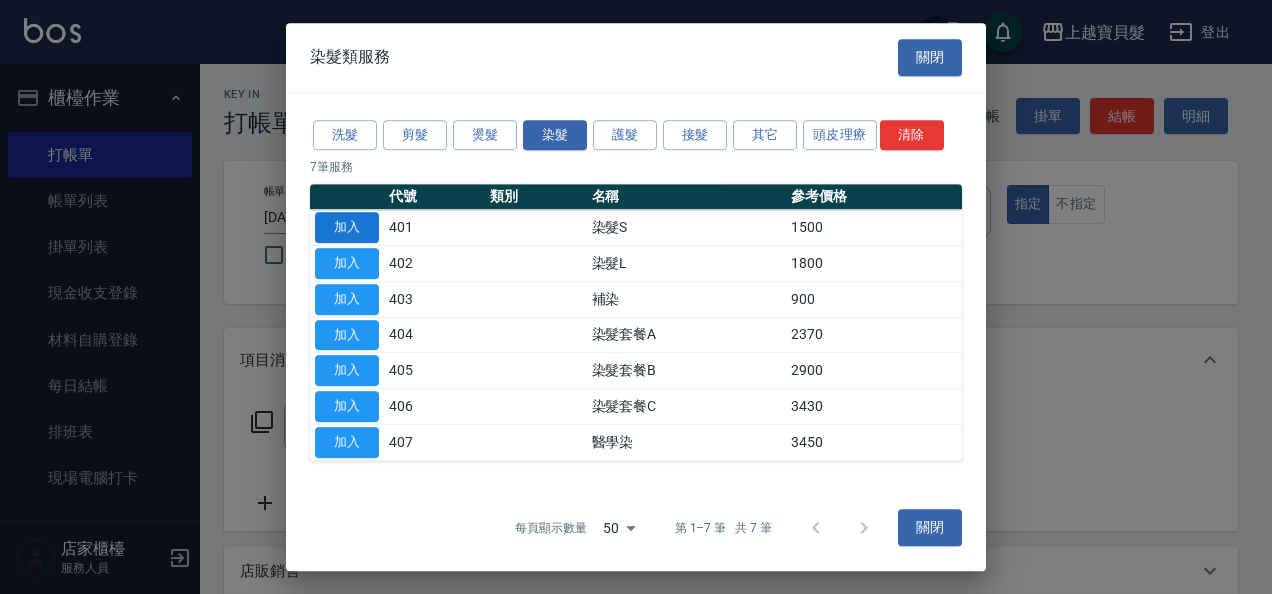 click on "加入" at bounding box center (347, 227) 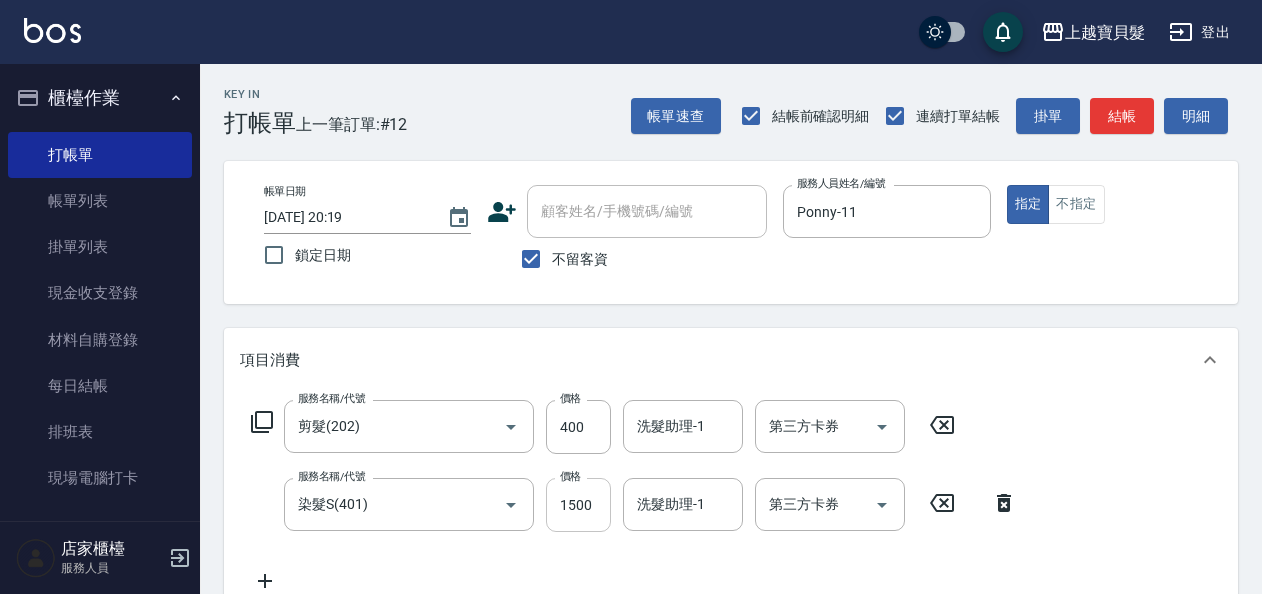 click on "1500" at bounding box center [578, 505] 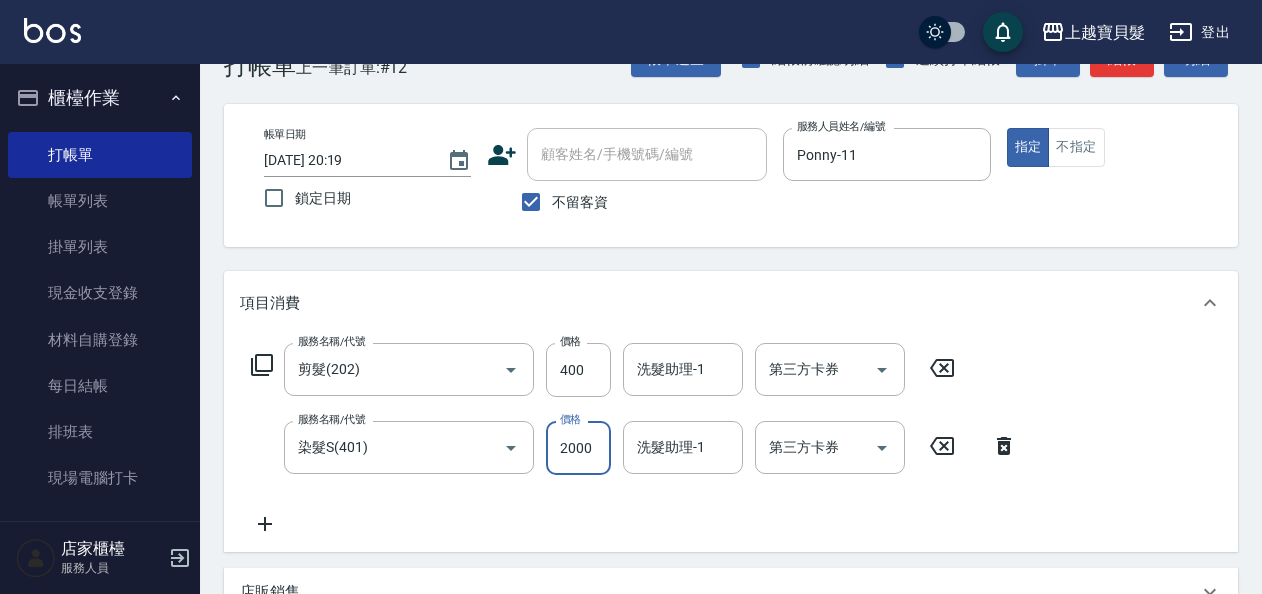 scroll, scrollTop: 47, scrollLeft: 0, axis: vertical 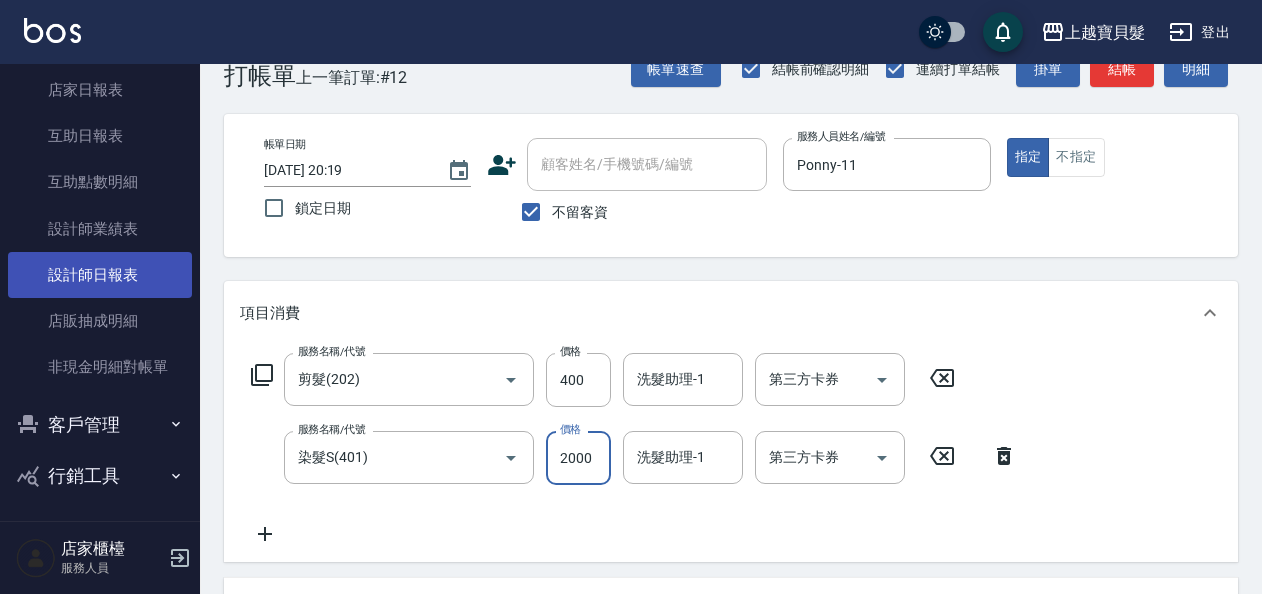 type on "2000" 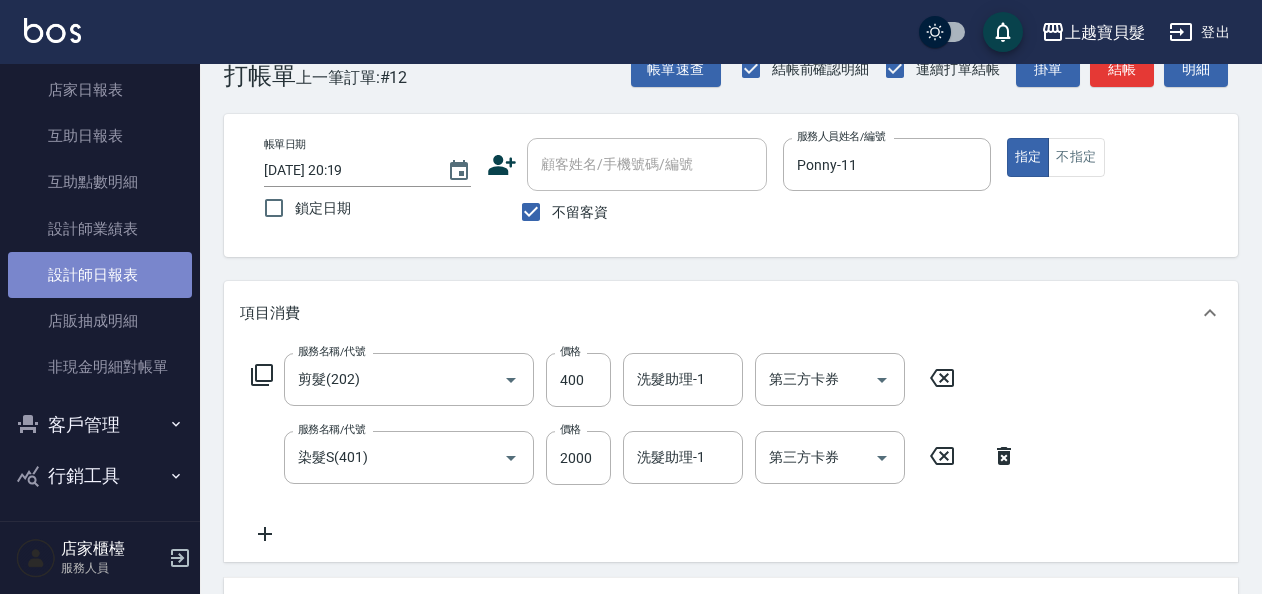 click on "設計師日報表" at bounding box center (100, 275) 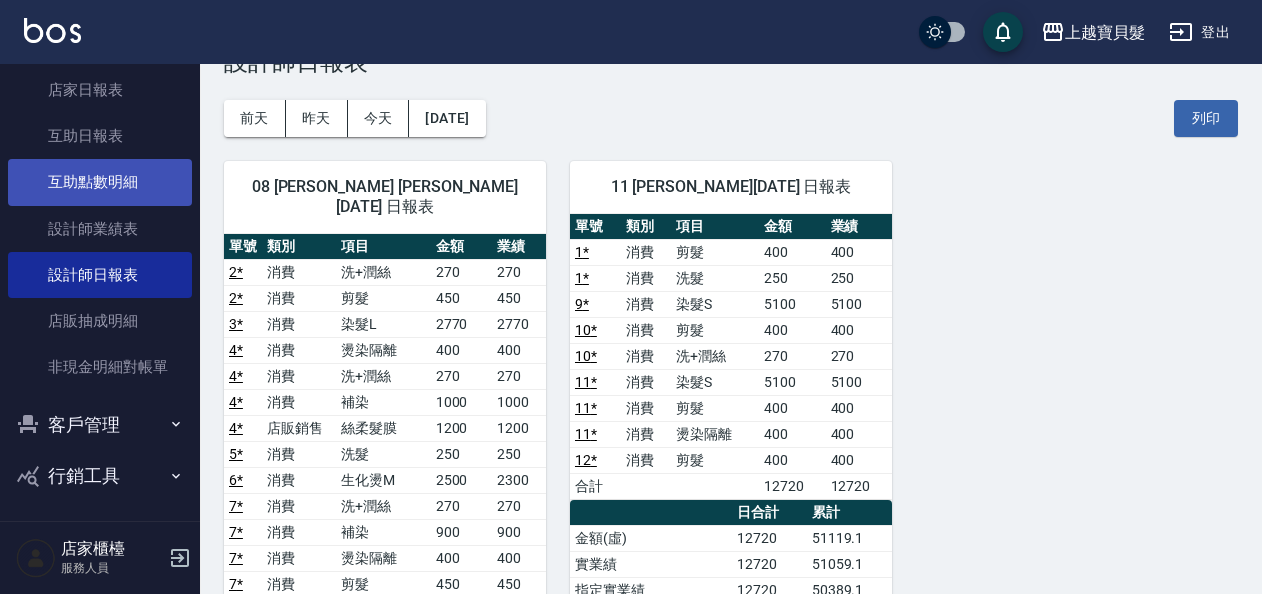 scroll, scrollTop: 0, scrollLeft: 0, axis: both 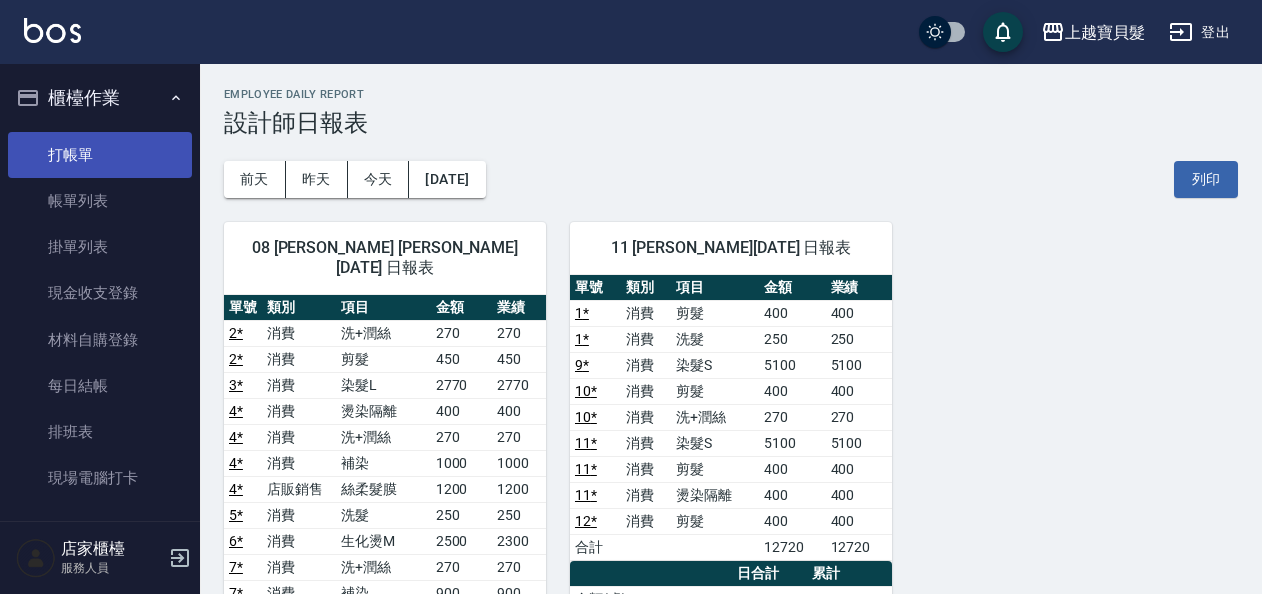 click on "打帳單" at bounding box center [100, 155] 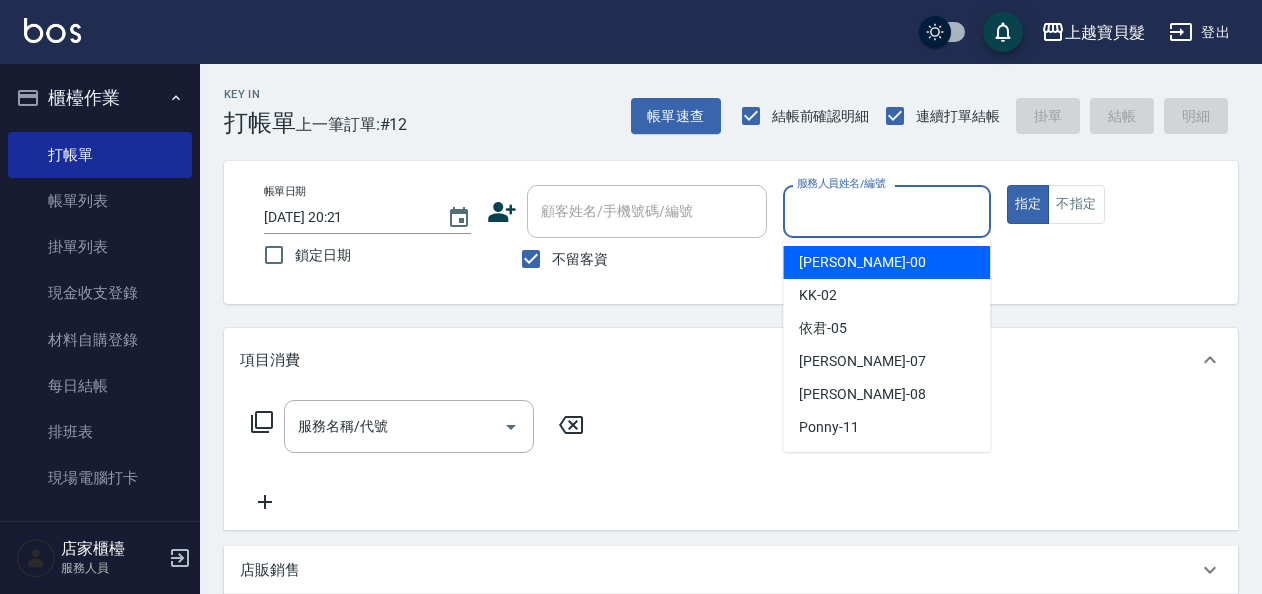 click on "服務人員姓名/編號" at bounding box center [886, 211] 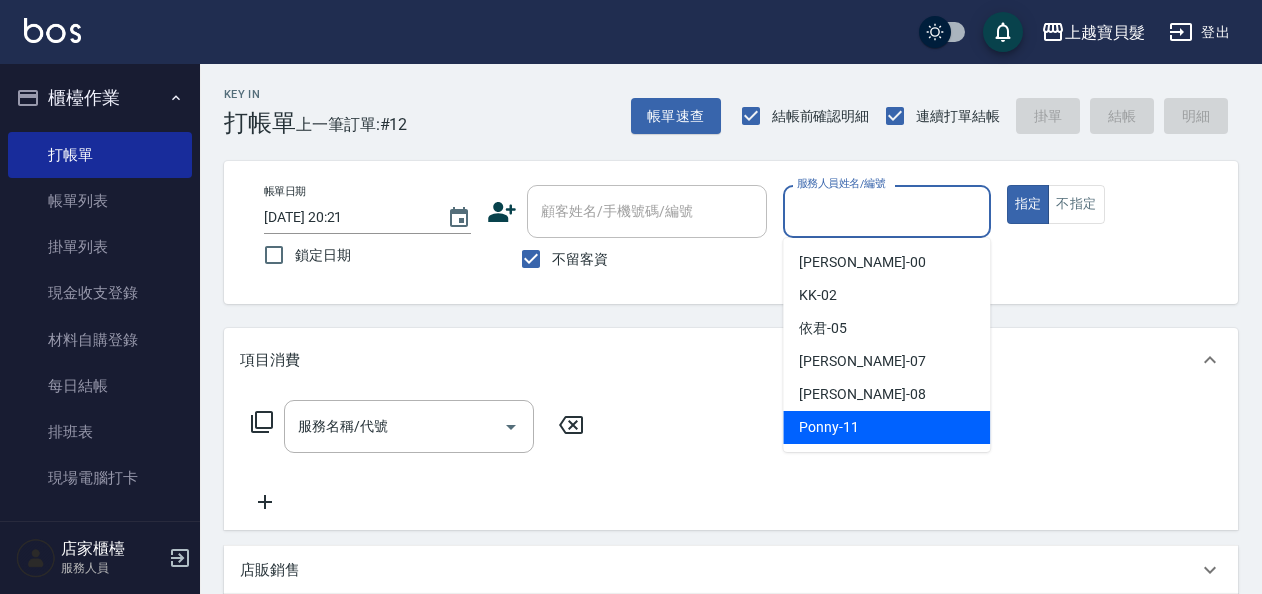 click on "小華 -00 KK -02 依君 -05 安琪 -07 麗娟 -08 Ponny -11" at bounding box center (886, 345) 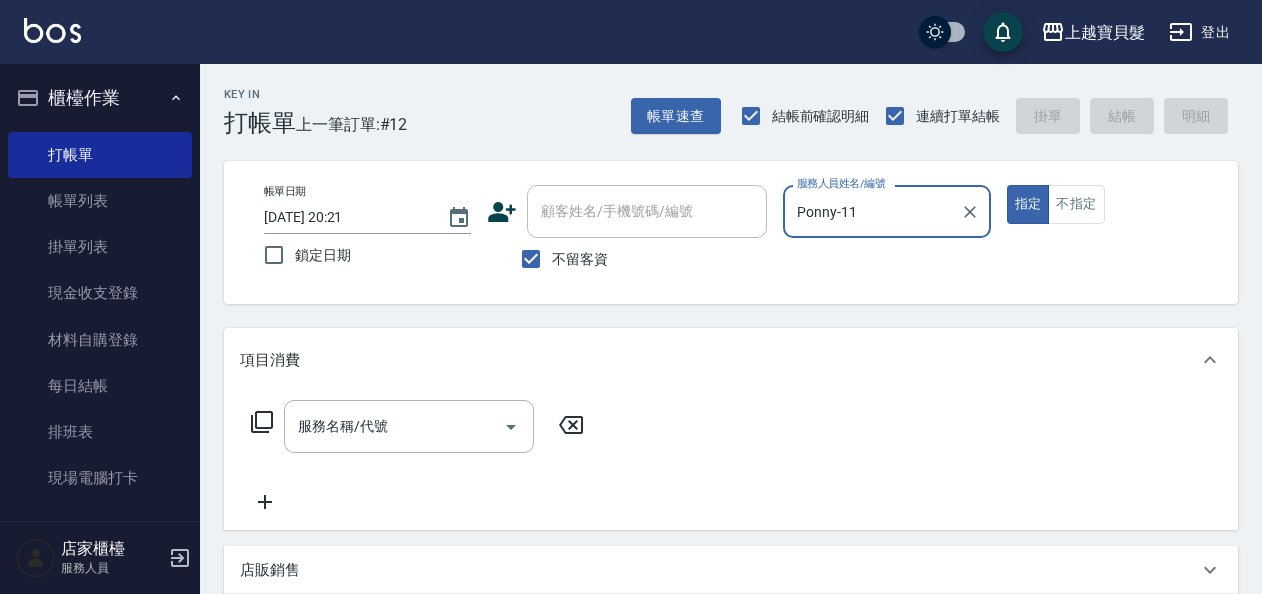 click 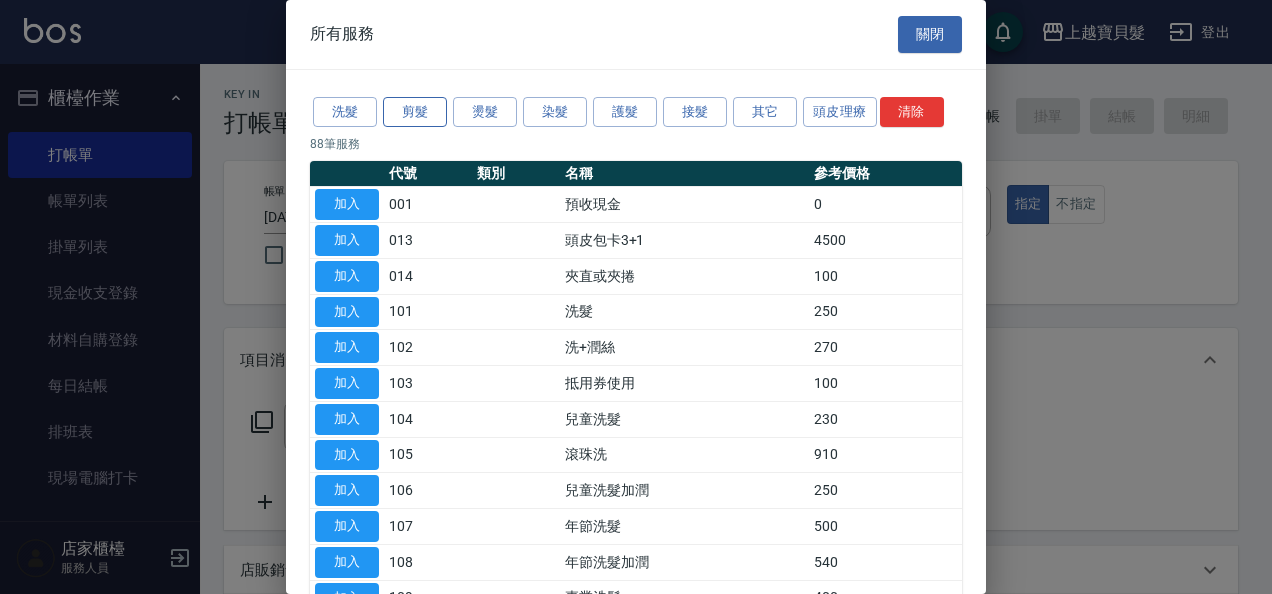 click on "剪髮" at bounding box center [415, 112] 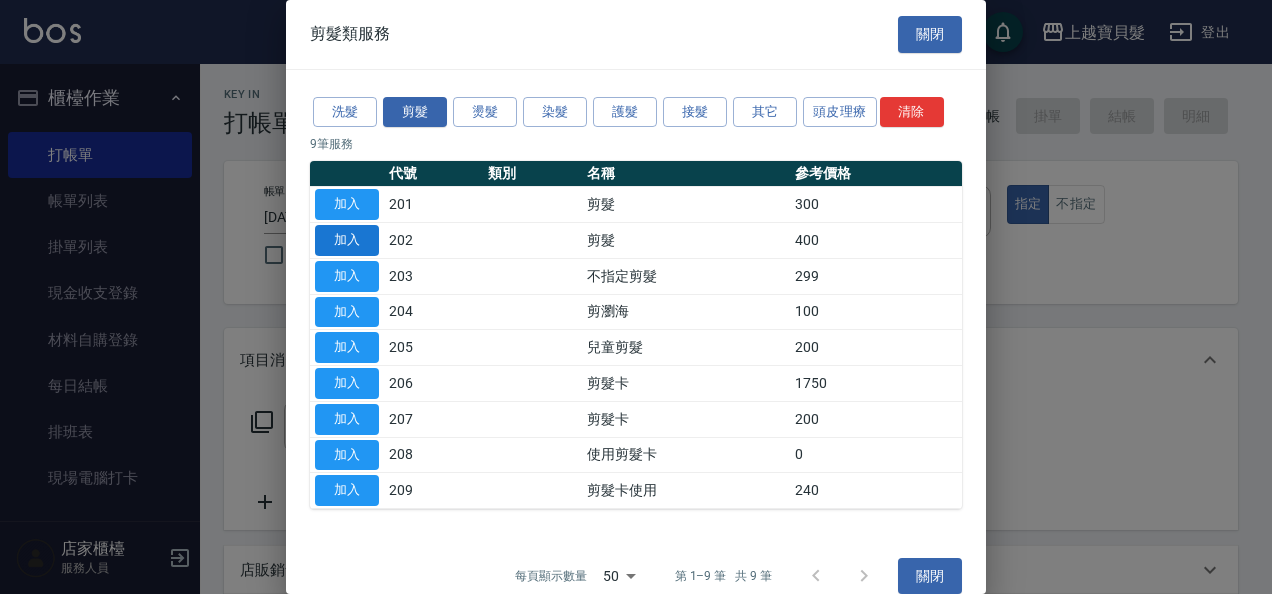 click on "加入" at bounding box center [347, 240] 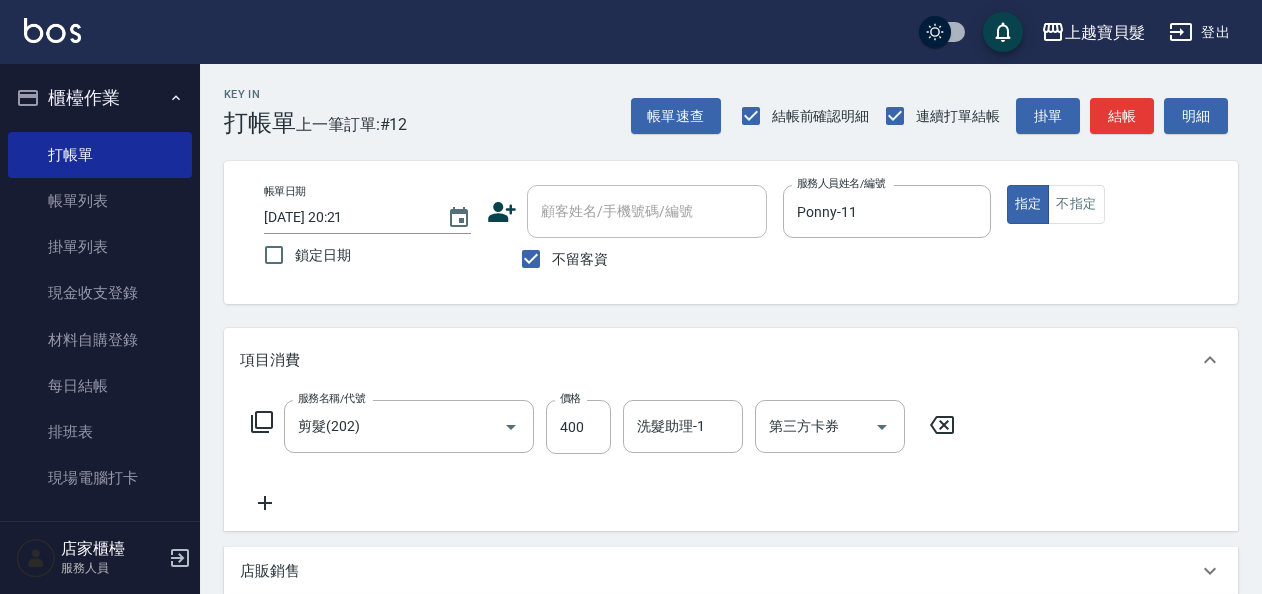 click 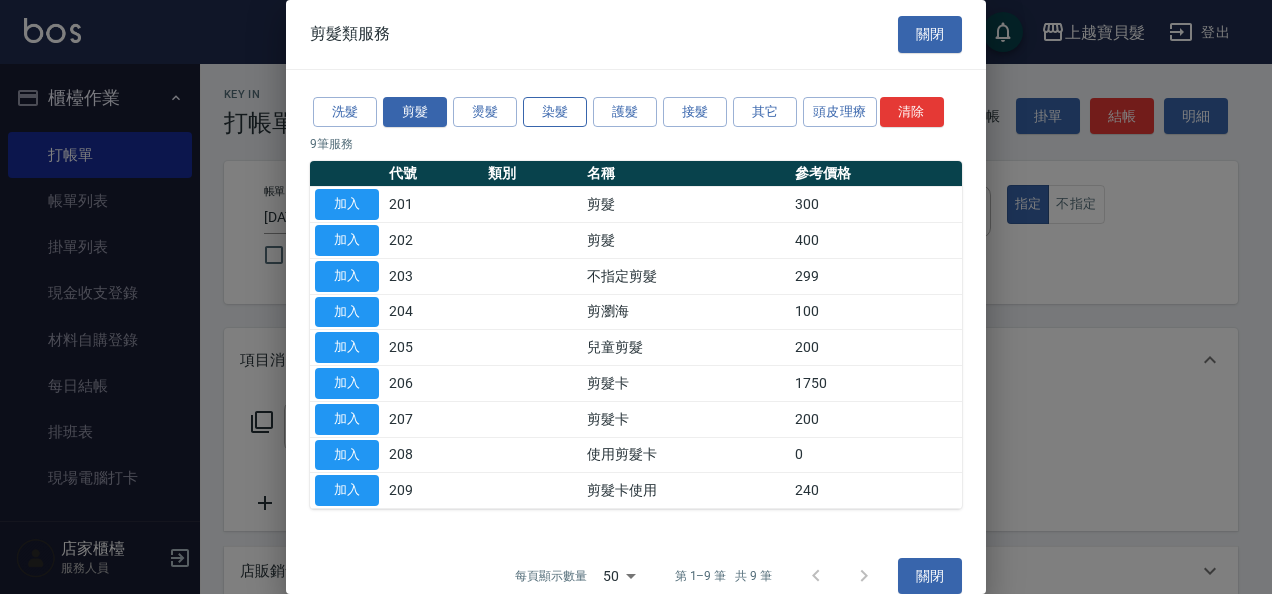 click on "染髮" at bounding box center (555, 112) 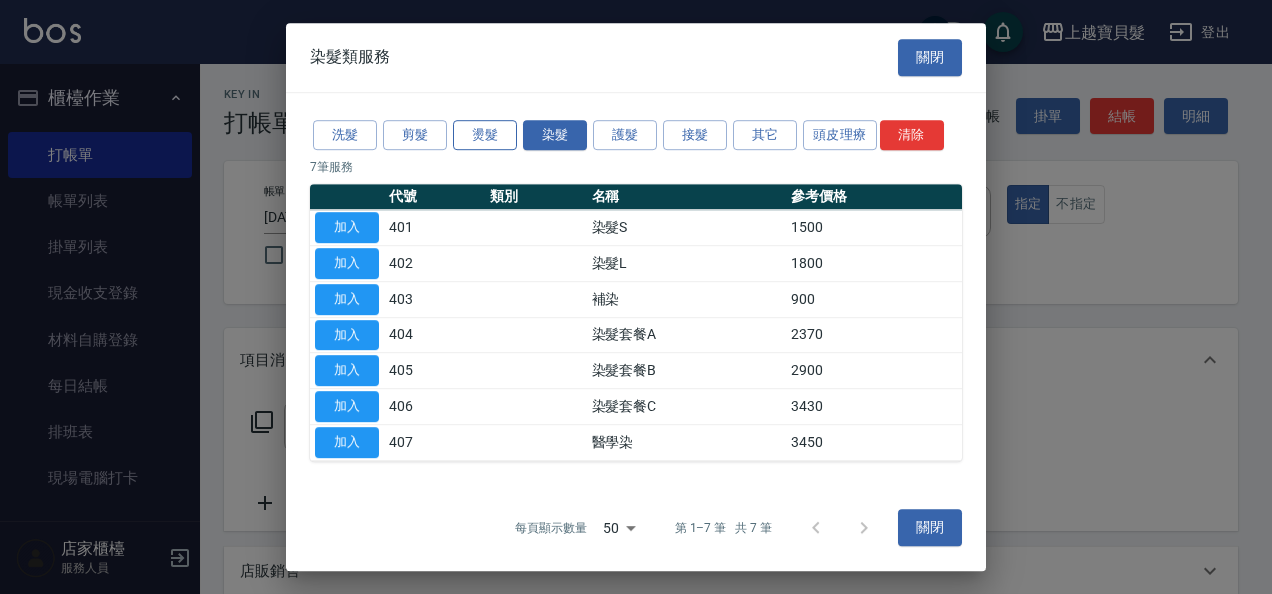 click on "燙髮" at bounding box center (485, 135) 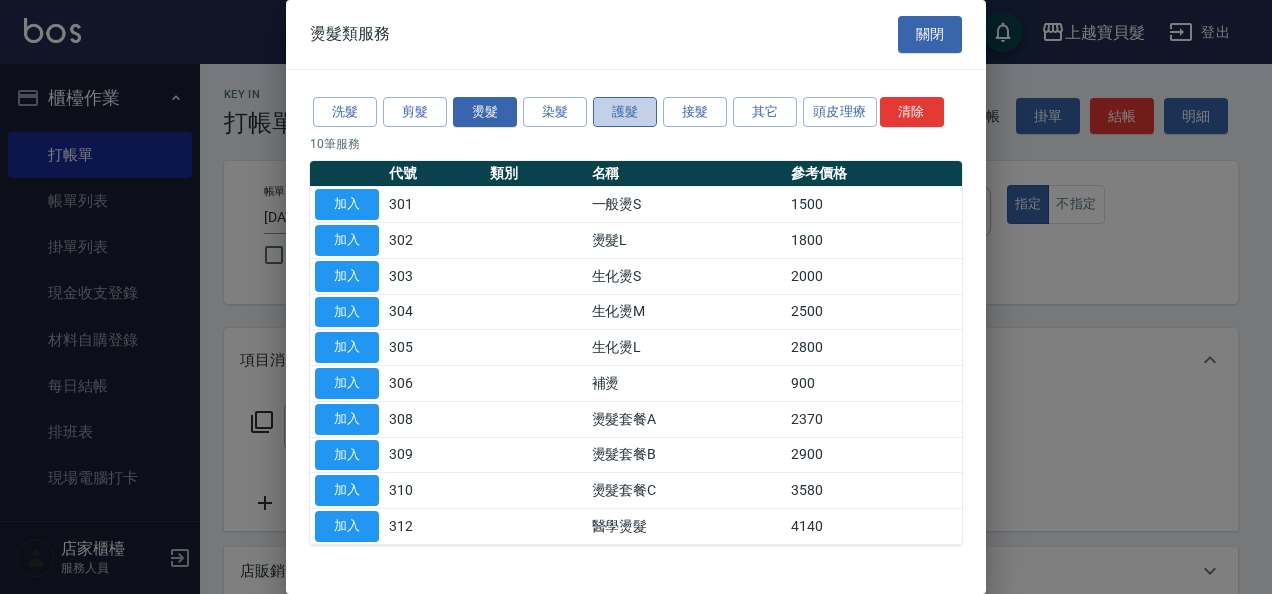 click on "護髮" at bounding box center [625, 112] 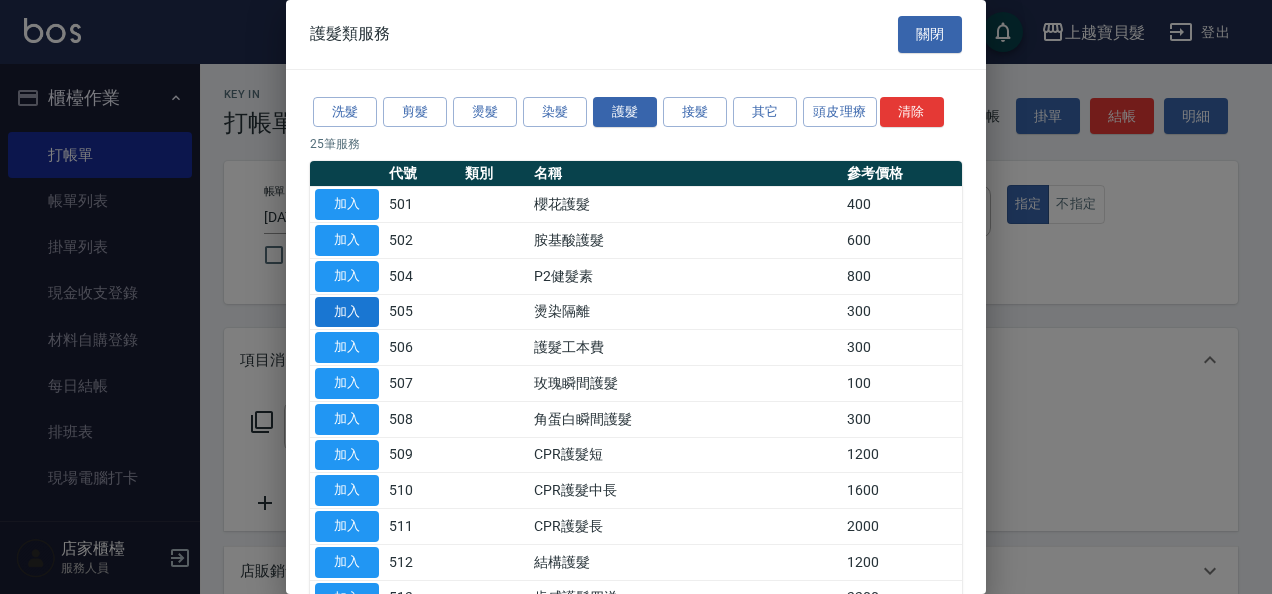 click on "加入" at bounding box center [347, 312] 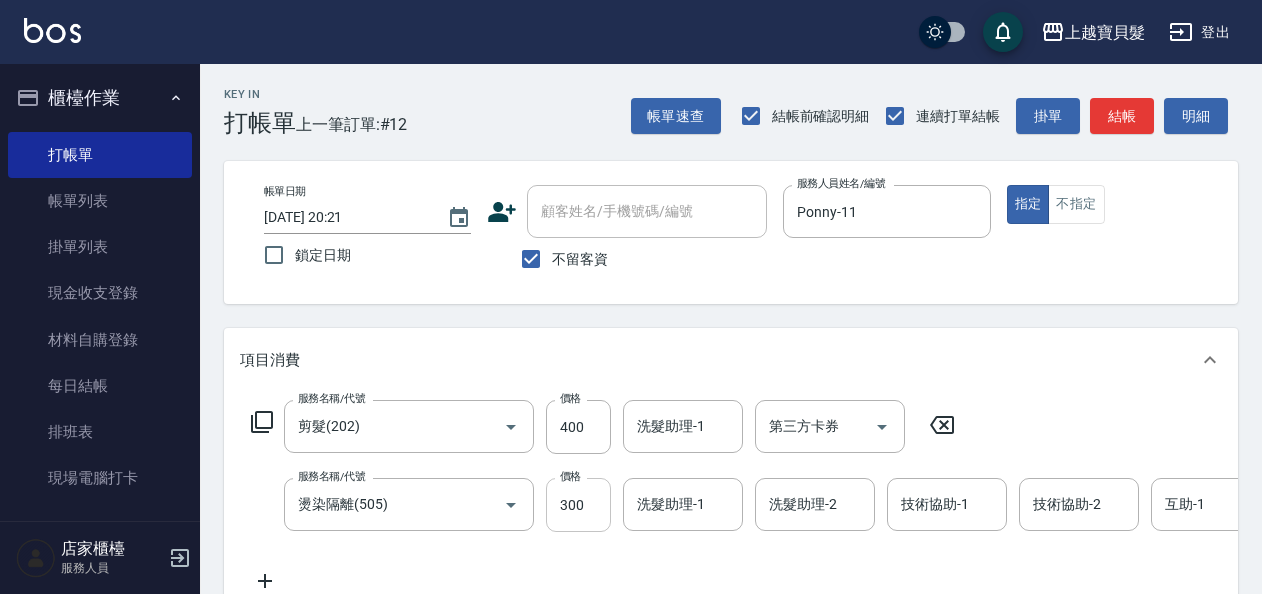 click on "300" at bounding box center (578, 505) 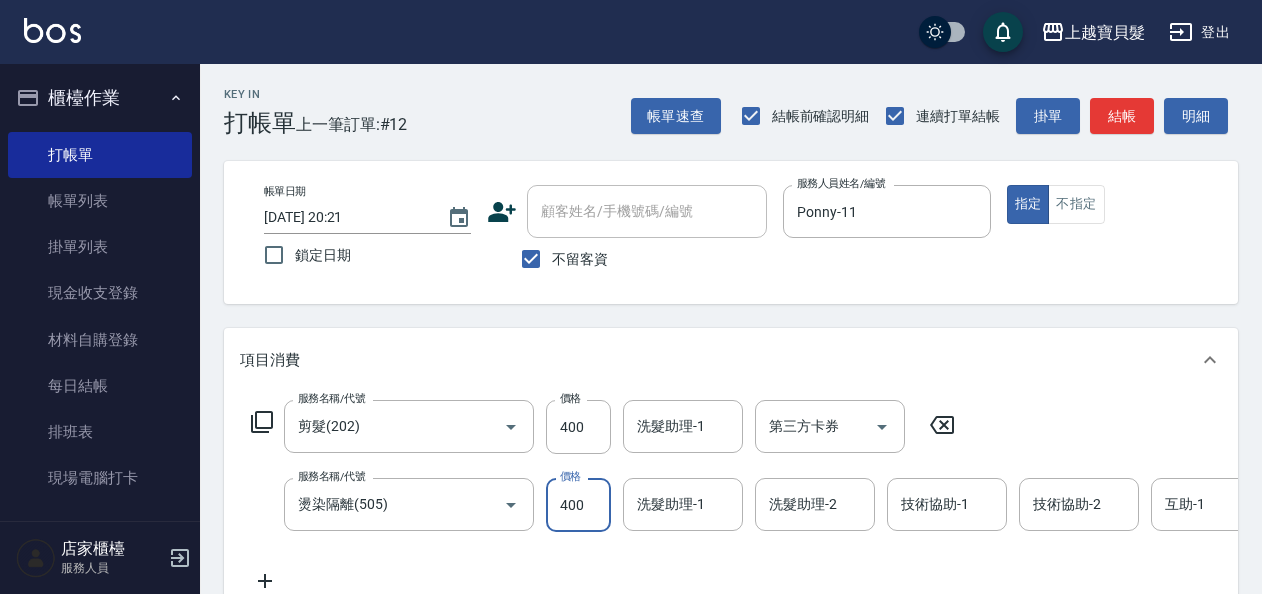 type on "400" 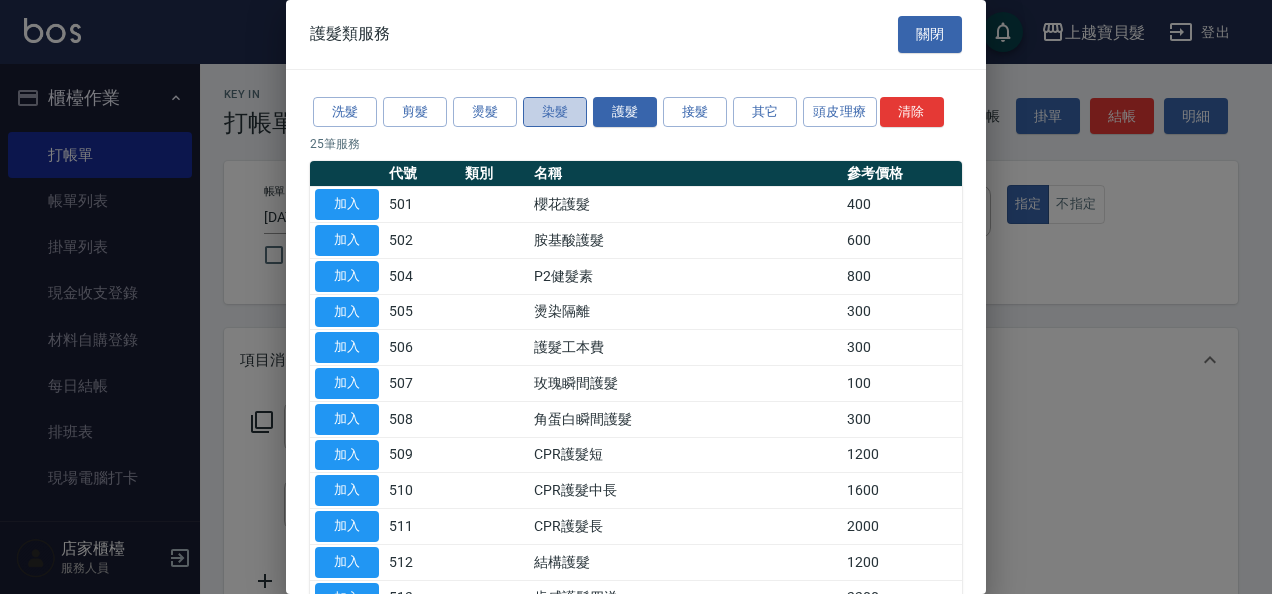 click on "染髮" at bounding box center [555, 112] 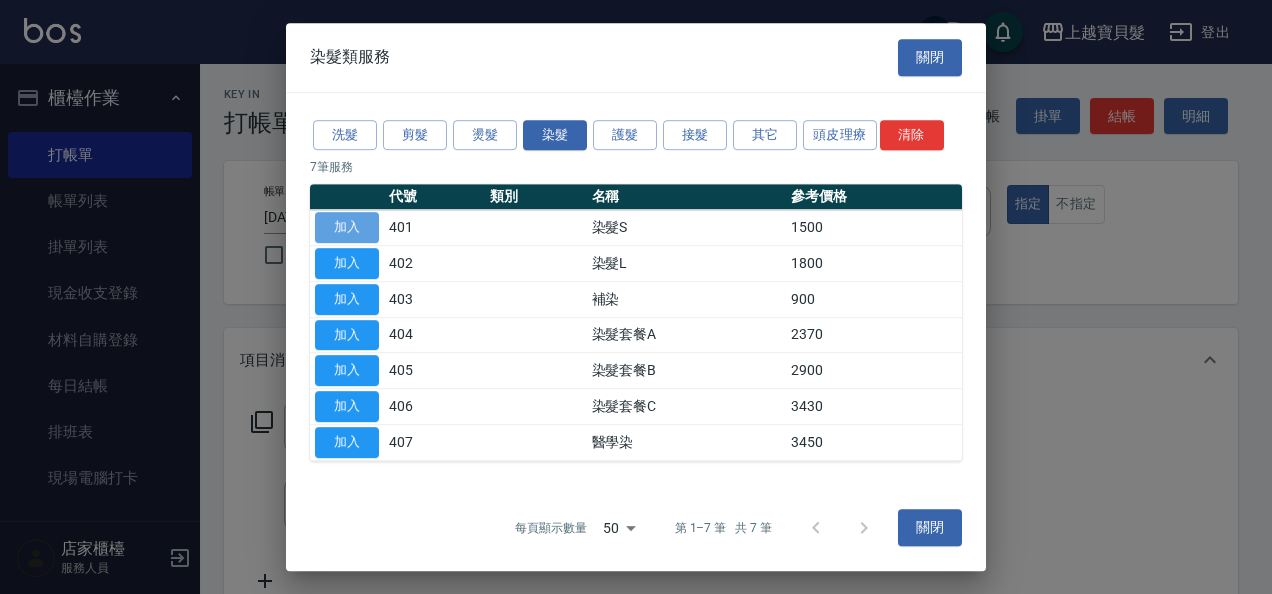 click on "加入" at bounding box center (347, 227) 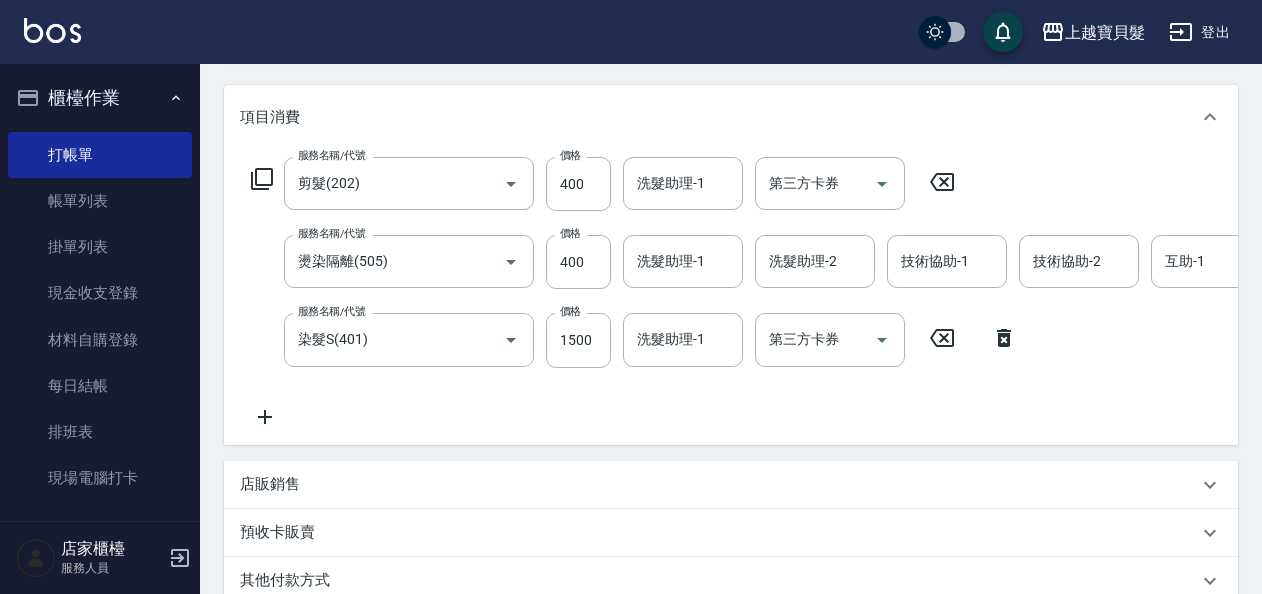 scroll, scrollTop: 240, scrollLeft: 0, axis: vertical 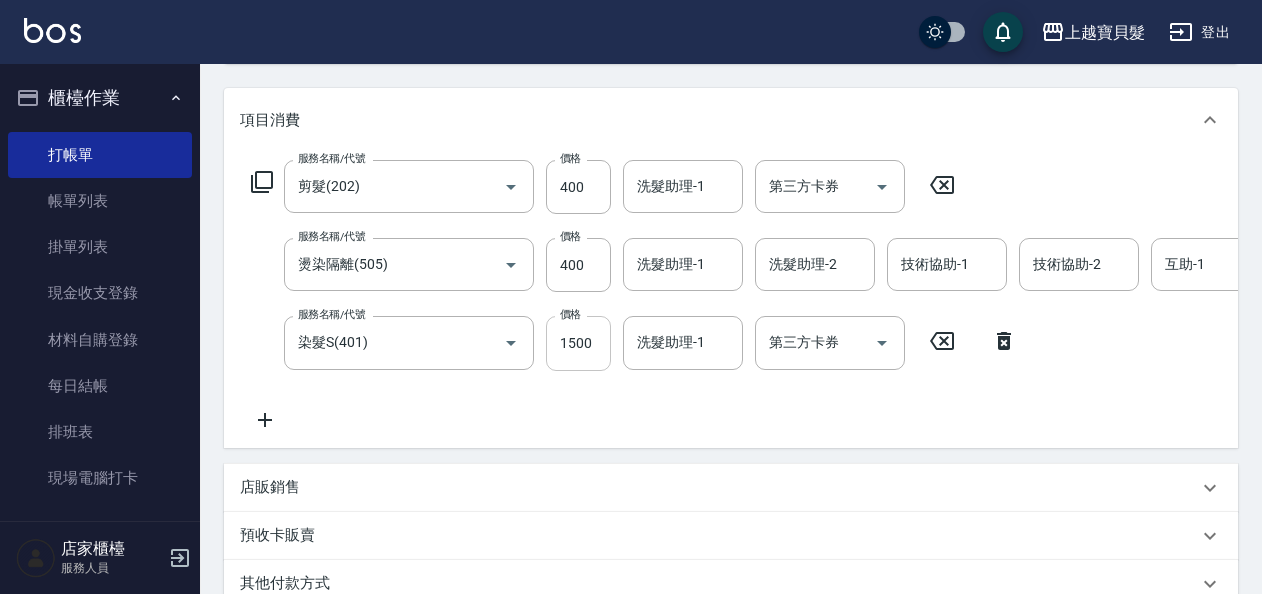 click on "1500" at bounding box center [578, 343] 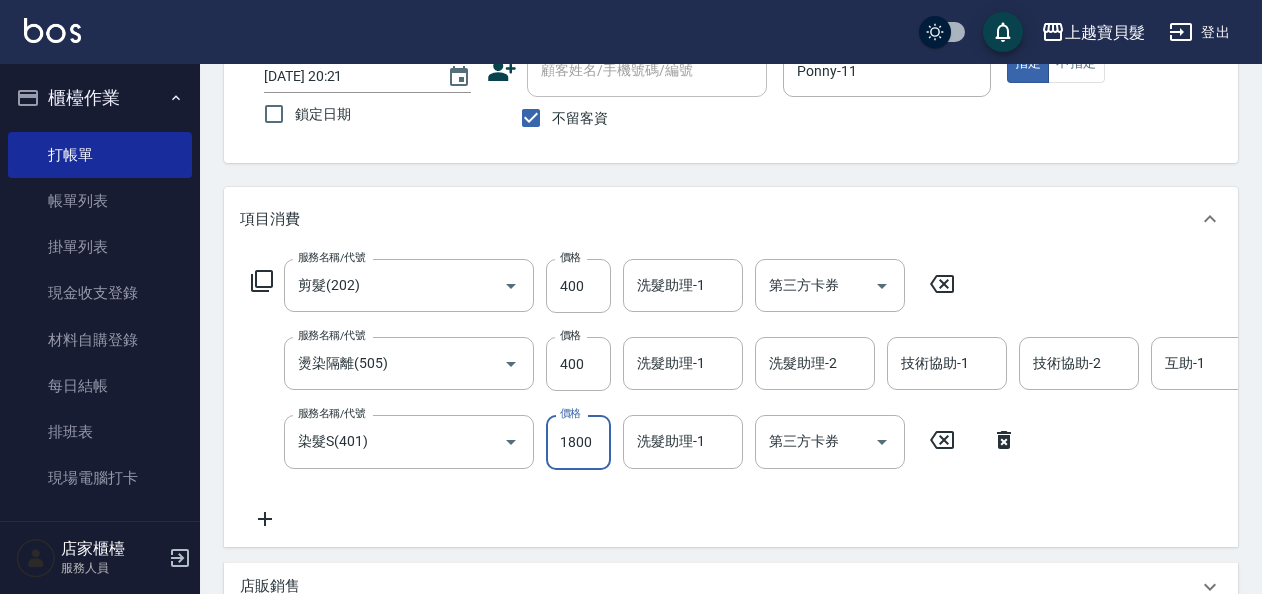 scroll, scrollTop: 240, scrollLeft: 0, axis: vertical 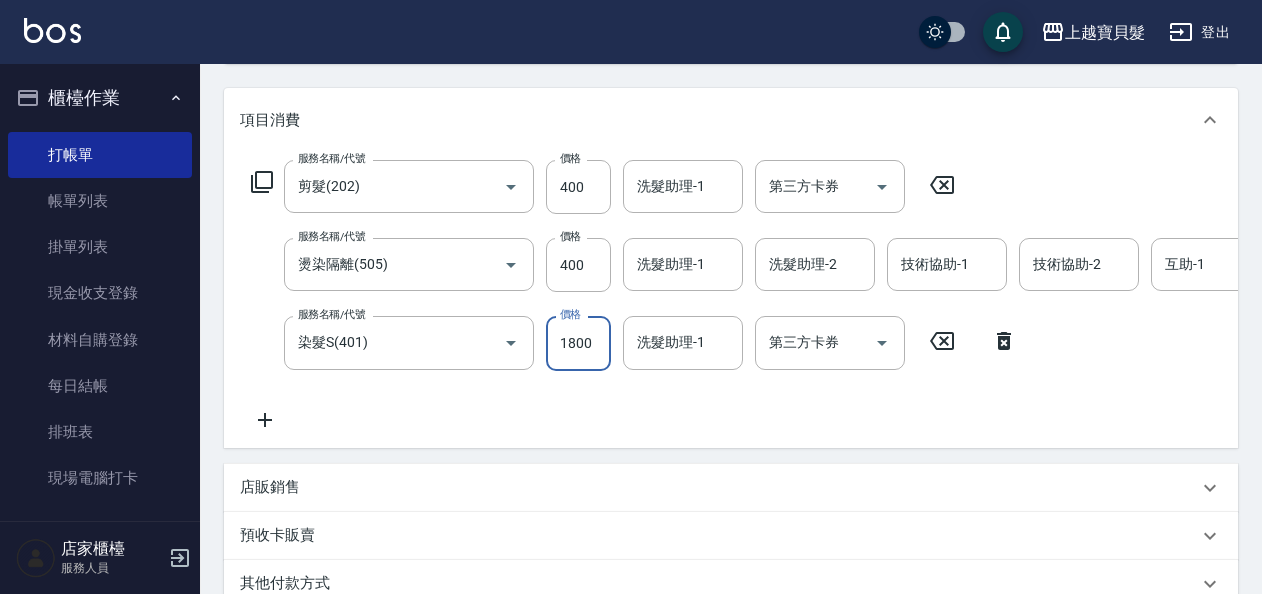 click on "1800" at bounding box center [578, 343] 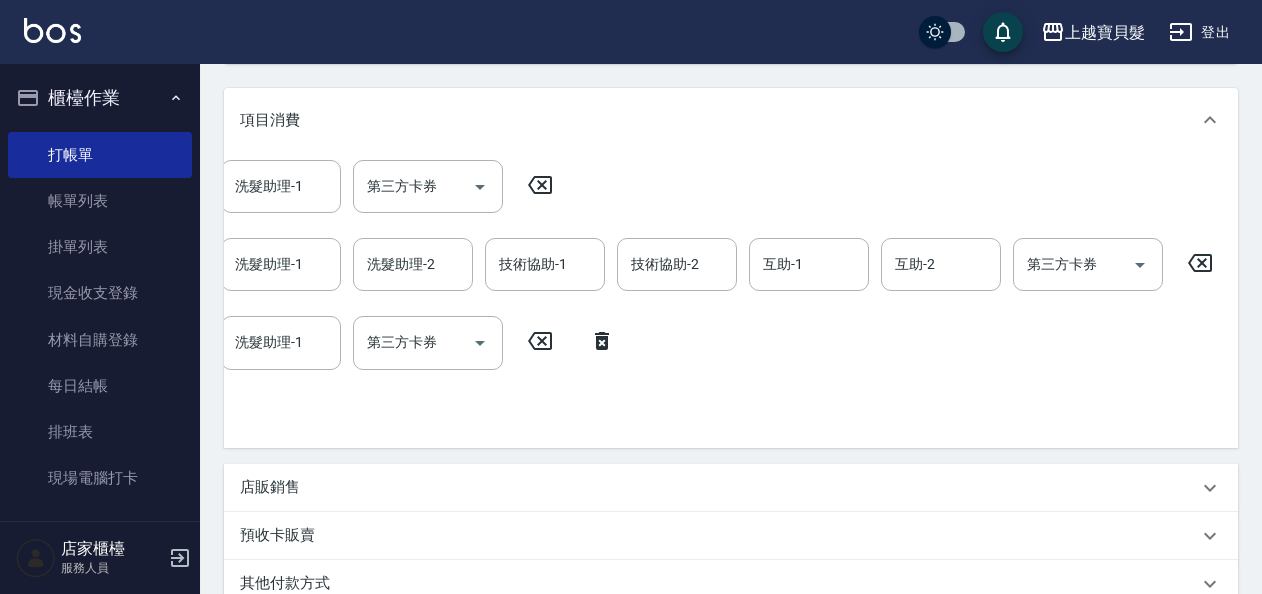 scroll, scrollTop: 0, scrollLeft: 467, axis: horizontal 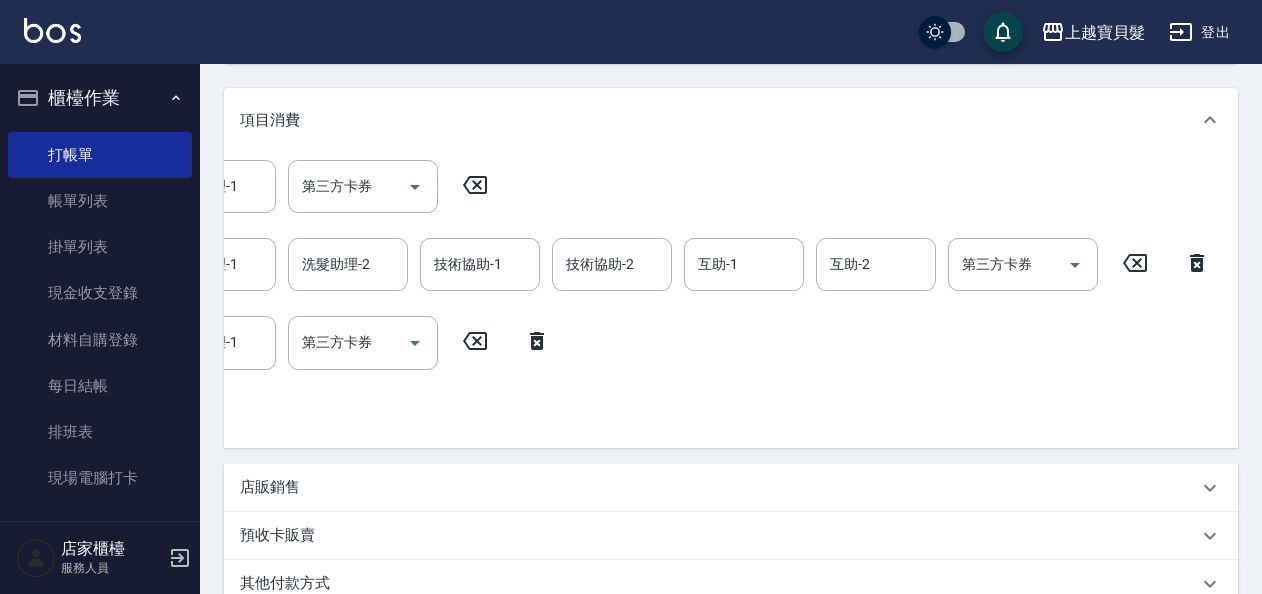 type on "2200" 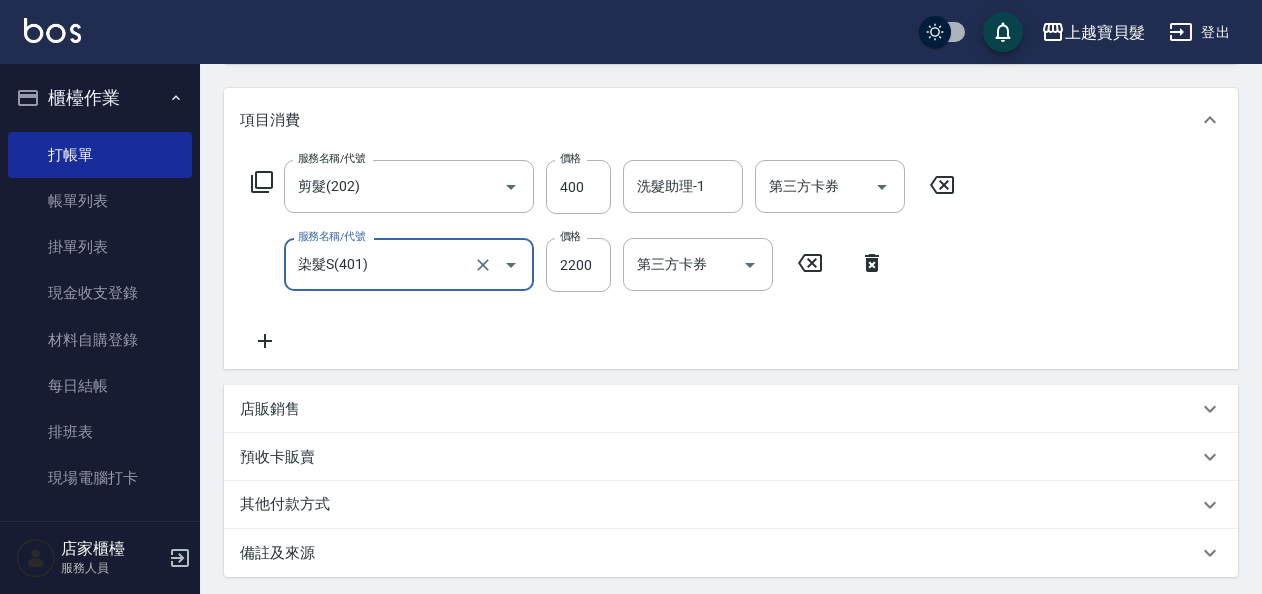scroll, scrollTop: 0, scrollLeft: 0, axis: both 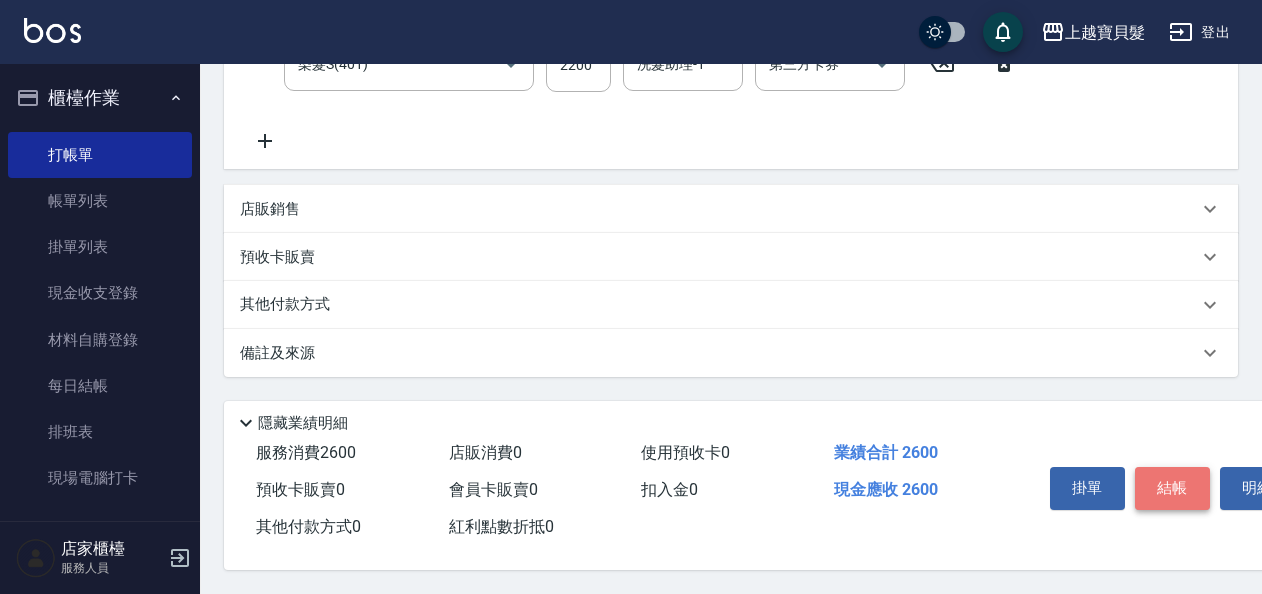 click on "結帳" at bounding box center (1172, 488) 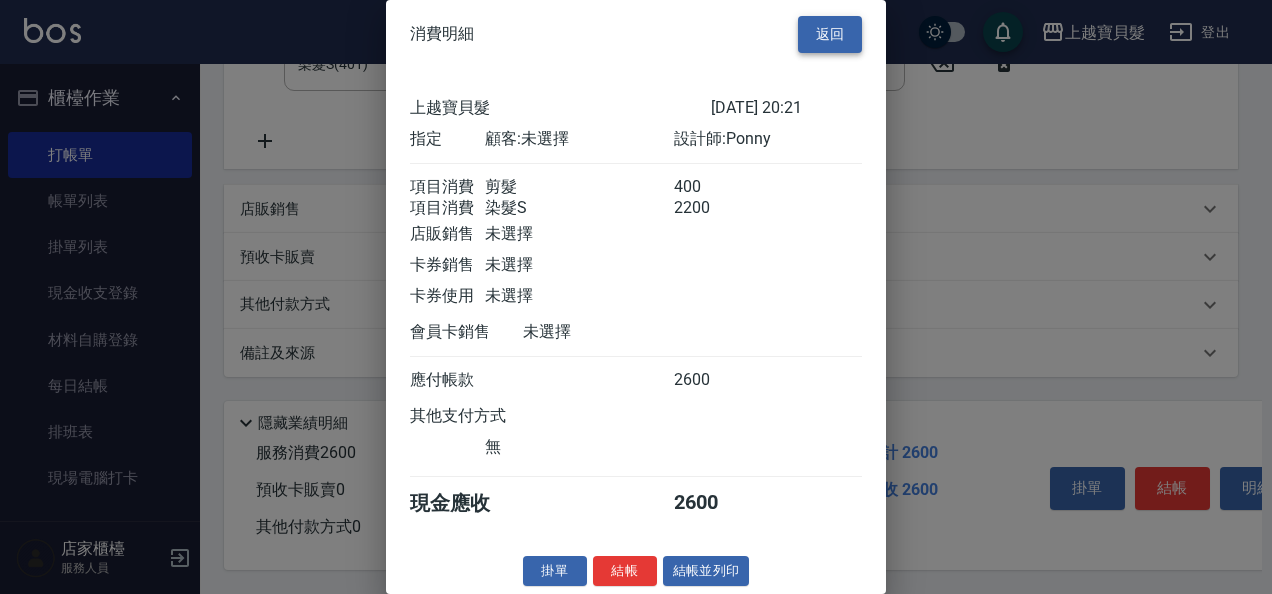 click on "返回" at bounding box center (830, 34) 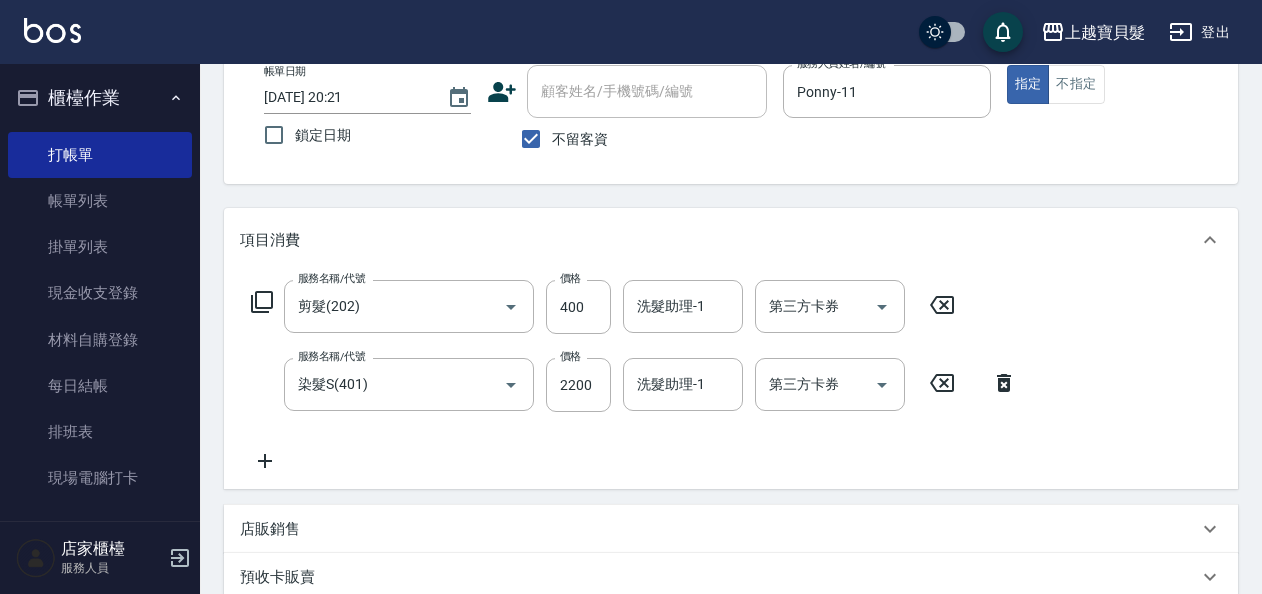 scroll, scrollTop: 0, scrollLeft: 0, axis: both 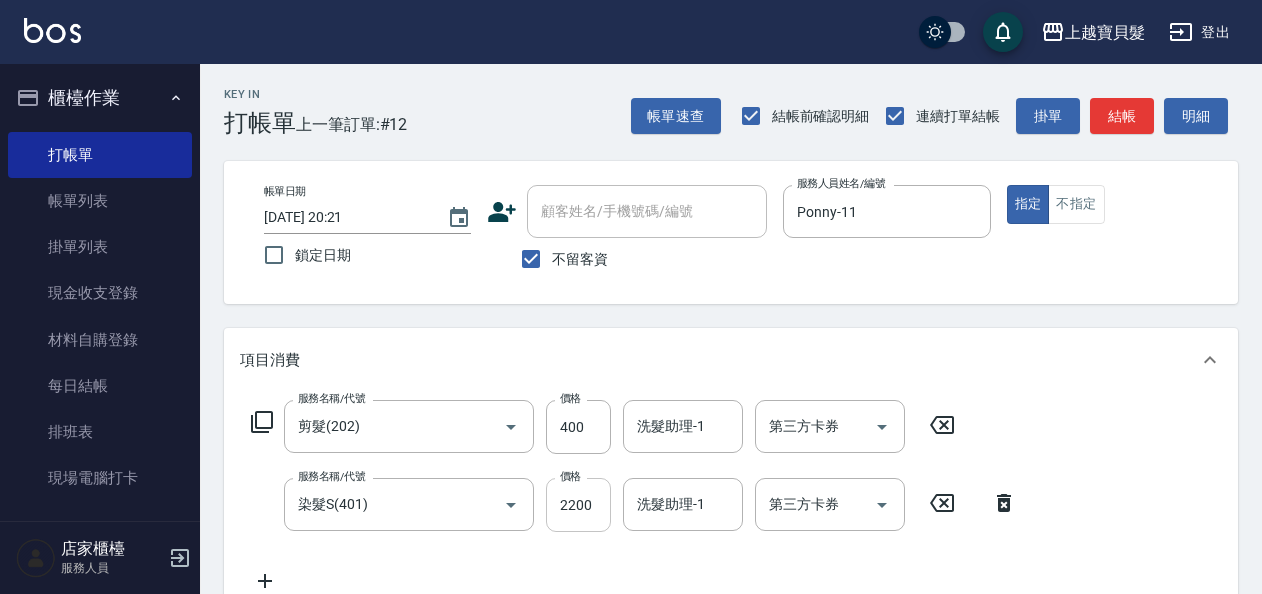 click on "2200" at bounding box center [578, 505] 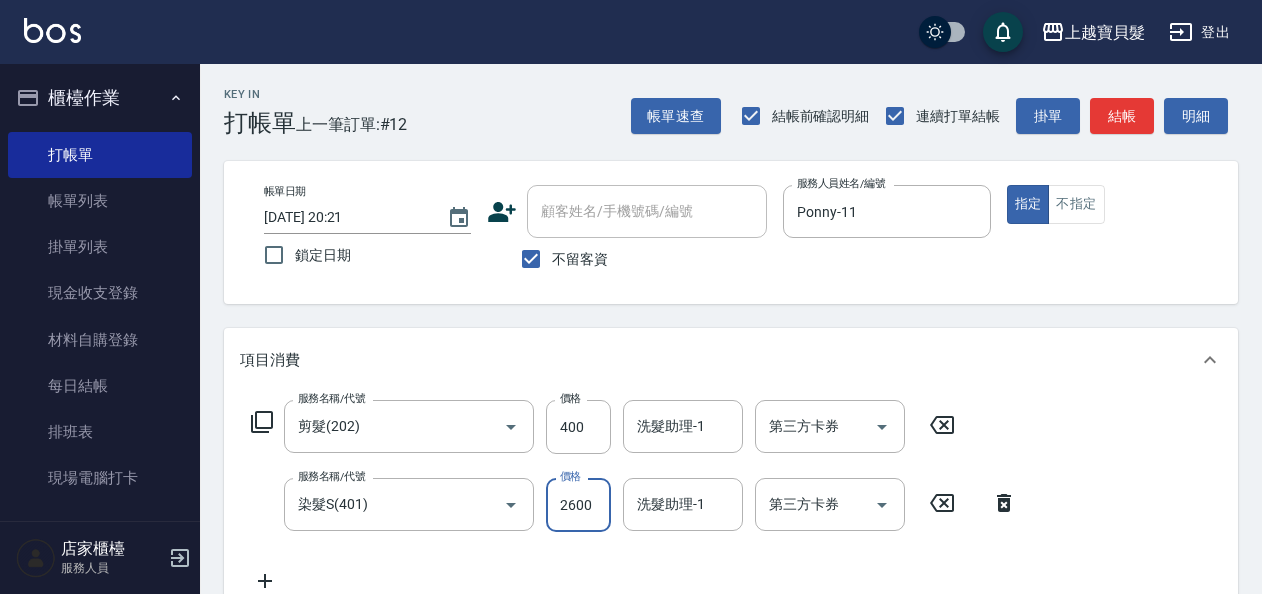 type on "2600" 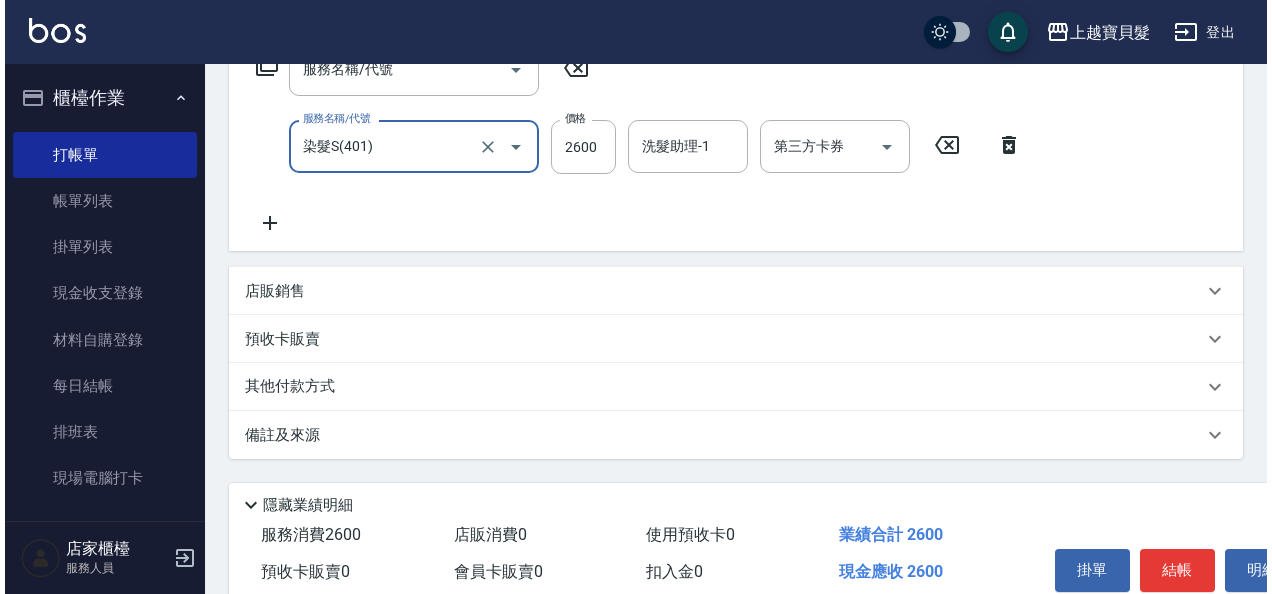 scroll, scrollTop: 446, scrollLeft: 0, axis: vertical 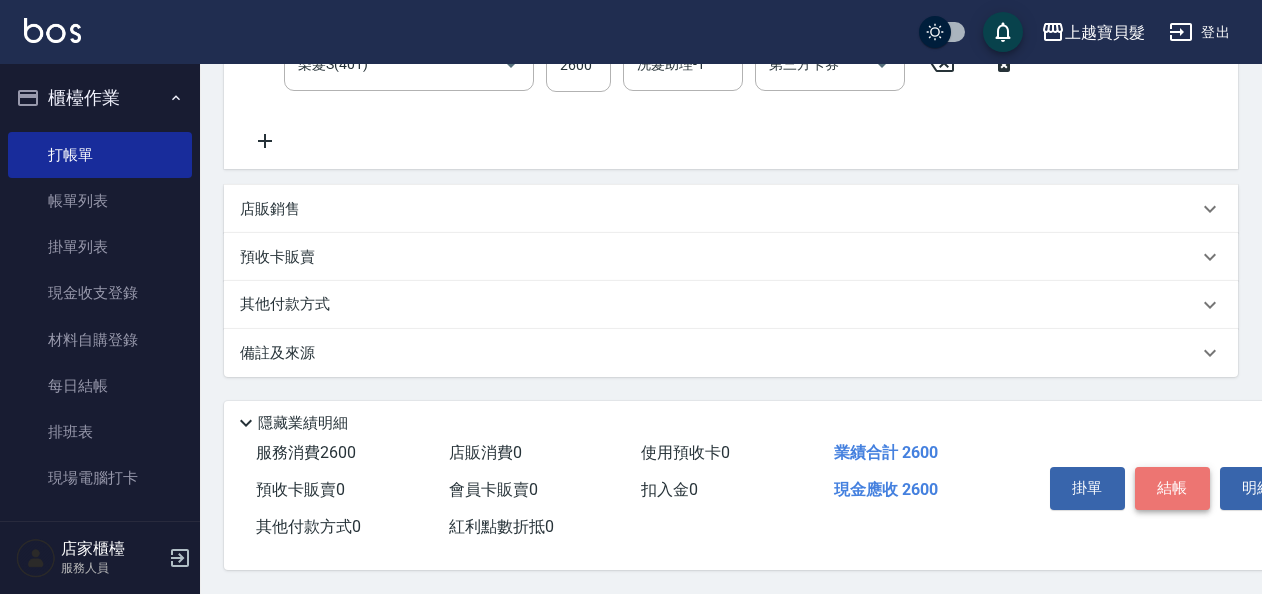 click on "結帳" at bounding box center [1172, 488] 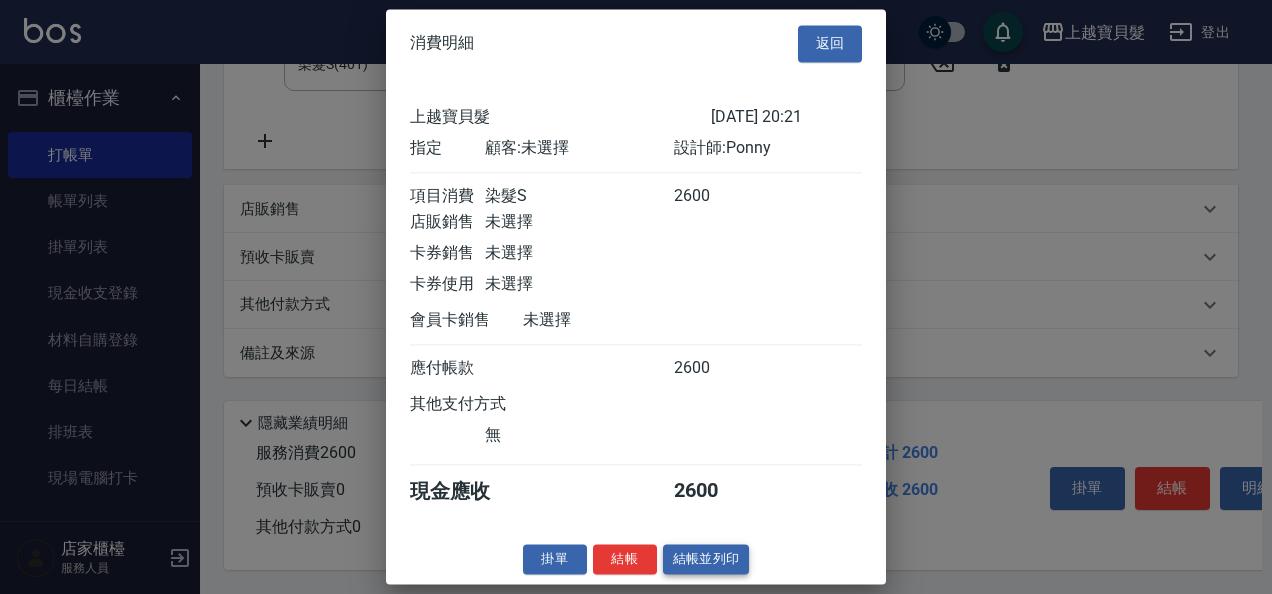 scroll, scrollTop: 5, scrollLeft: 0, axis: vertical 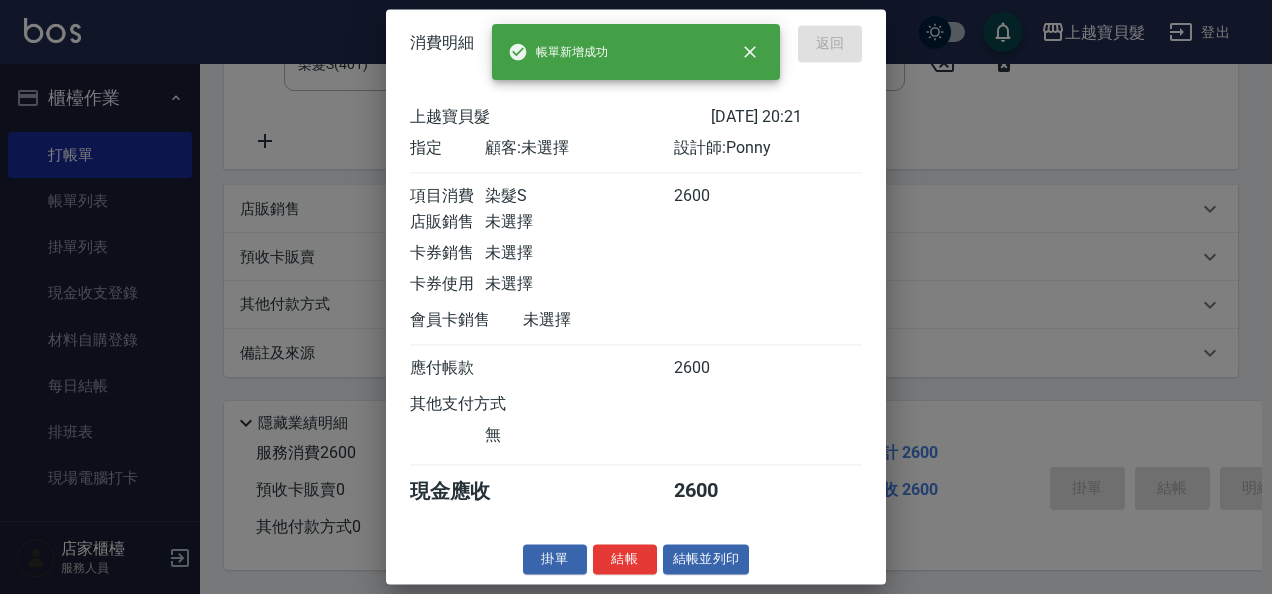 type on "2025/07/15 20:44" 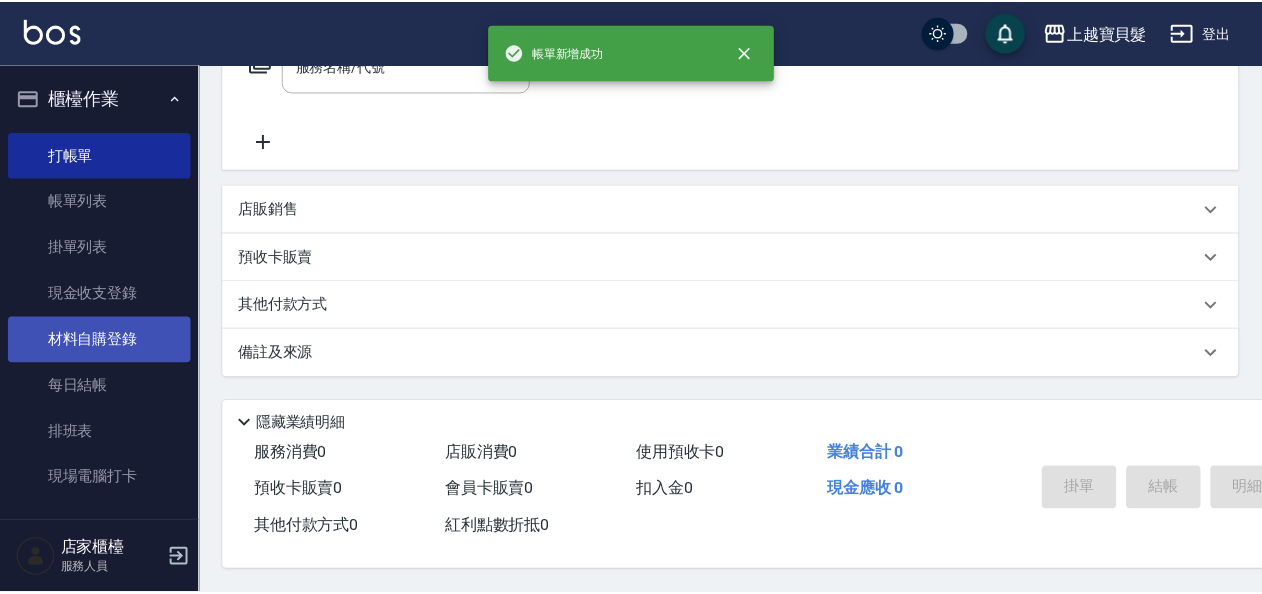 scroll, scrollTop: 0, scrollLeft: 0, axis: both 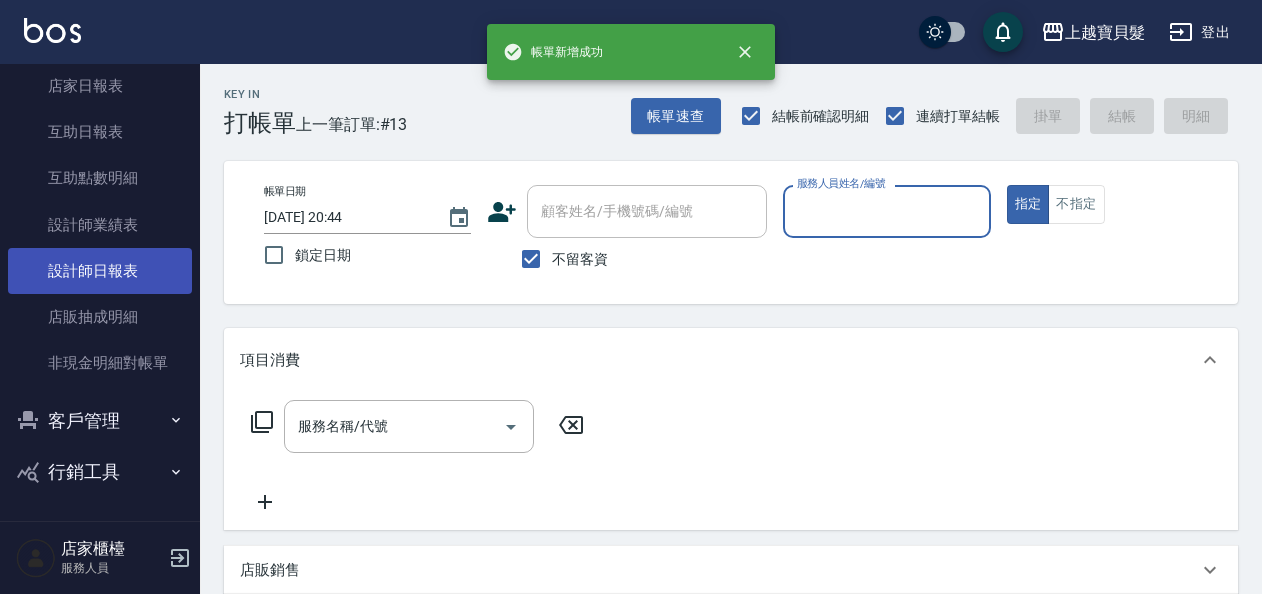 click on "設計師日報表" at bounding box center [100, 271] 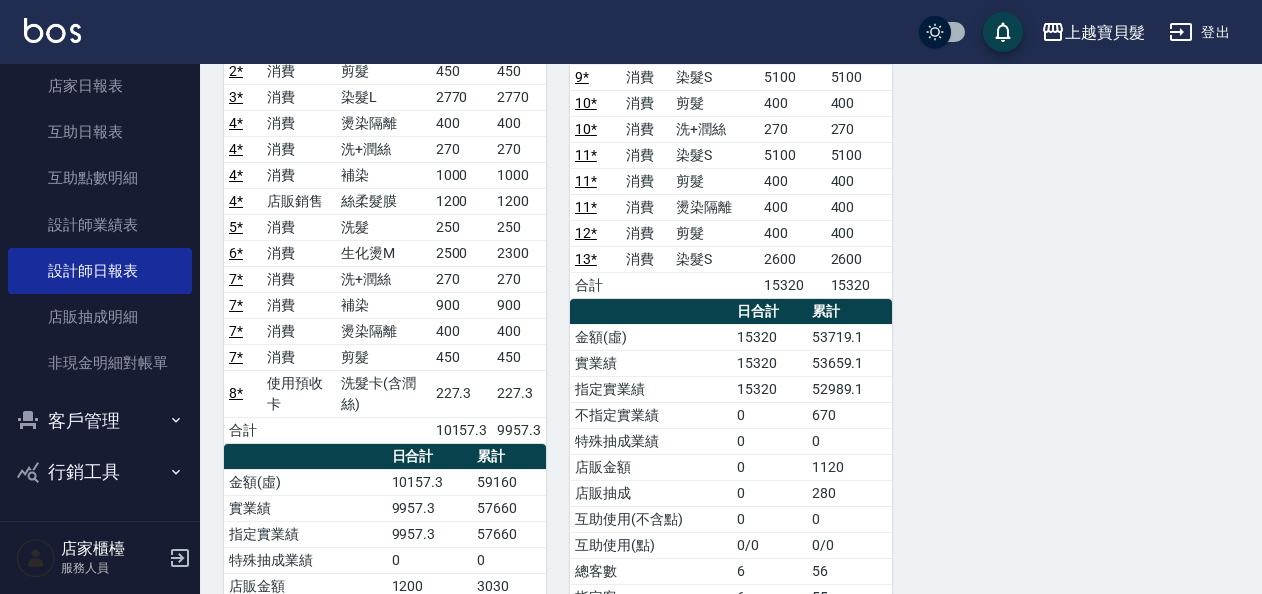 scroll, scrollTop: 319, scrollLeft: 0, axis: vertical 